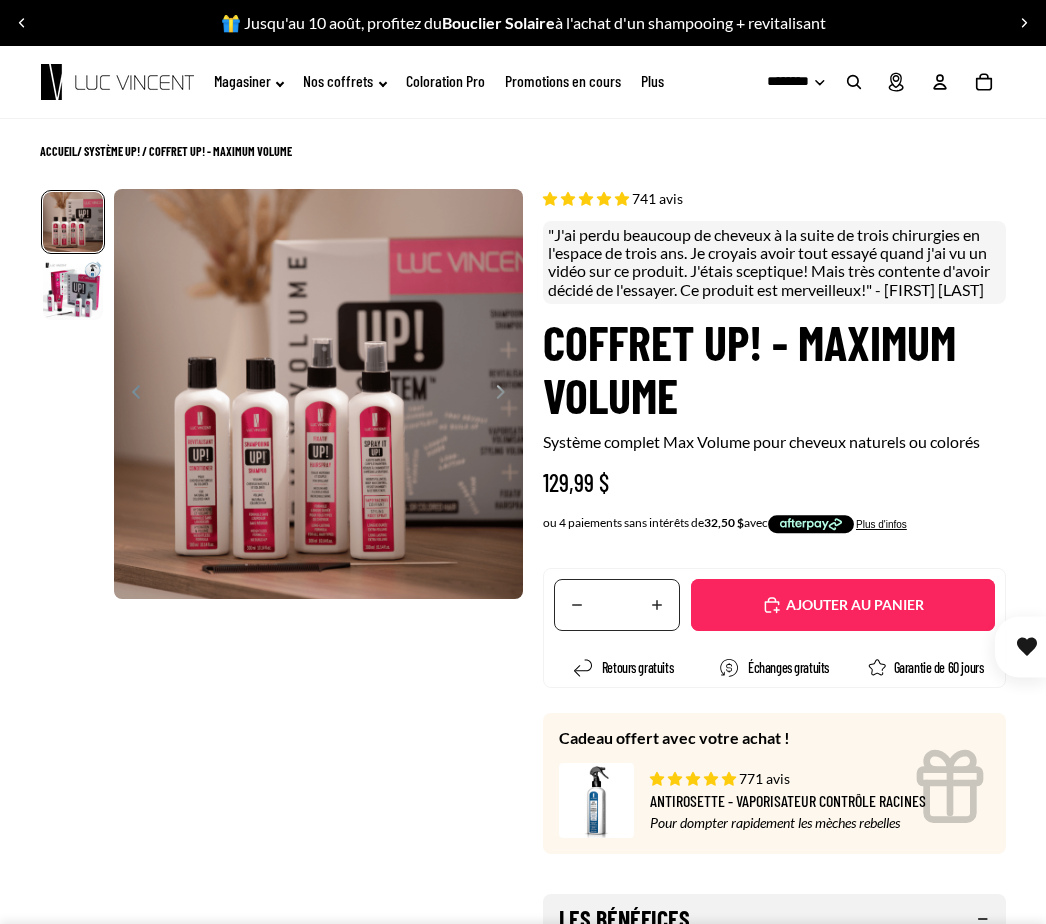 select on "**********" 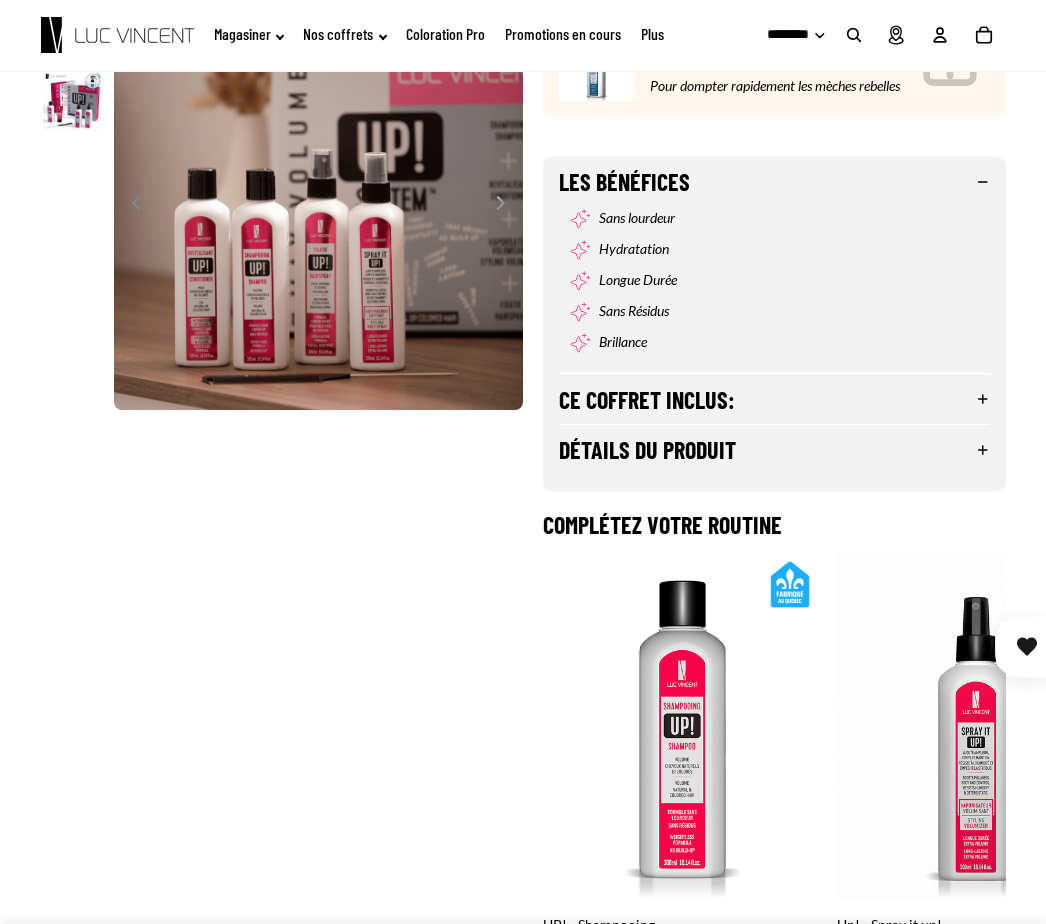 scroll, scrollTop: 0, scrollLeft: 294, axis: horizontal 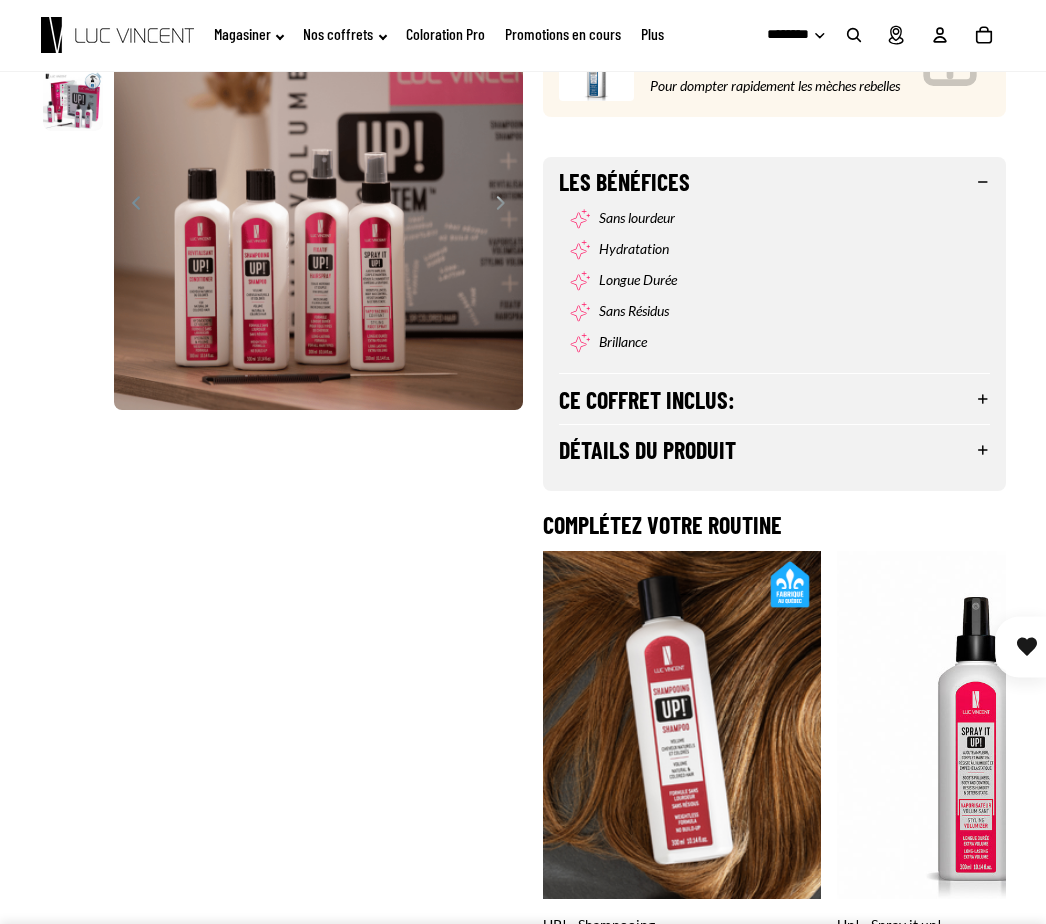 click 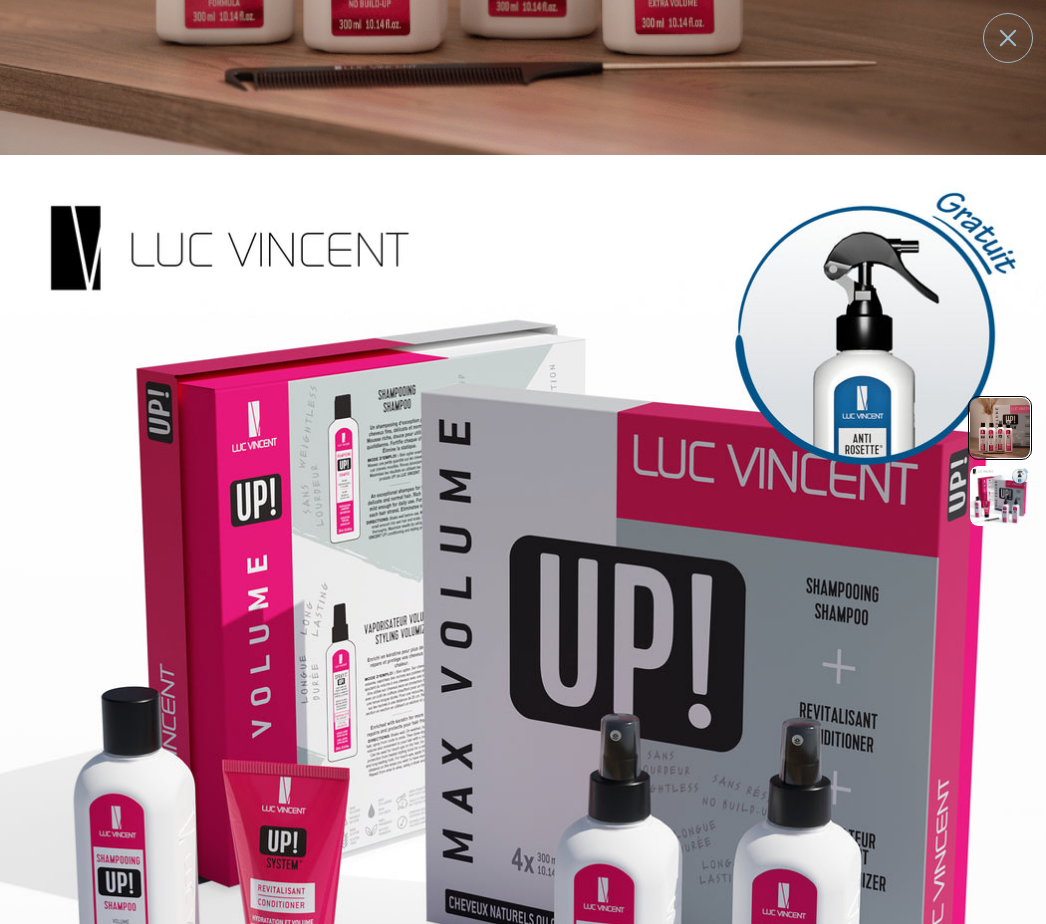 scroll, scrollTop: 965, scrollLeft: 0, axis: vertical 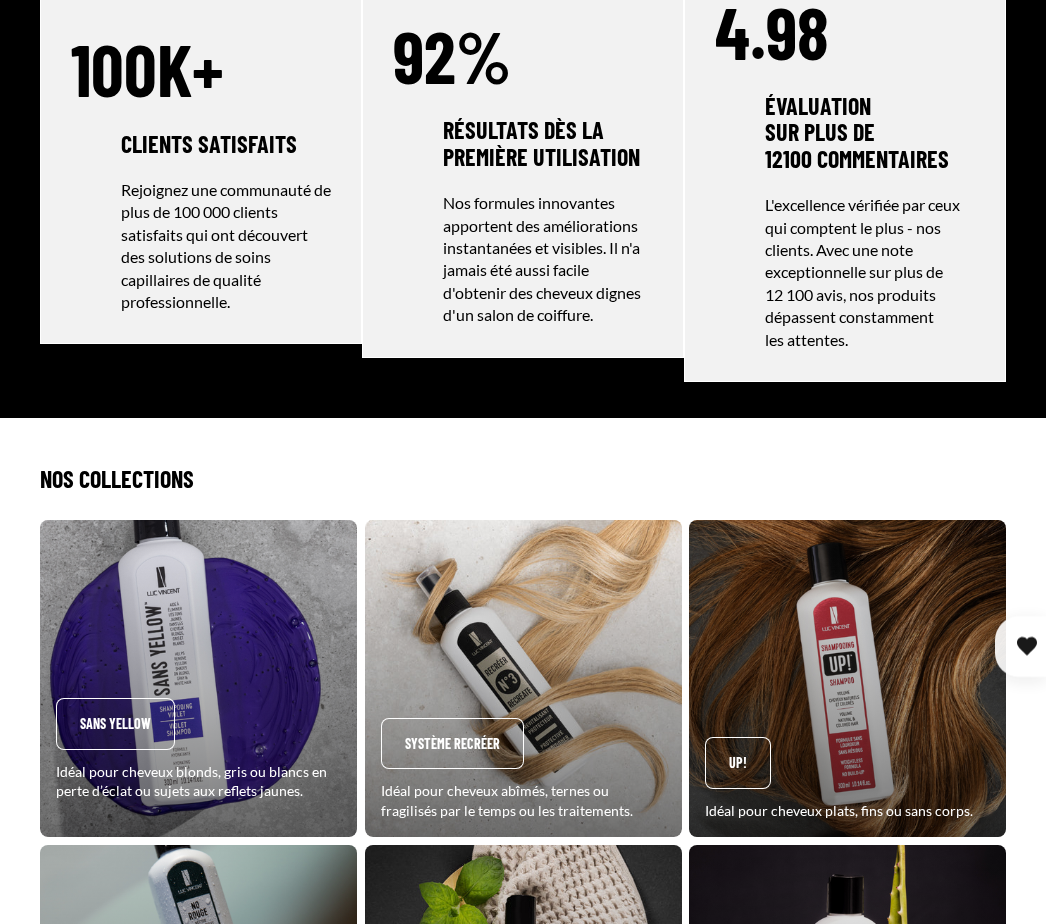 click on "Système Recréer" at bounding box center (523, 679) 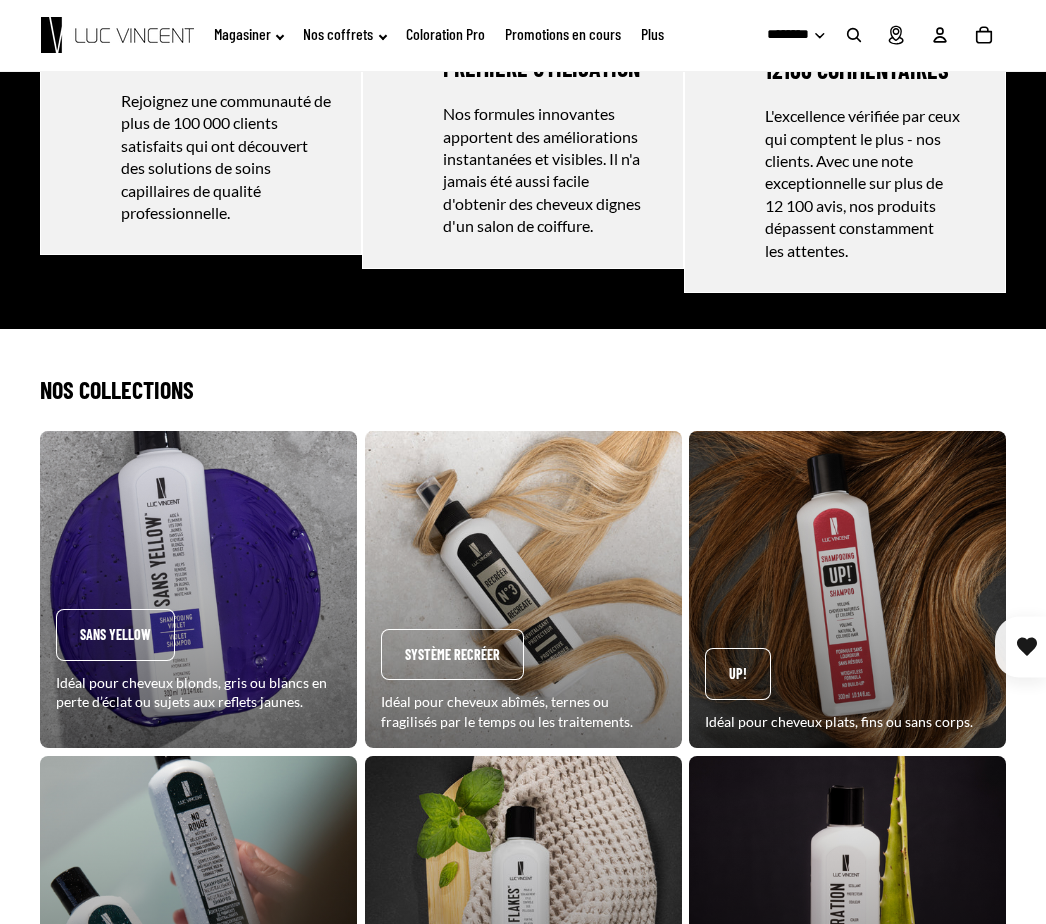scroll, scrollTop: 1428, scrollLeft: 0, axis: vertical 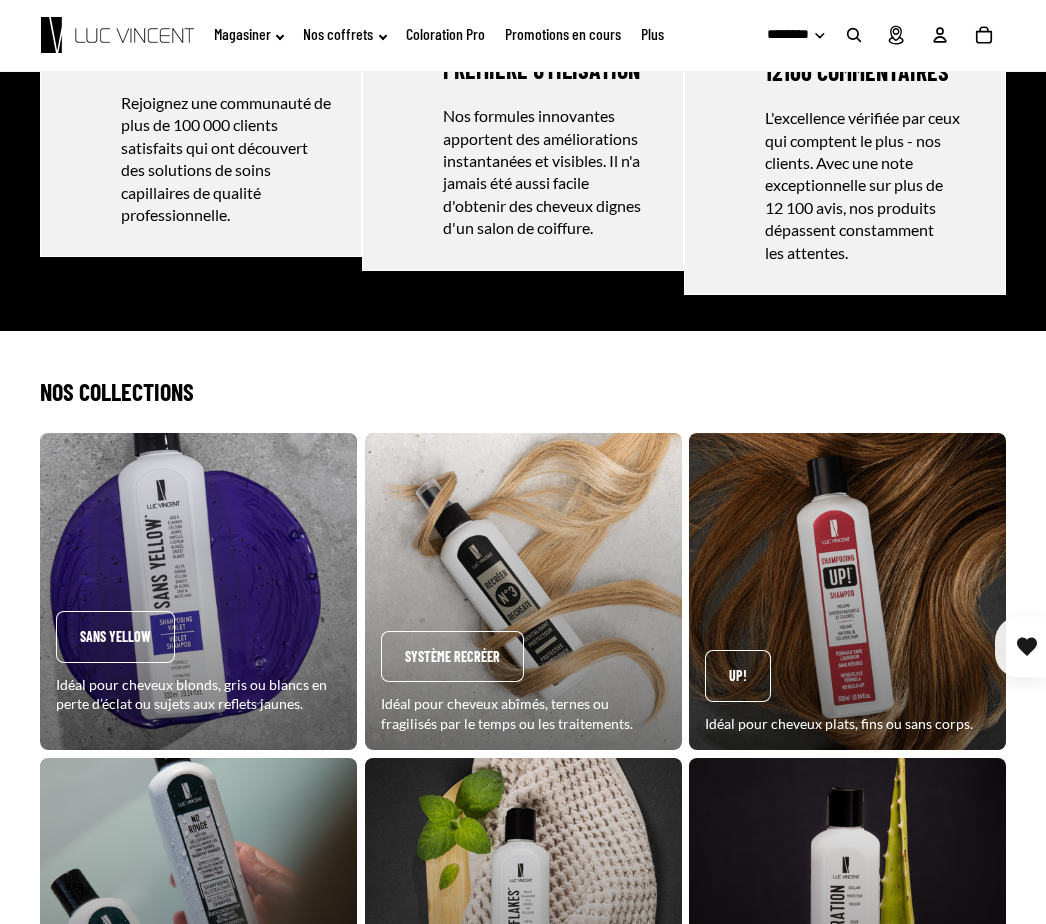 click on "Up!" at bounding box center (847, 591) 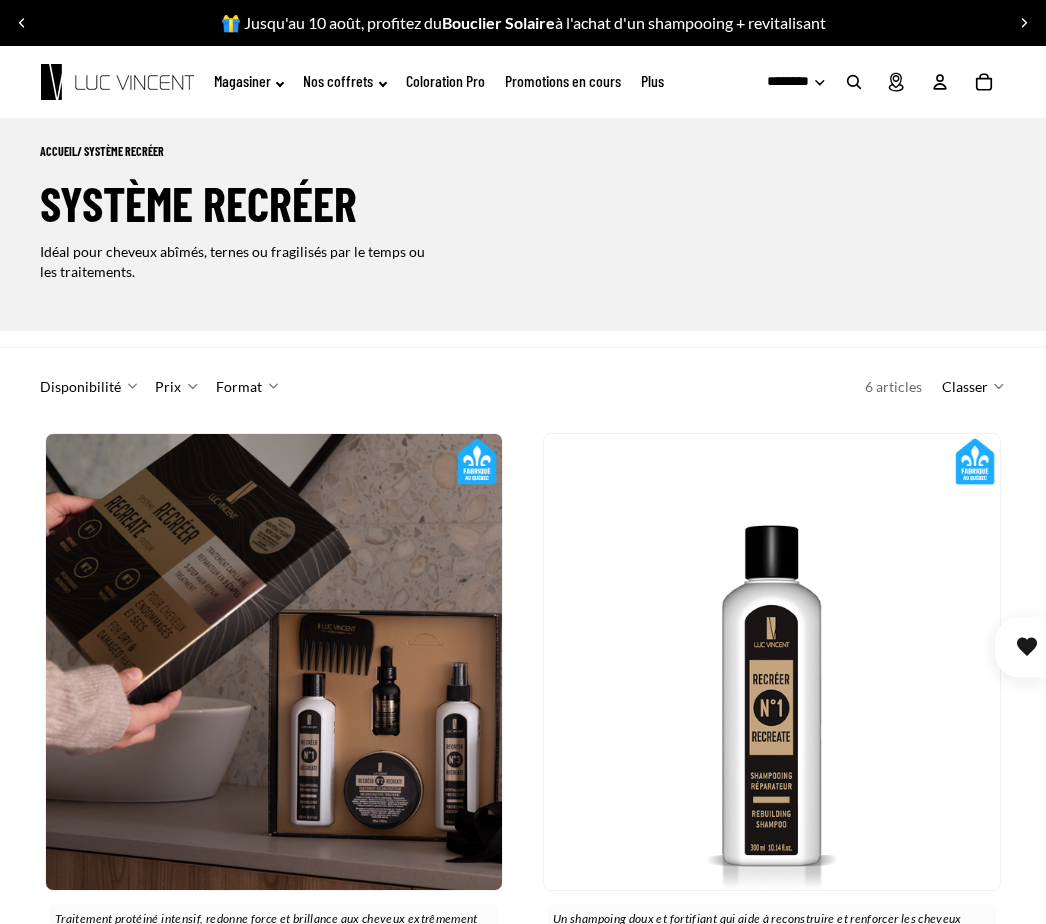 scroll, scrollTop: 0, scrollLeft: 0, axis: both 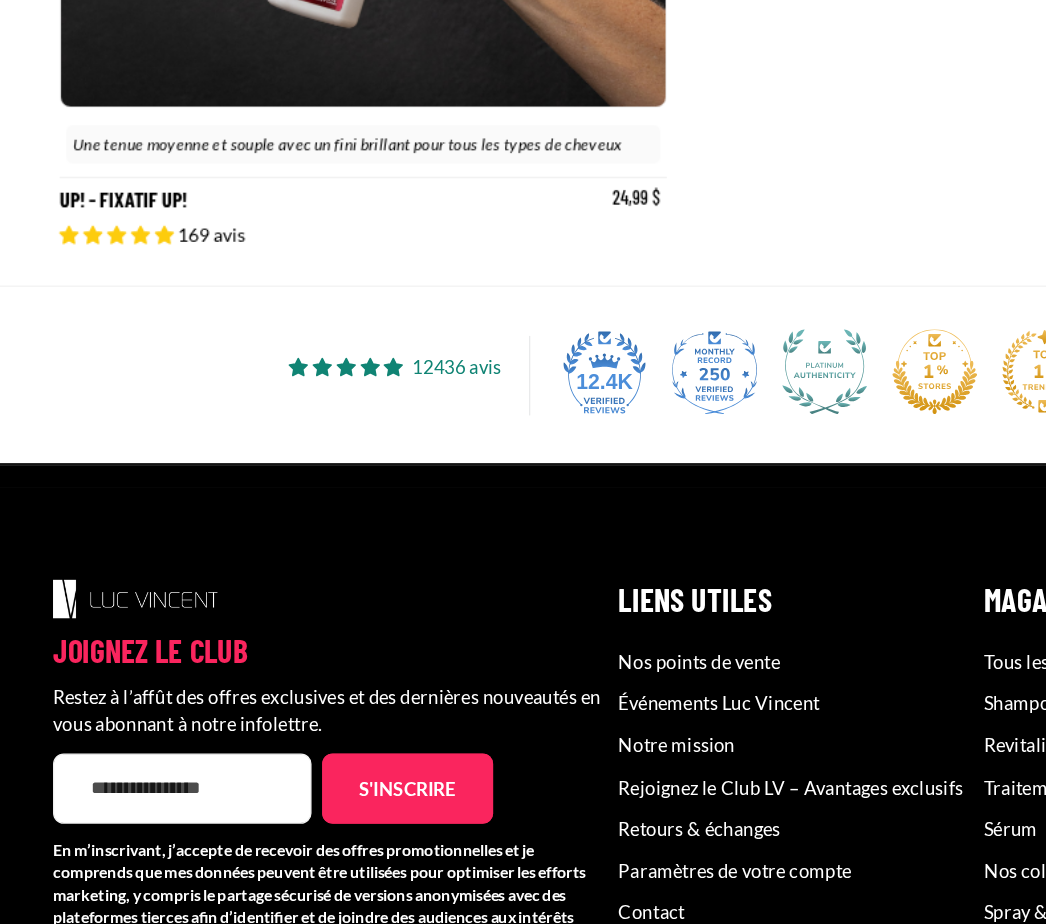 click on "Retours & échanges" at bounding box center [527, 809] 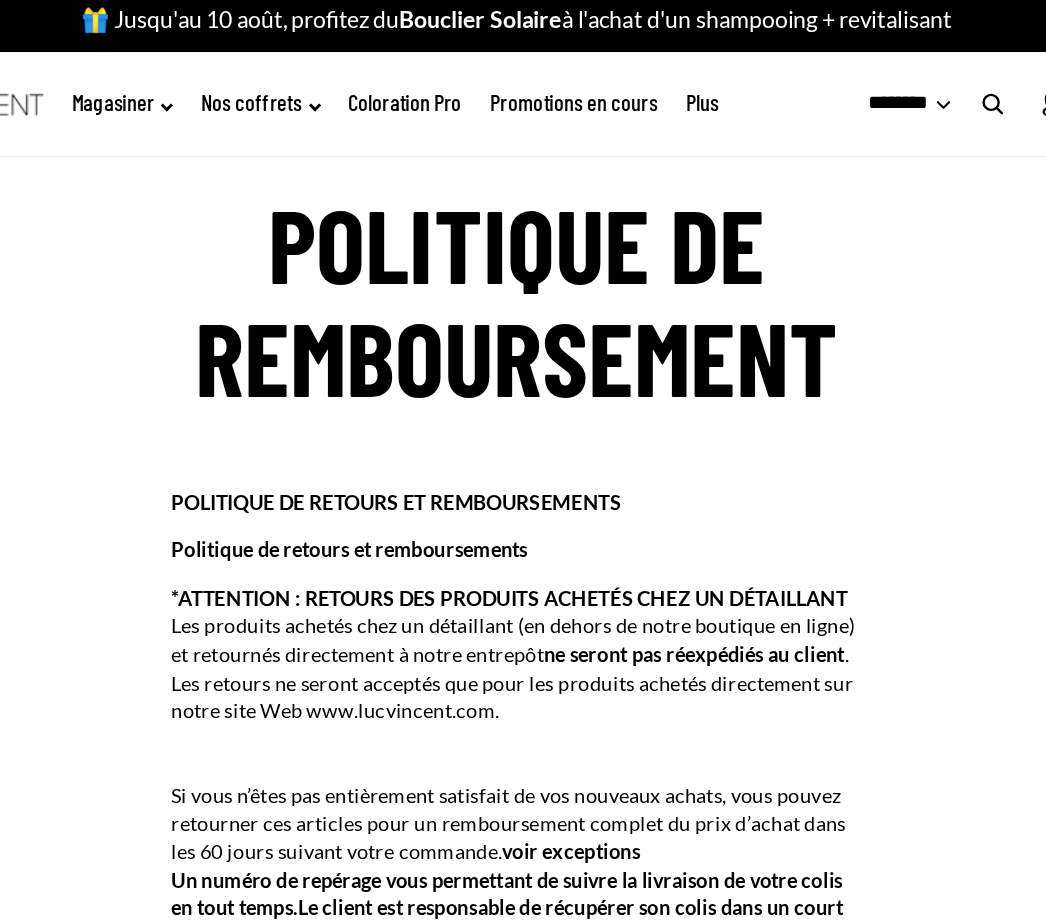 scroll, scrollTop: 0, scrollLeft: 0, axis: both 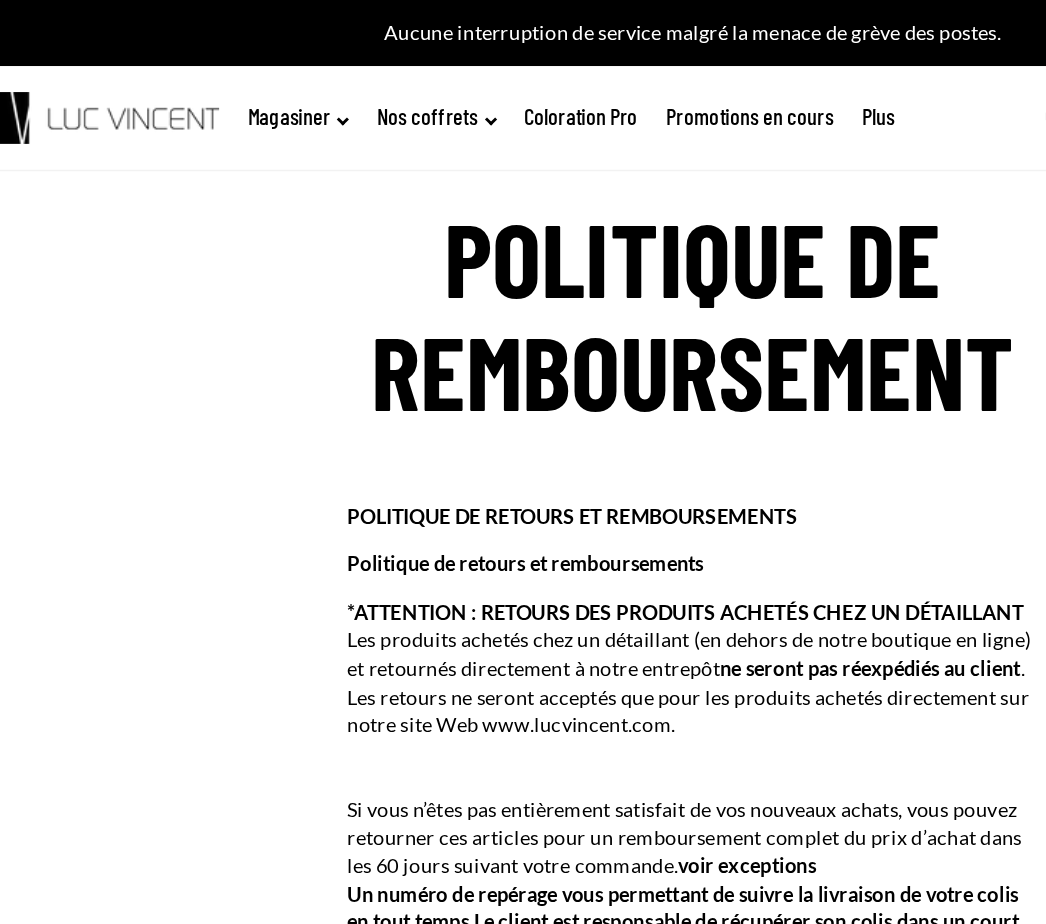 click on "Magasiner" 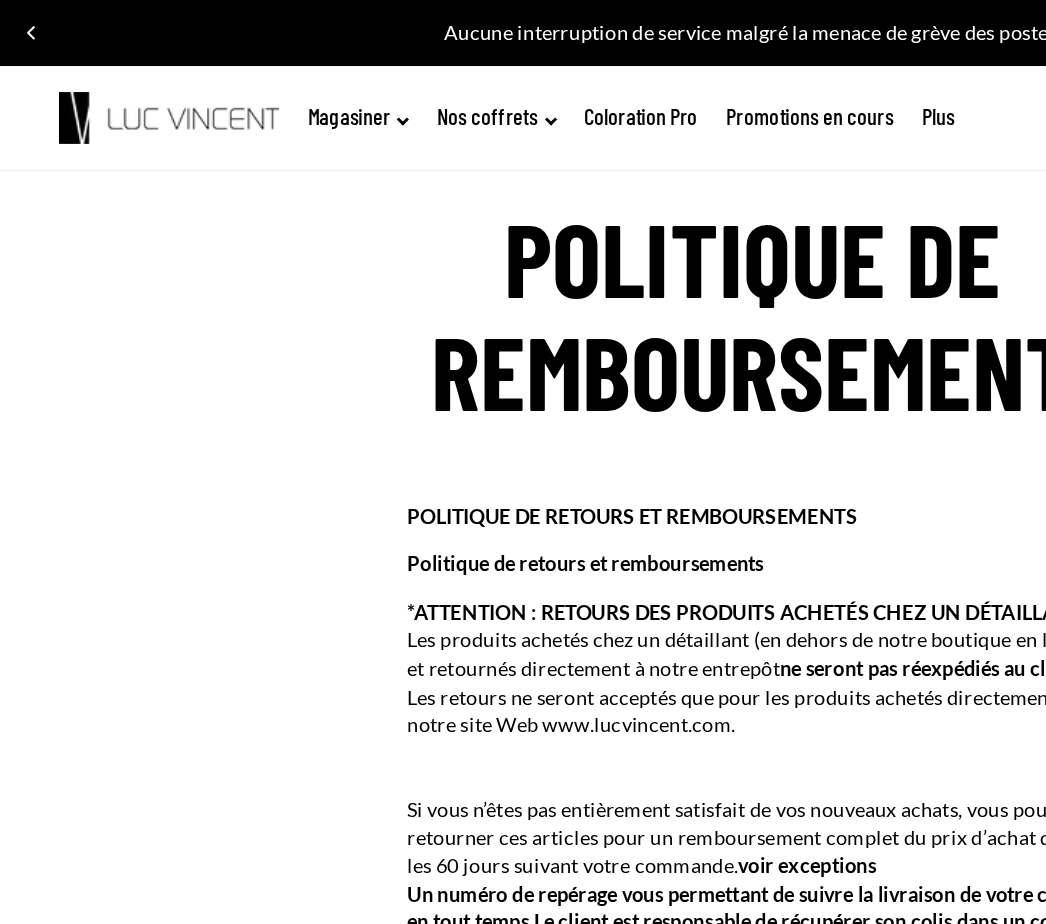 click on "Magasiner" 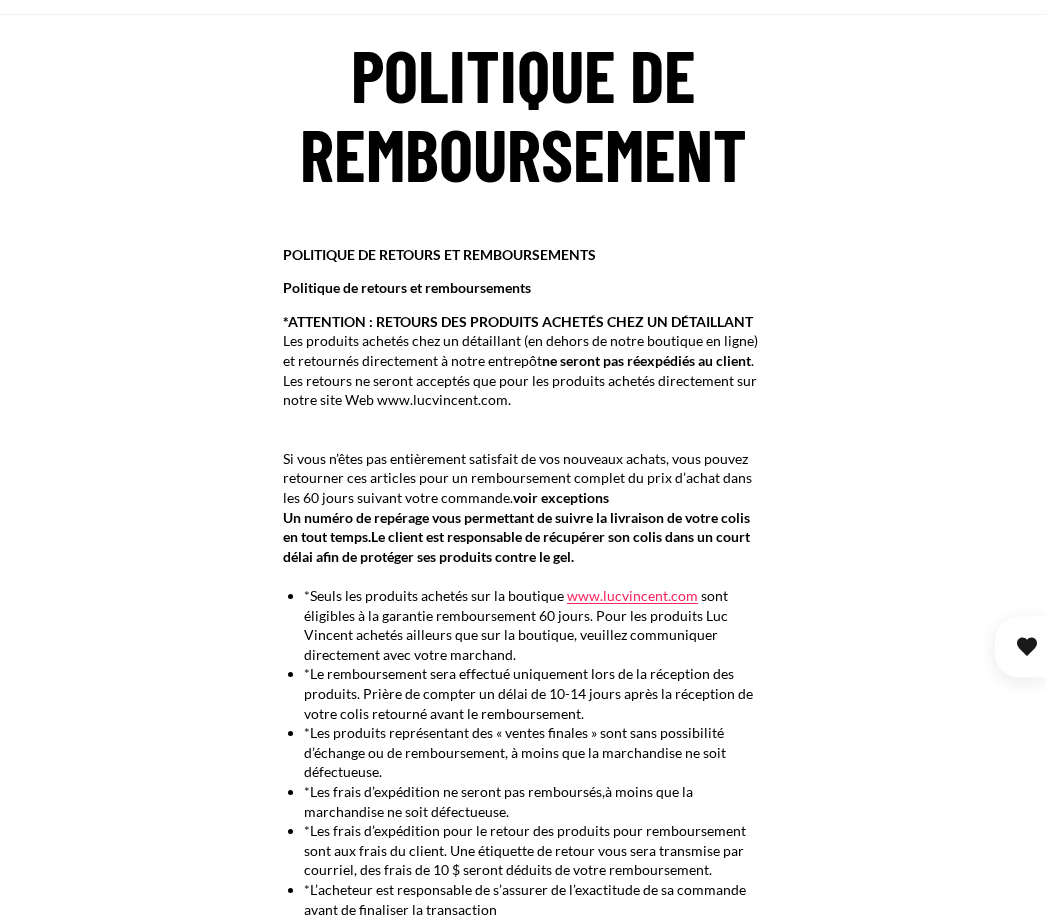 scroll, scrollTop: 0, scrollLeft: 0, axis: both 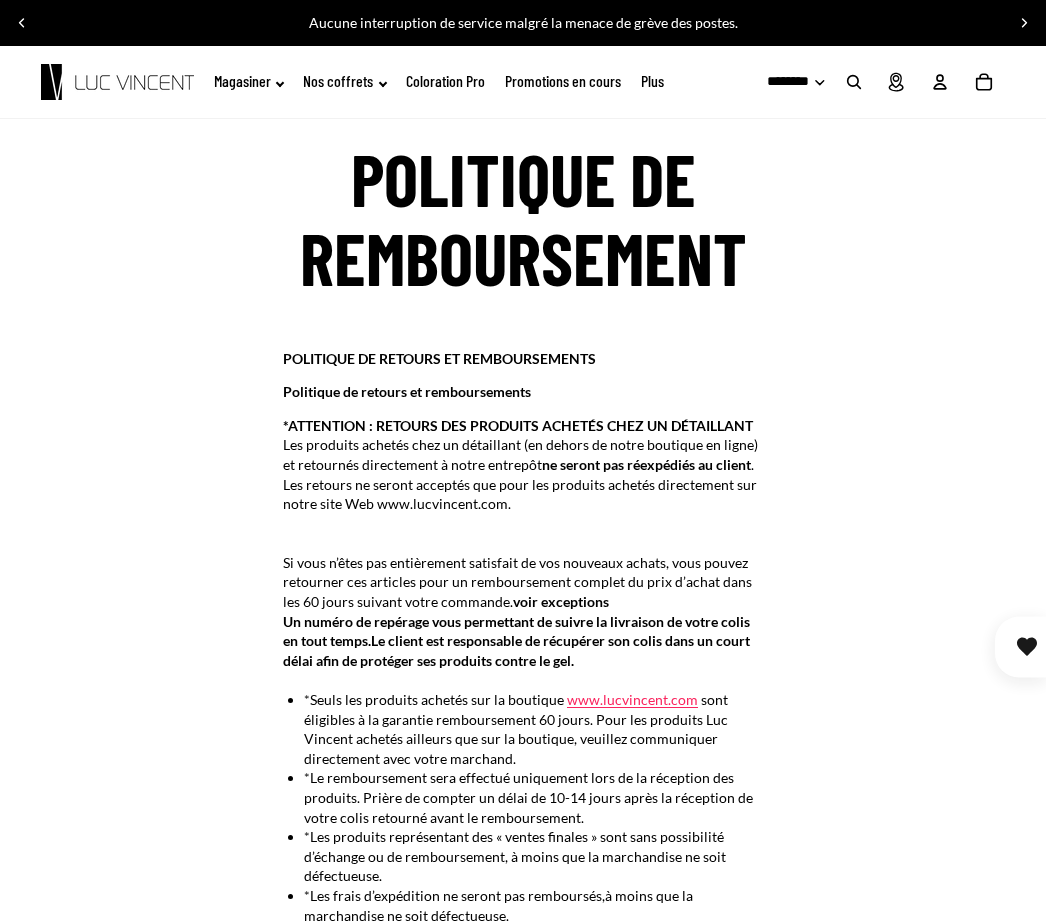 click on "Nos coffrets" 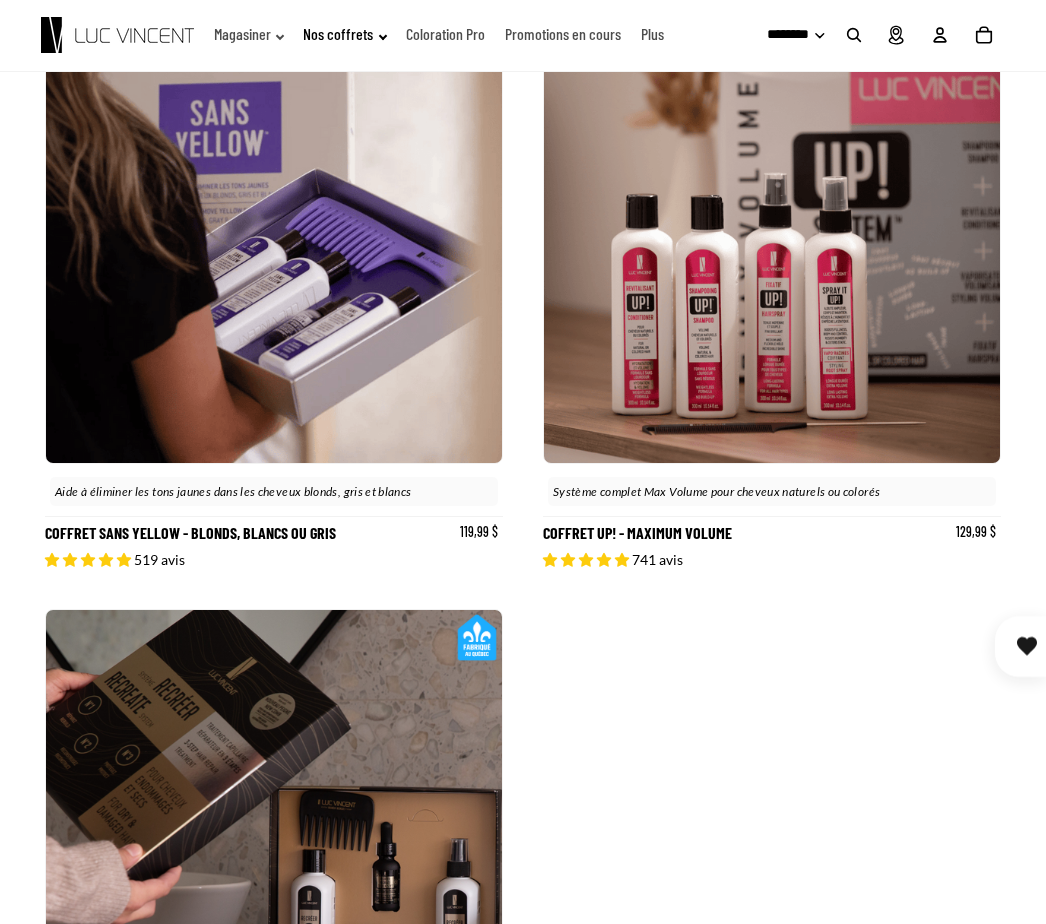 scroll, scrollTop: 376, scrollLeft: 0, axis: vertical 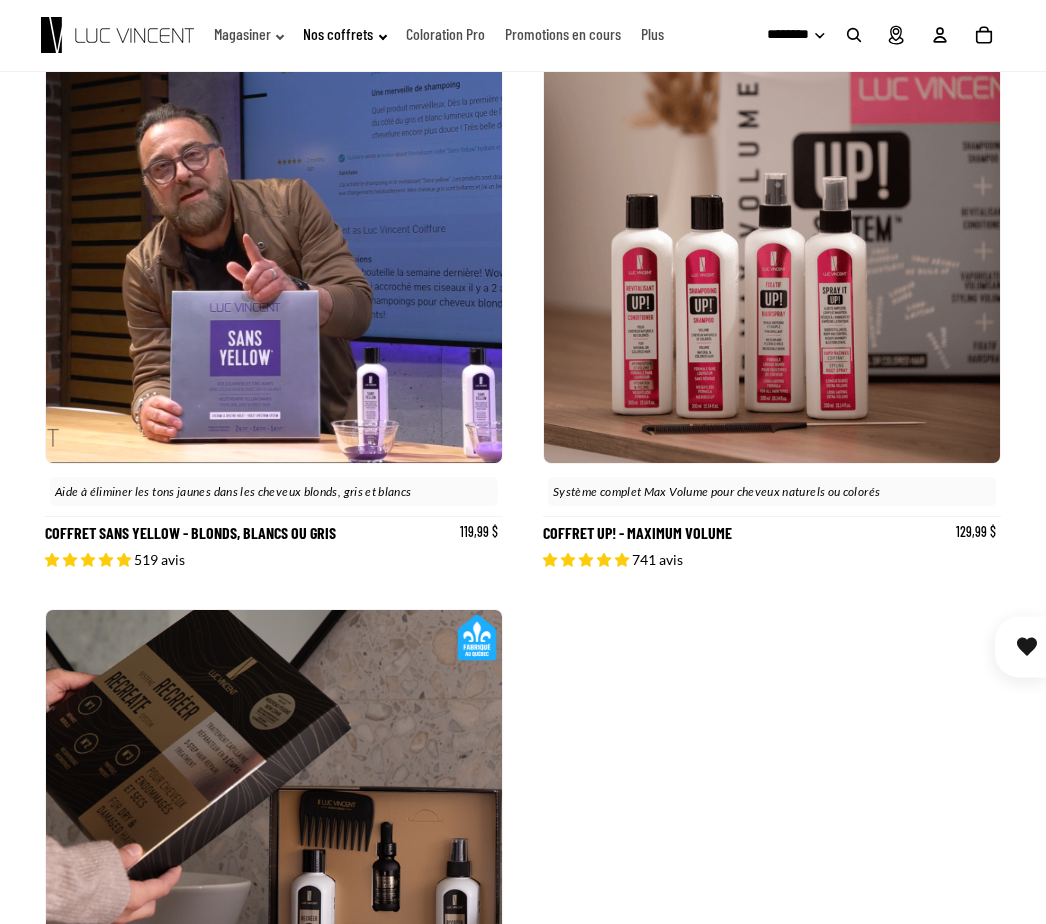 click 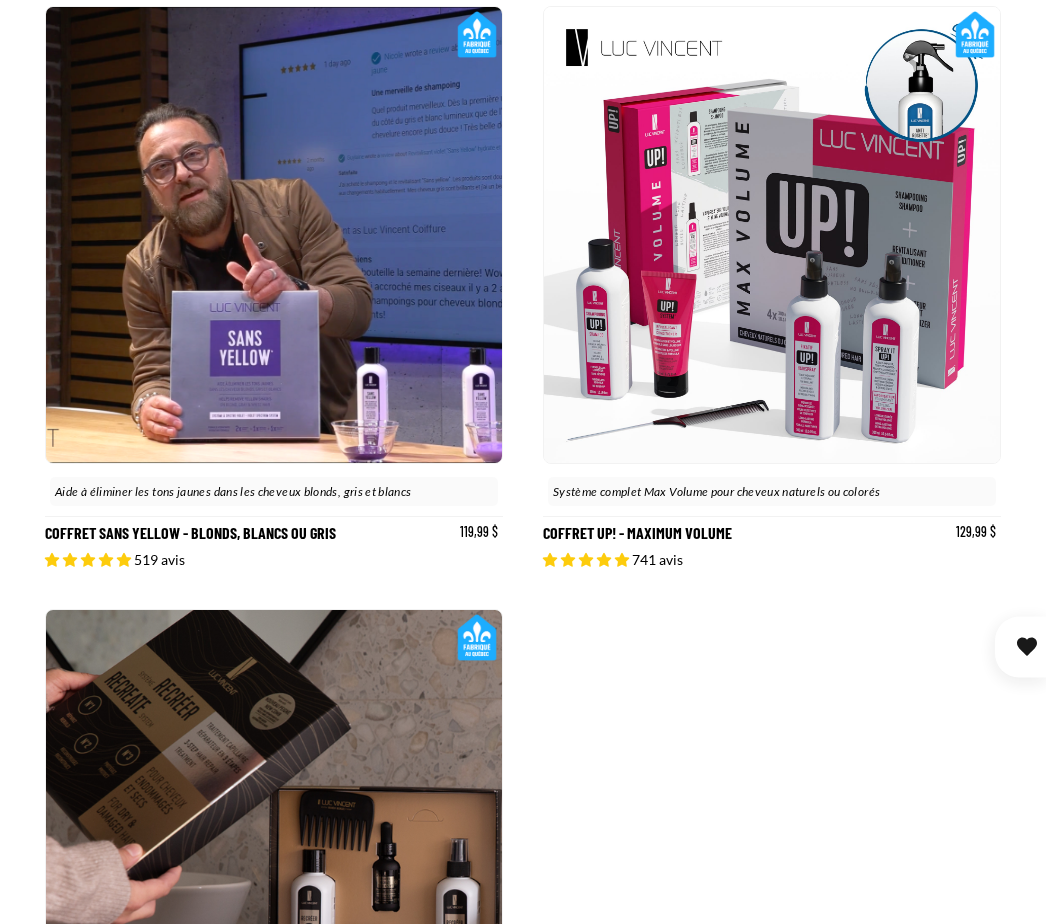 scroll, scrollTop: 0, scrollLeft: 0, axis: both 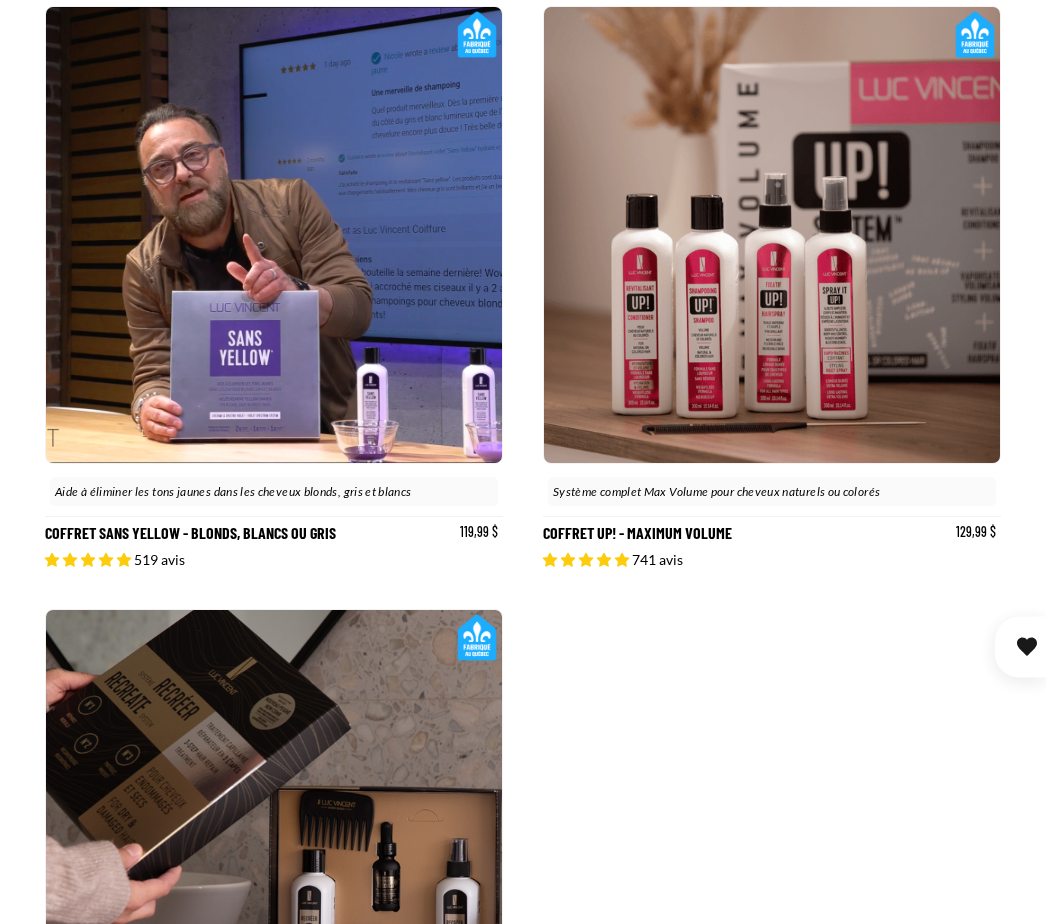 click at bounding box center (772, 235) 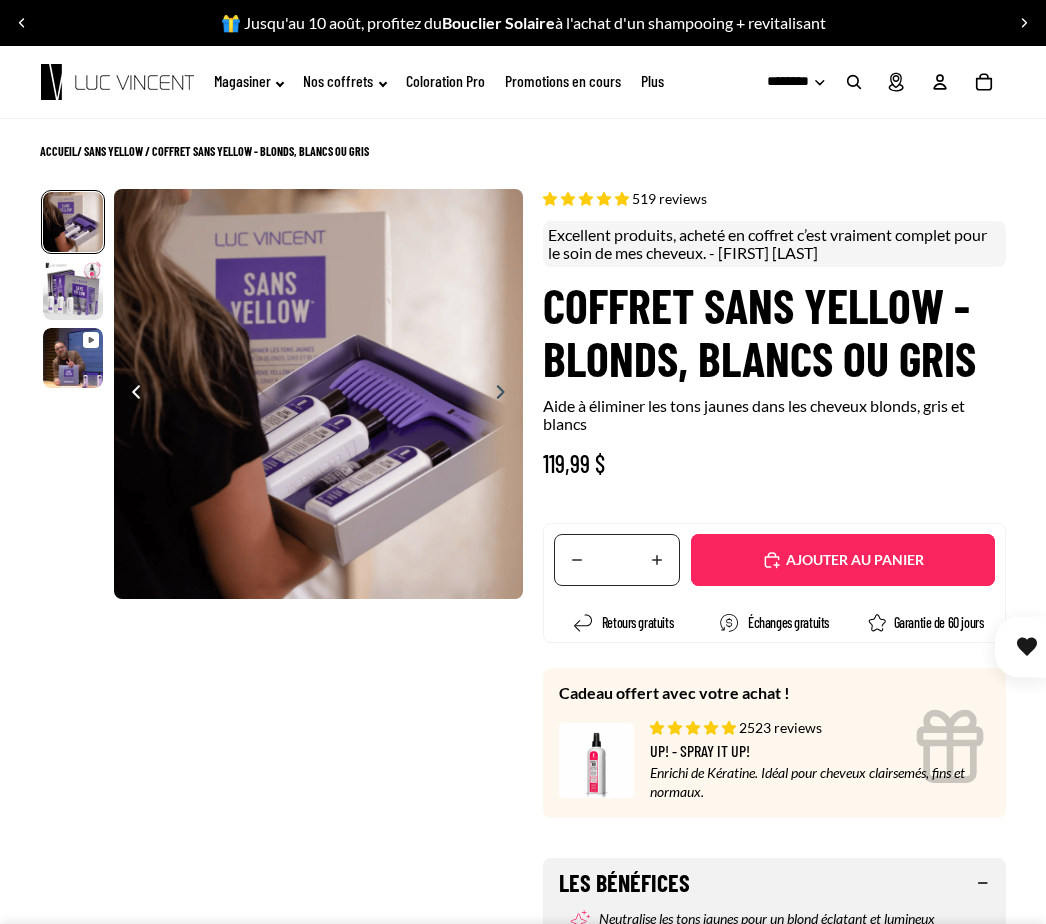 scroll, scrollTop: 0, scrollLeft: 0, axis: both 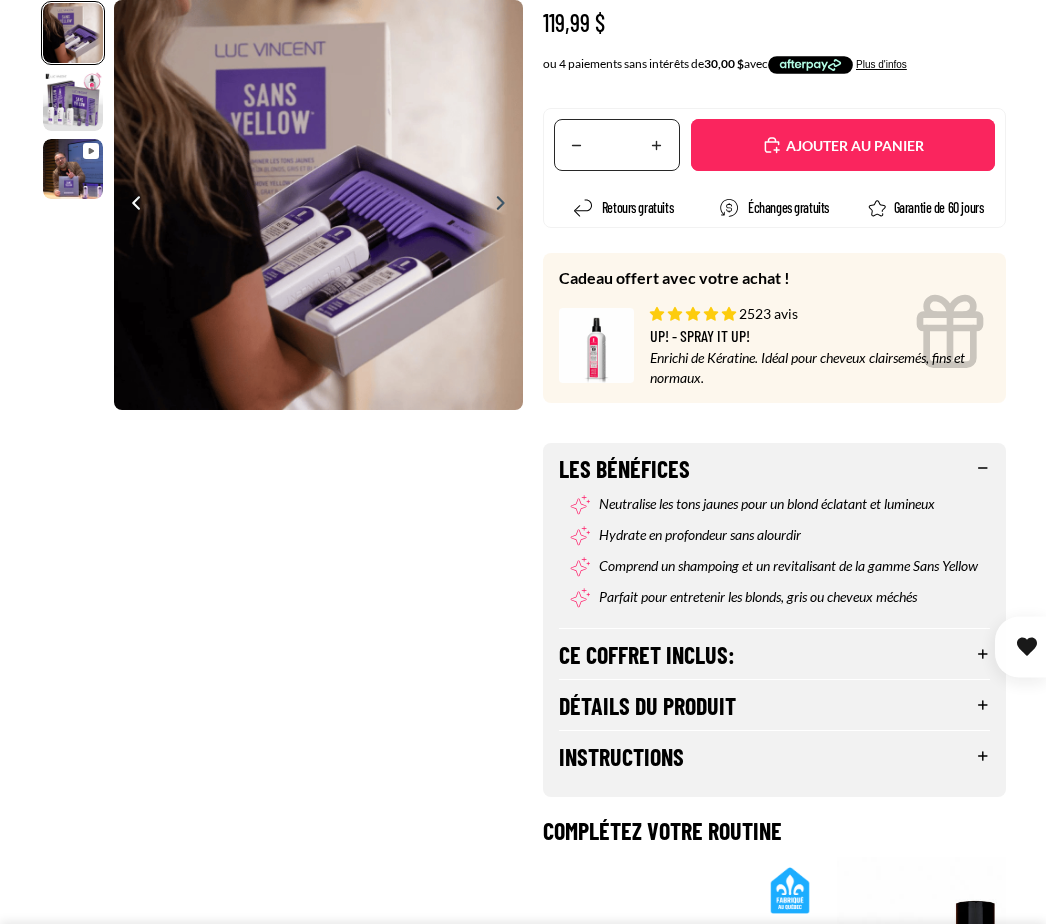 click on "Ce coffret inclus:" at bounding box center (774, 654) 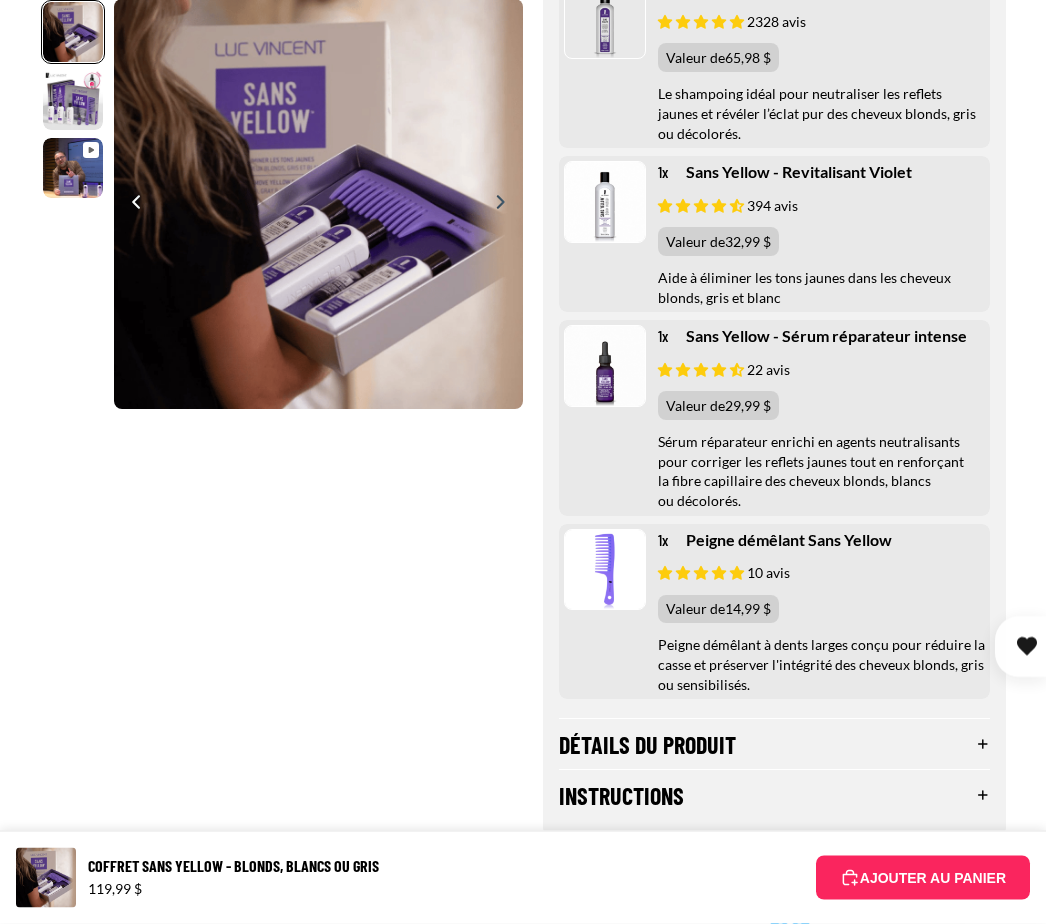 click on "Détails du produit" at bounding box center [774, 745] 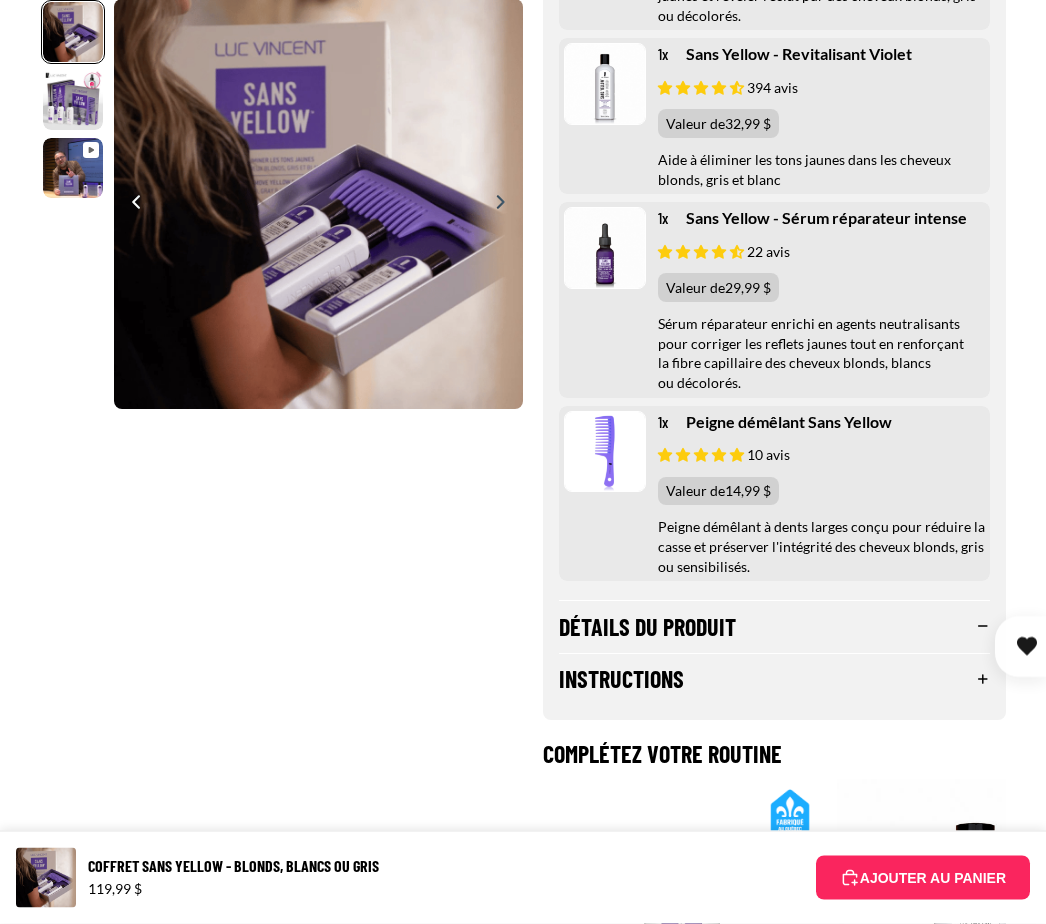 scroll, scrollTop: 1266, scrollLeft: 0, axis: vertical 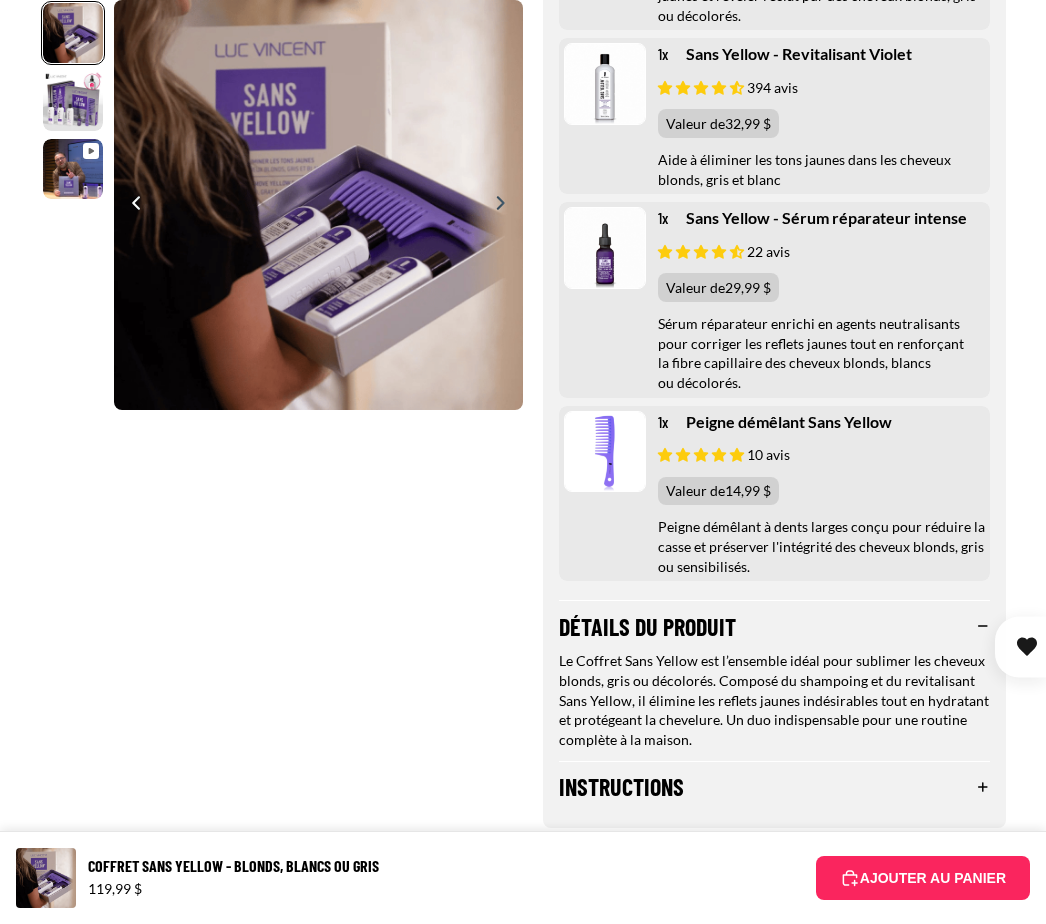 click on "Instructions" at bounding box center [774, 787] 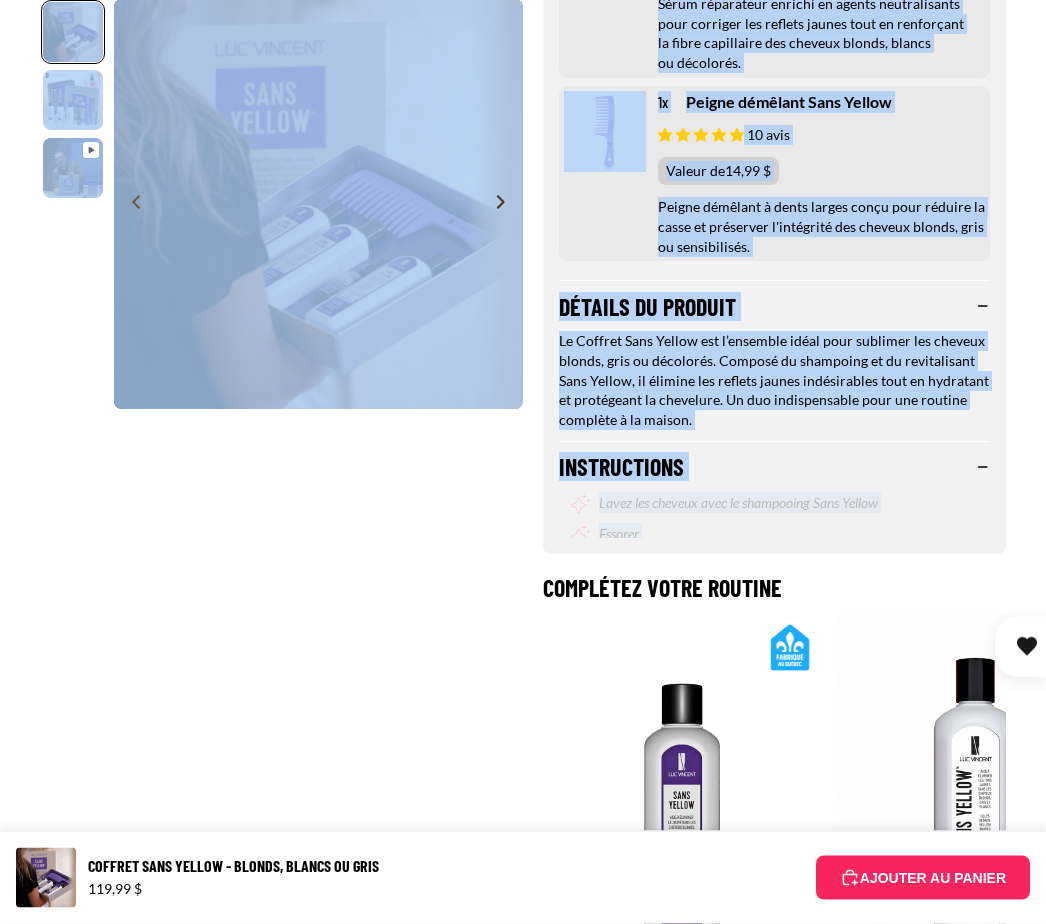 scroll, scrollTop: 1587, scrollLeft: 0, axis: vertical 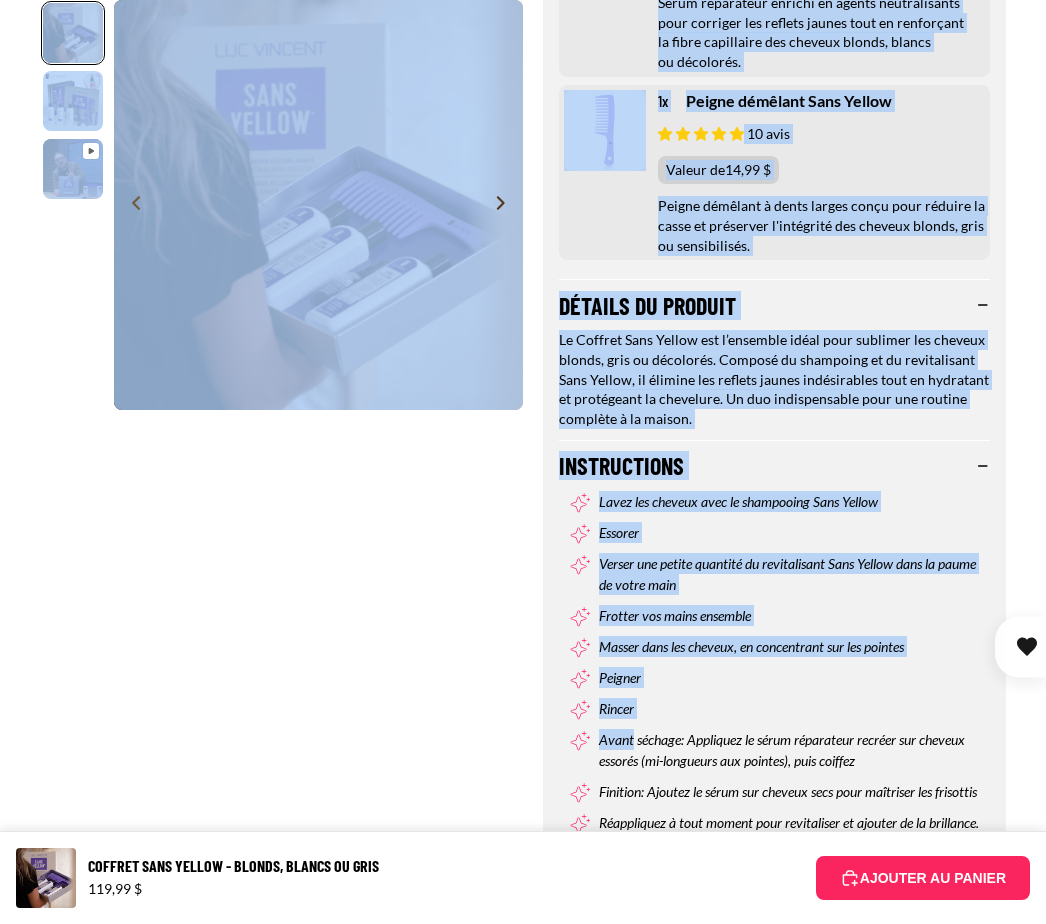 click on "[PRODUCT_NAME] - Blonds, blancs ou gris
519 avis
Excellent produits, acheté en coffret c’est vraiment complet pour le soin de mes cheveux. - [FIRST] [LAST]
[PRODUCT_NAME] - Blonds, blancs ou gris
Aide à éliminer les tons jaunes dans les cheveux blonds, gris et blancs
119,99 $
Translation missing: fr.accessibility.decrease_quantity
*
Translation missing: fr.accessibility.increase_quantity
Ajouter au panier
Ajouté" at bounding box center [764, -19] 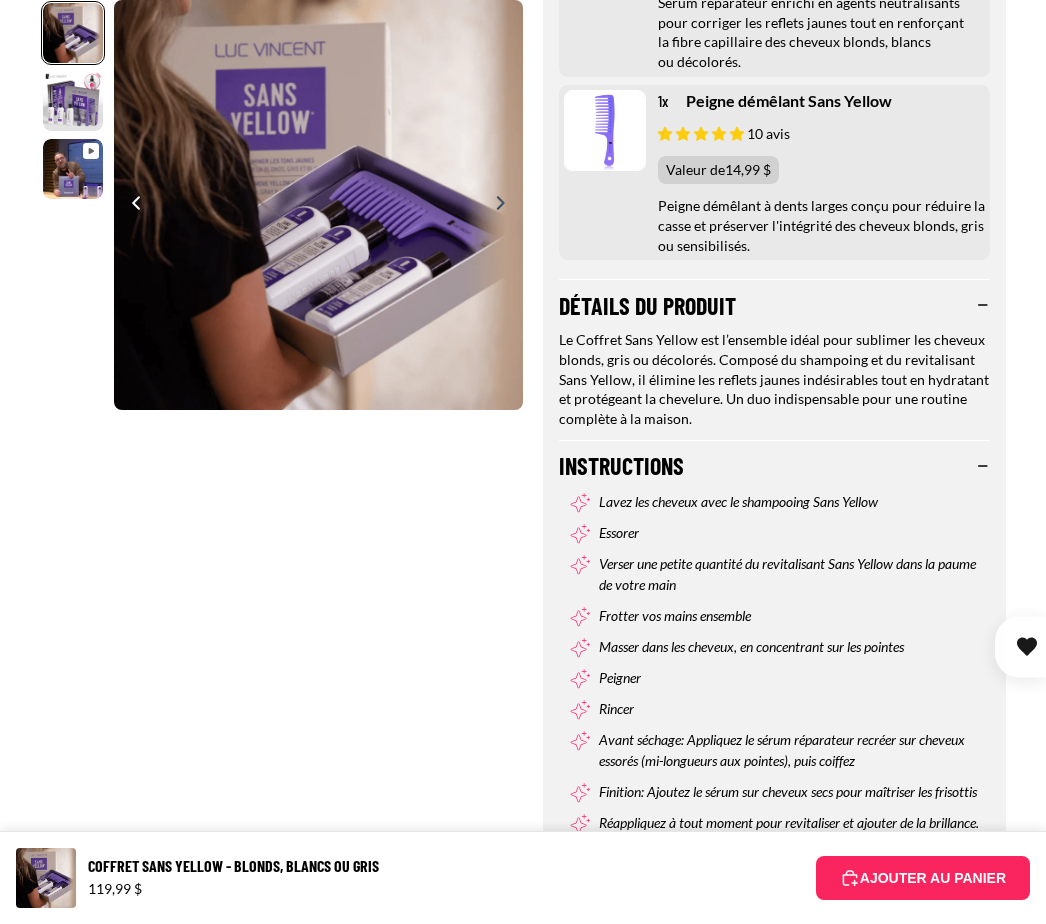 click on "[PRODUCT_NAME] - Blonds, blancs ou gris
519 avis
Excellent produits, acheté en coffret c’est vraiment complet pour le soin de mes cheveux. - [FIRST] [LAST]
[PRODUCT_NAME] - Blonds, blancs ou gris
Aide à éliminer les tons jaunes dans les cheveux blonds, gris et blancs
119,99 $
Translation missing: fr.accessibility.decrease_quantity
*
Translation missing: fr.accessibility.increase_quantity
Ajouter au panier
Ajouté" at bounding box center (764, -19) 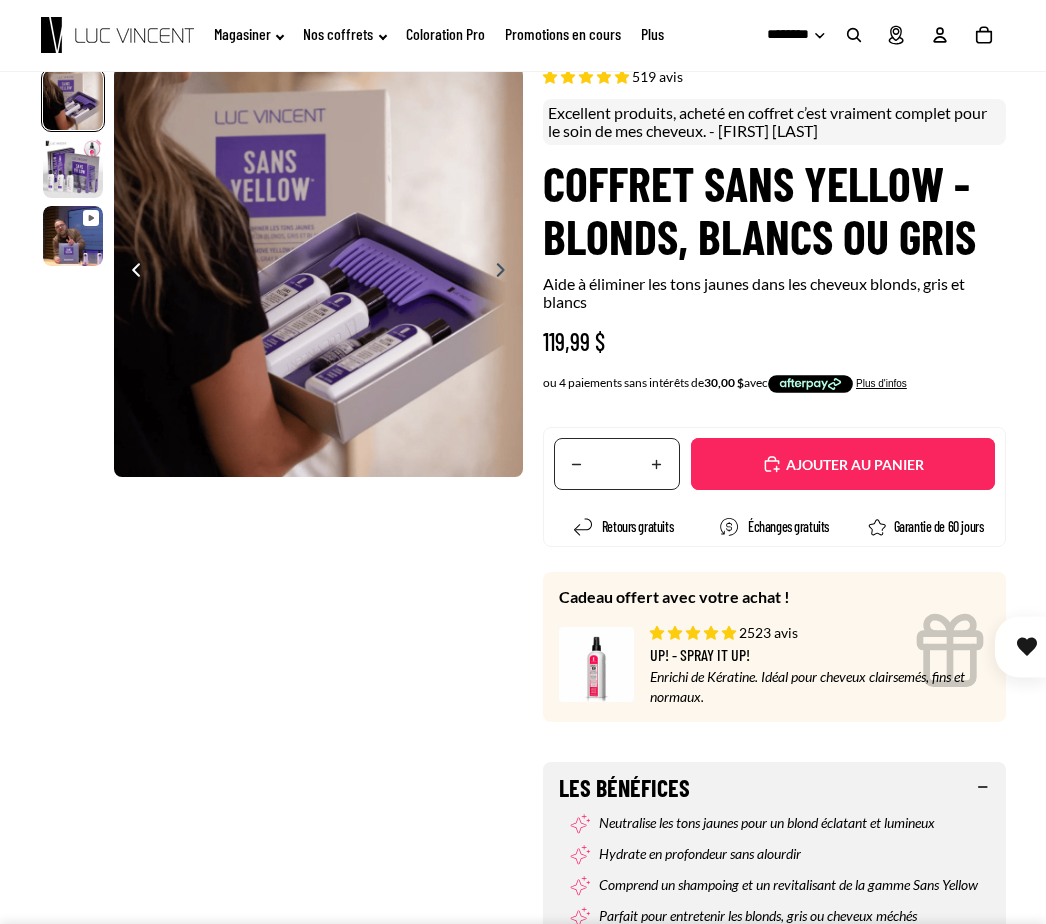 scroll, scrollTop: 0, scrollLeft: 0, axis: both 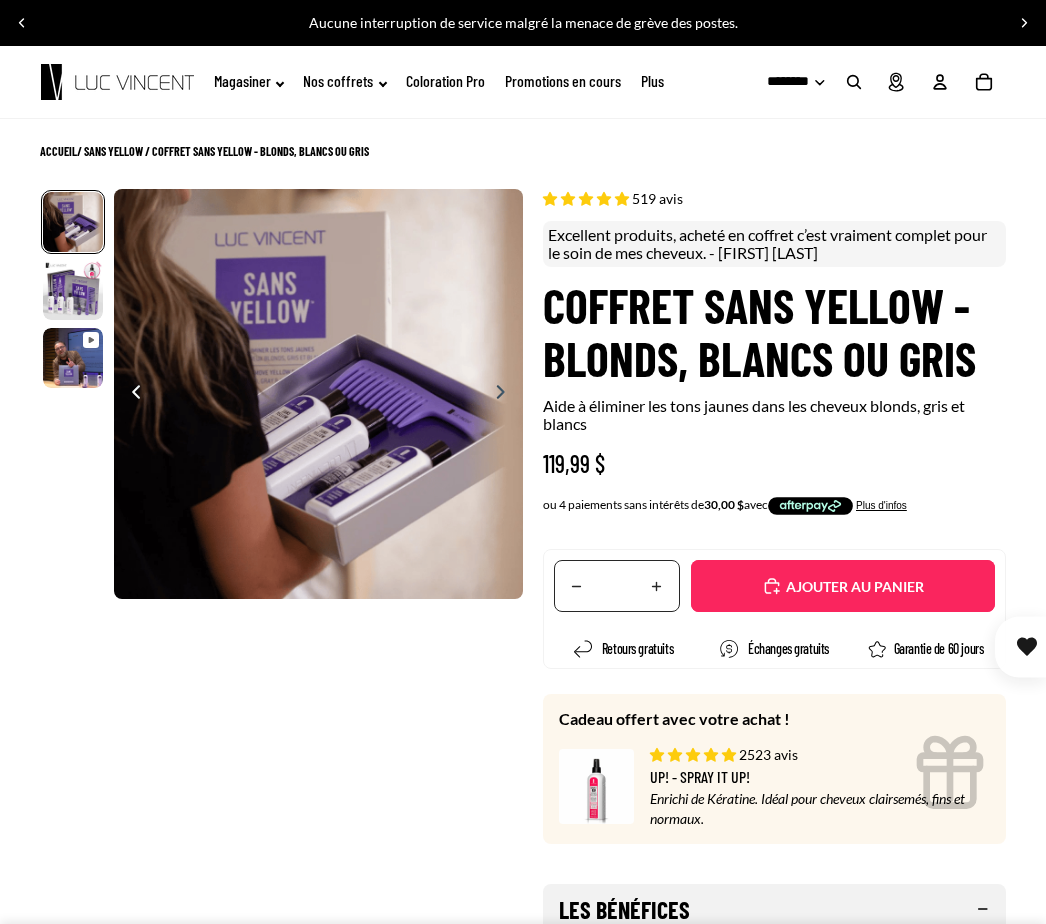 click at bounding box center [22, 23] 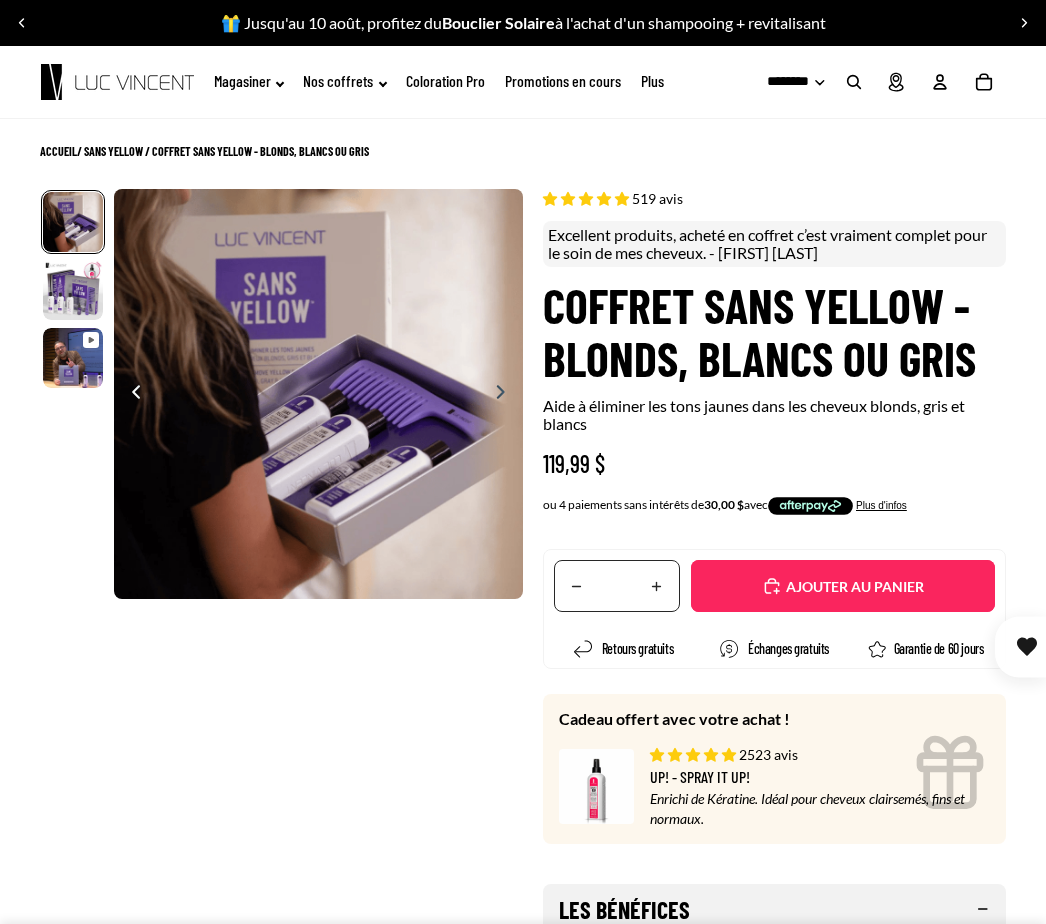click at bounding box center [22, 23] 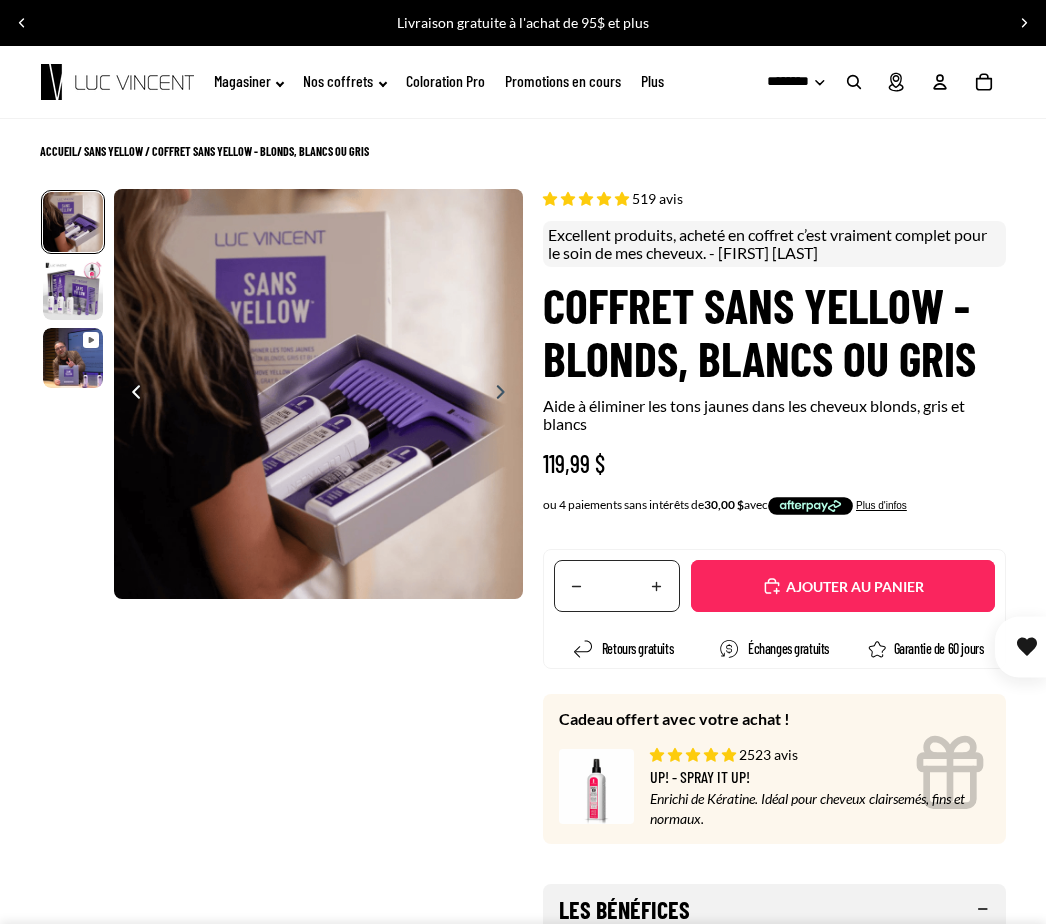 click at bounding box center [22, 23] 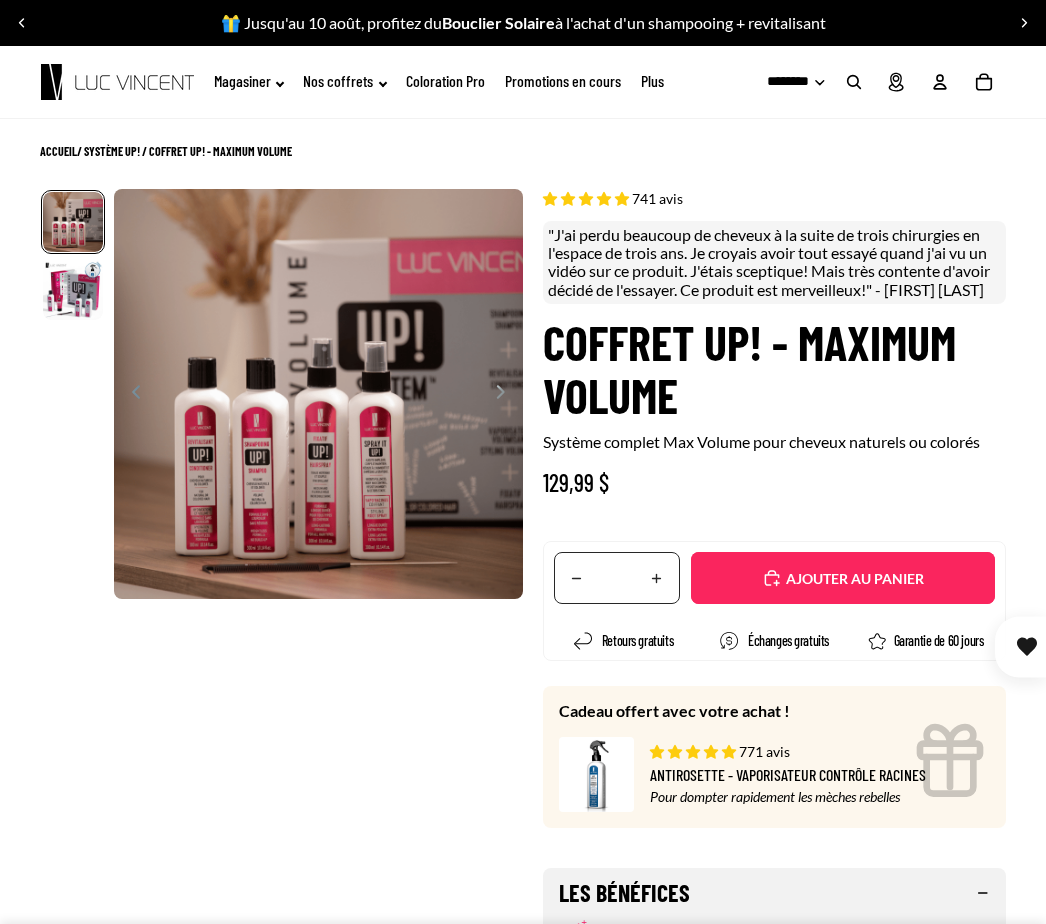 select on "**********" 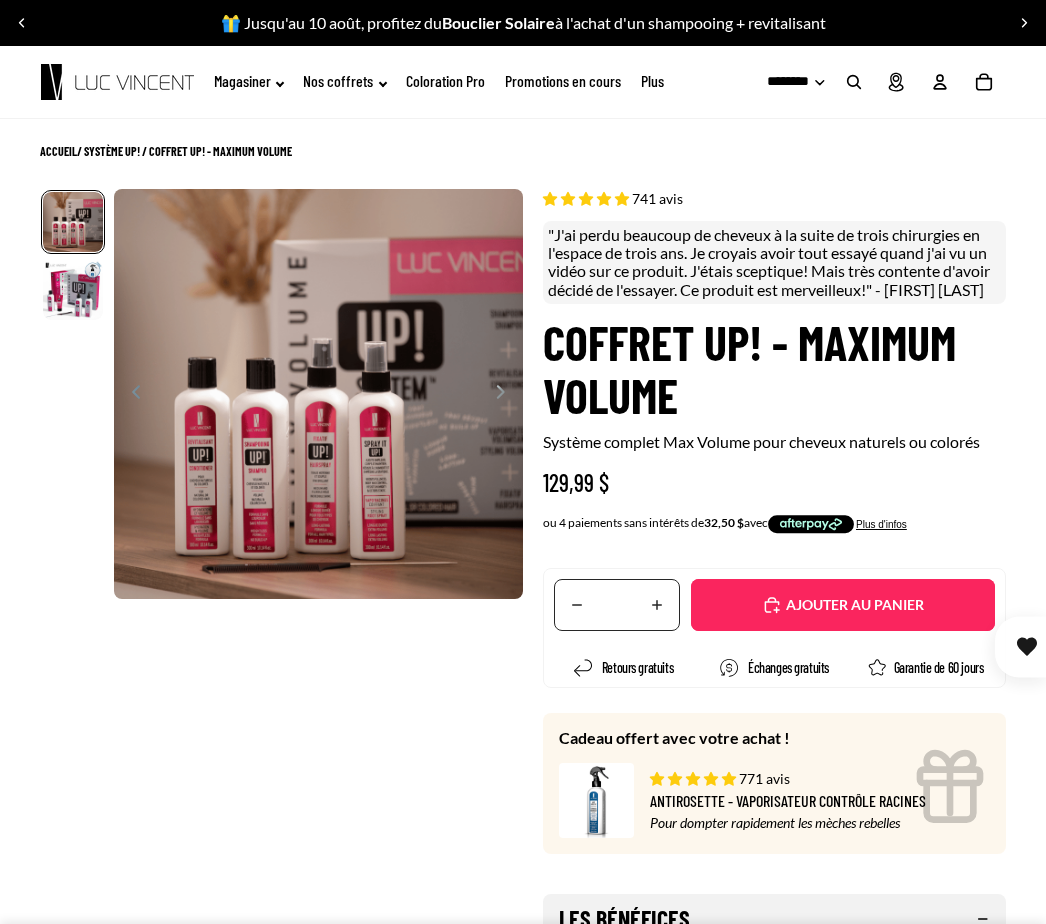 scroll, scrollTop: 0, scrollLeft: 294, axis: horizontal 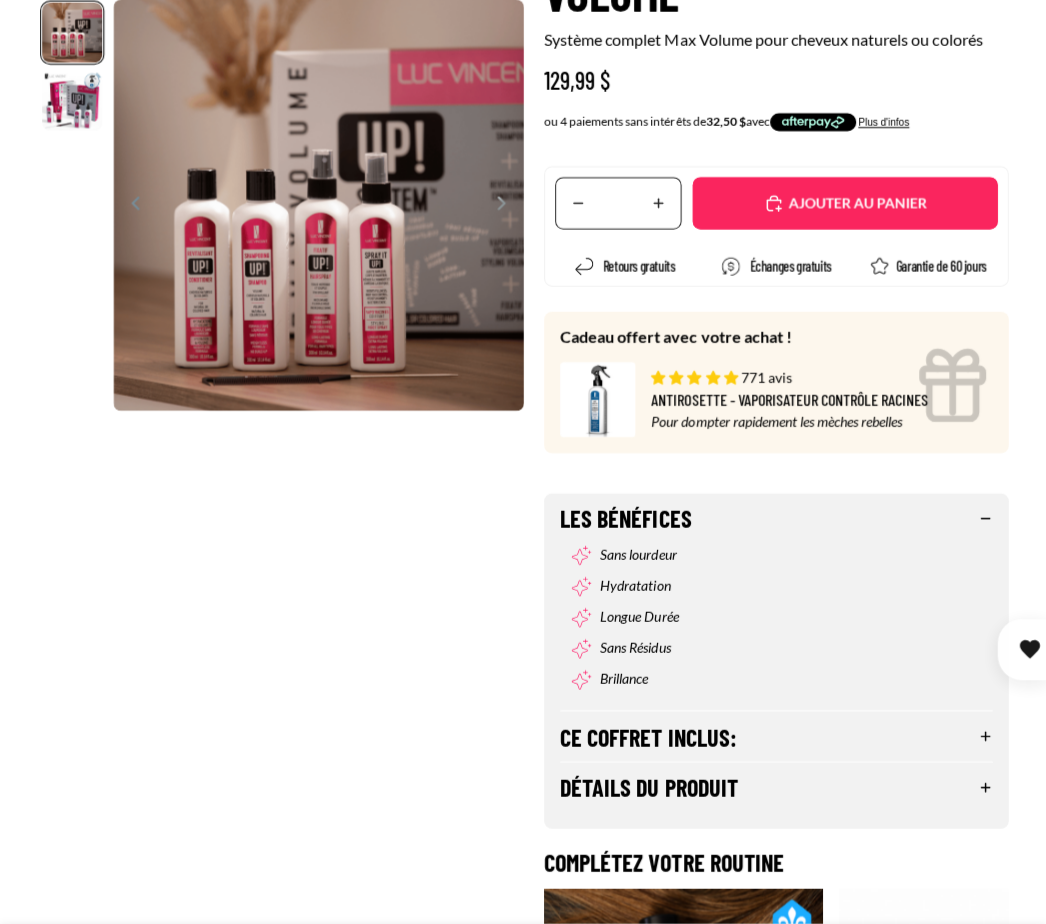 click on "Ce coffret inclus:" at bounding box center (774, 734) 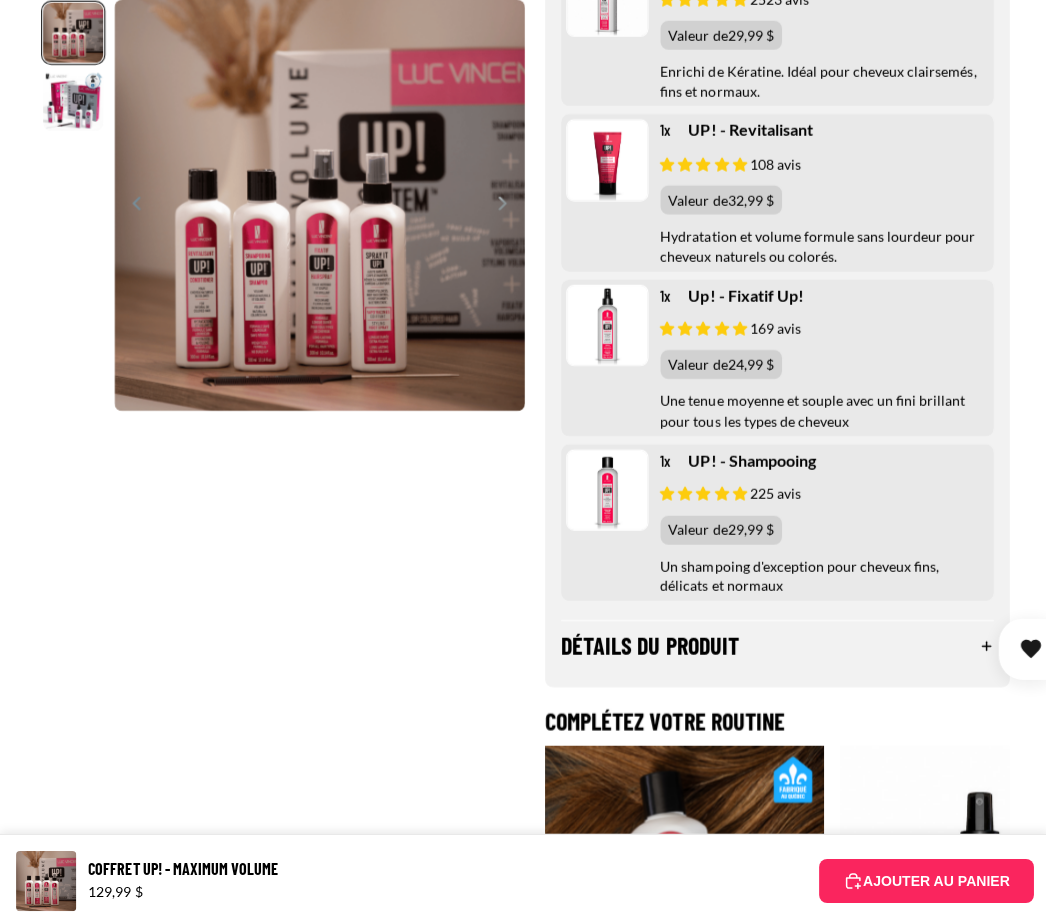 click on "Détails du produit" at bounding box center (774, 644) 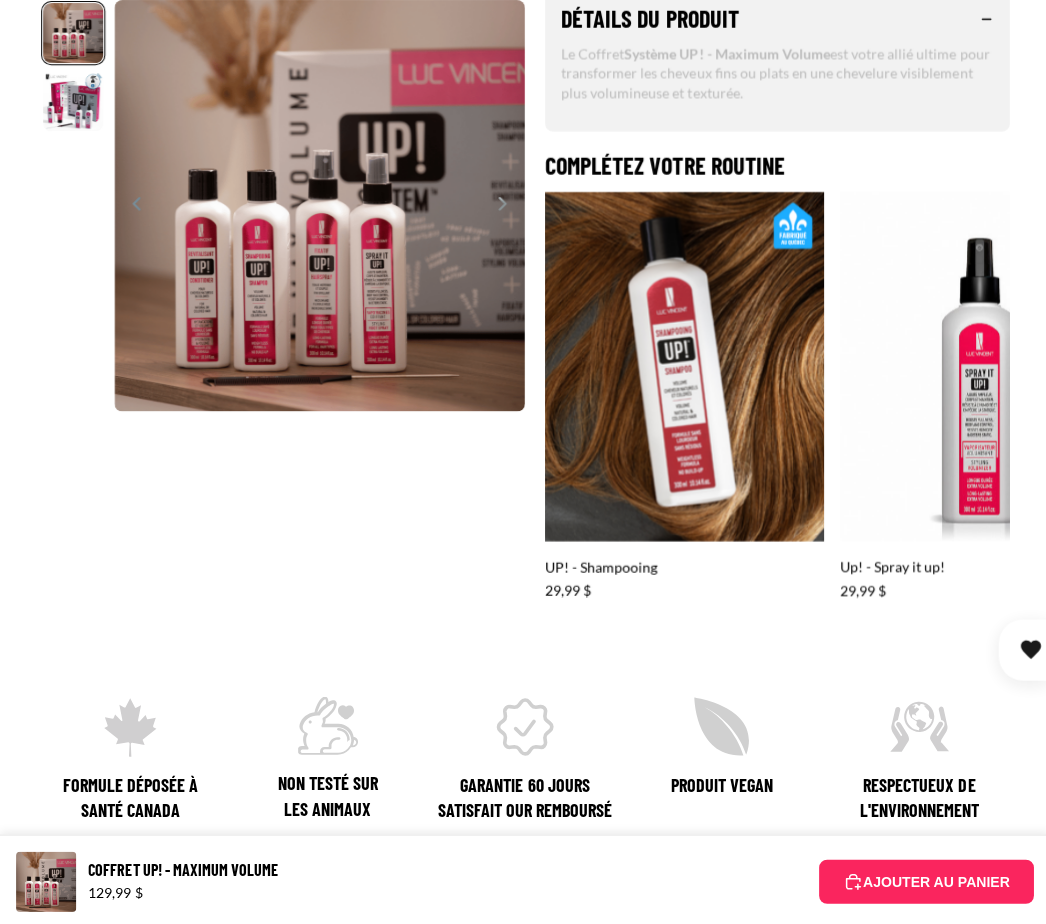 scroll, scrollTop: 1836, scrollLeft: 0, axis: vertical 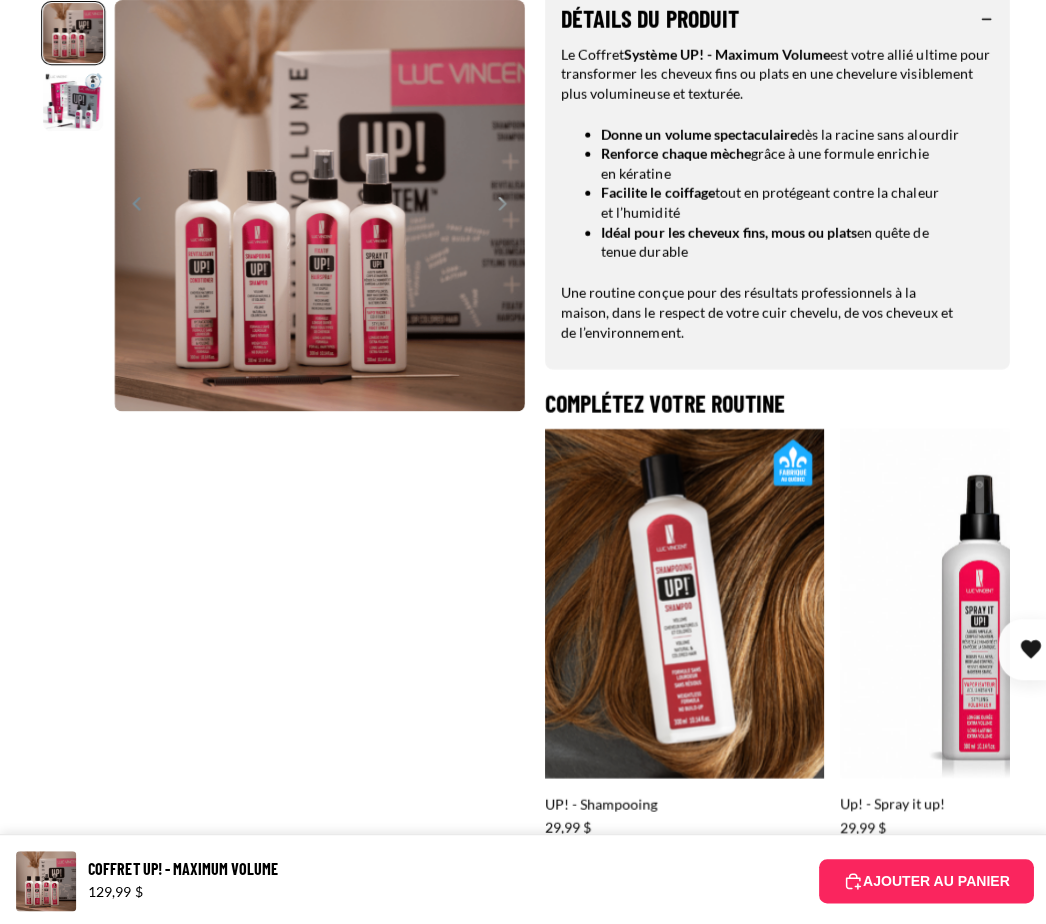 click 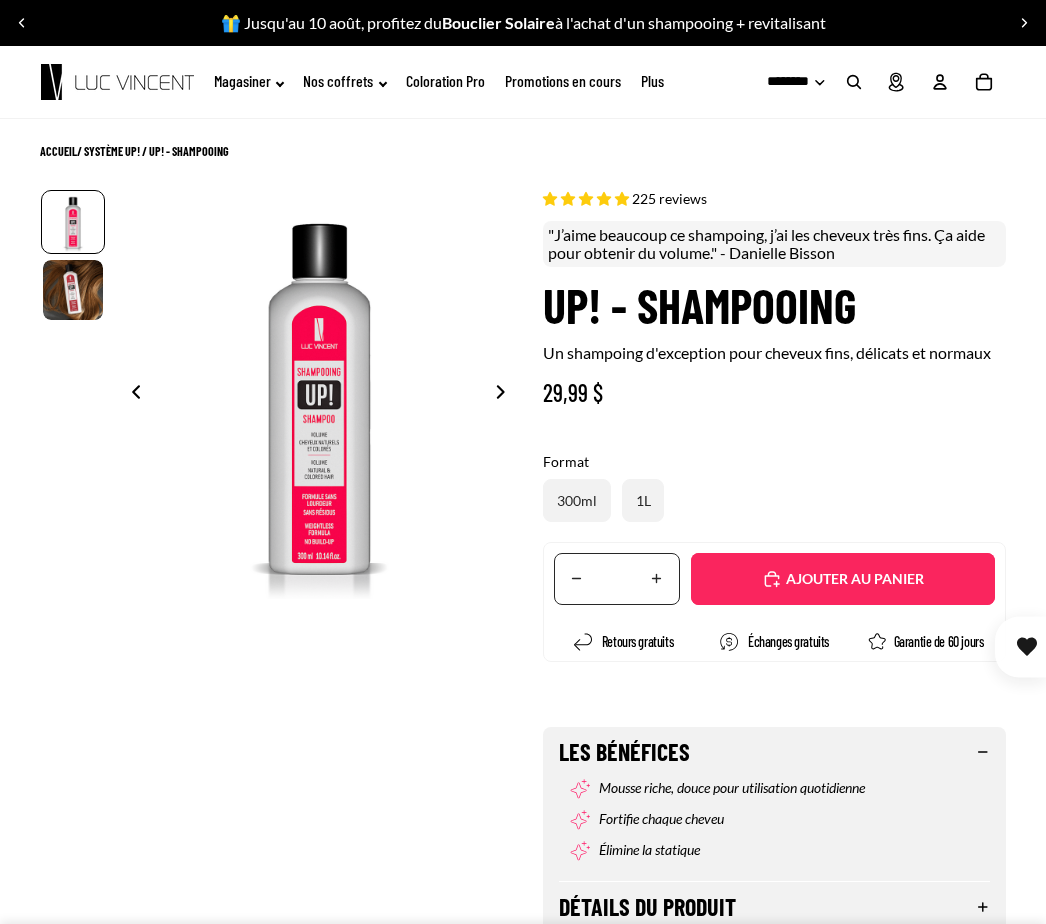scroll, scrollTop: 0, scrollLeft: 0, axis: both 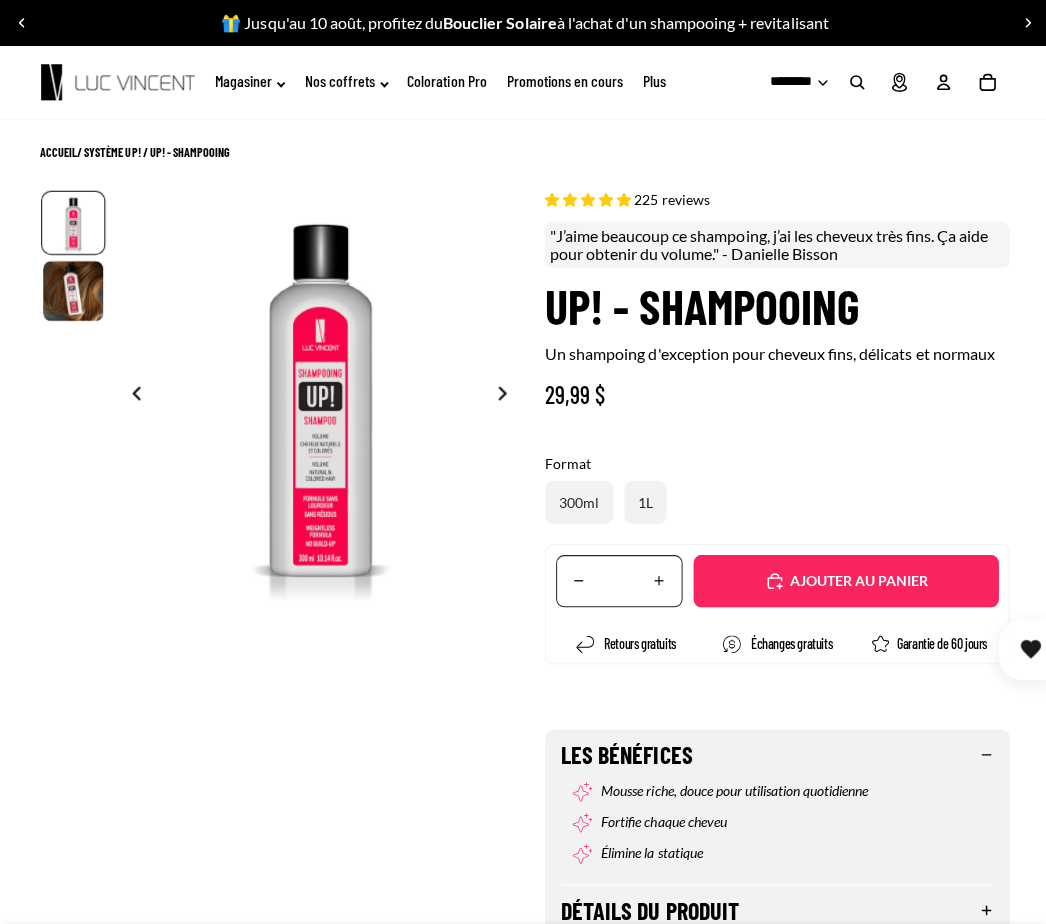 select on "**********" 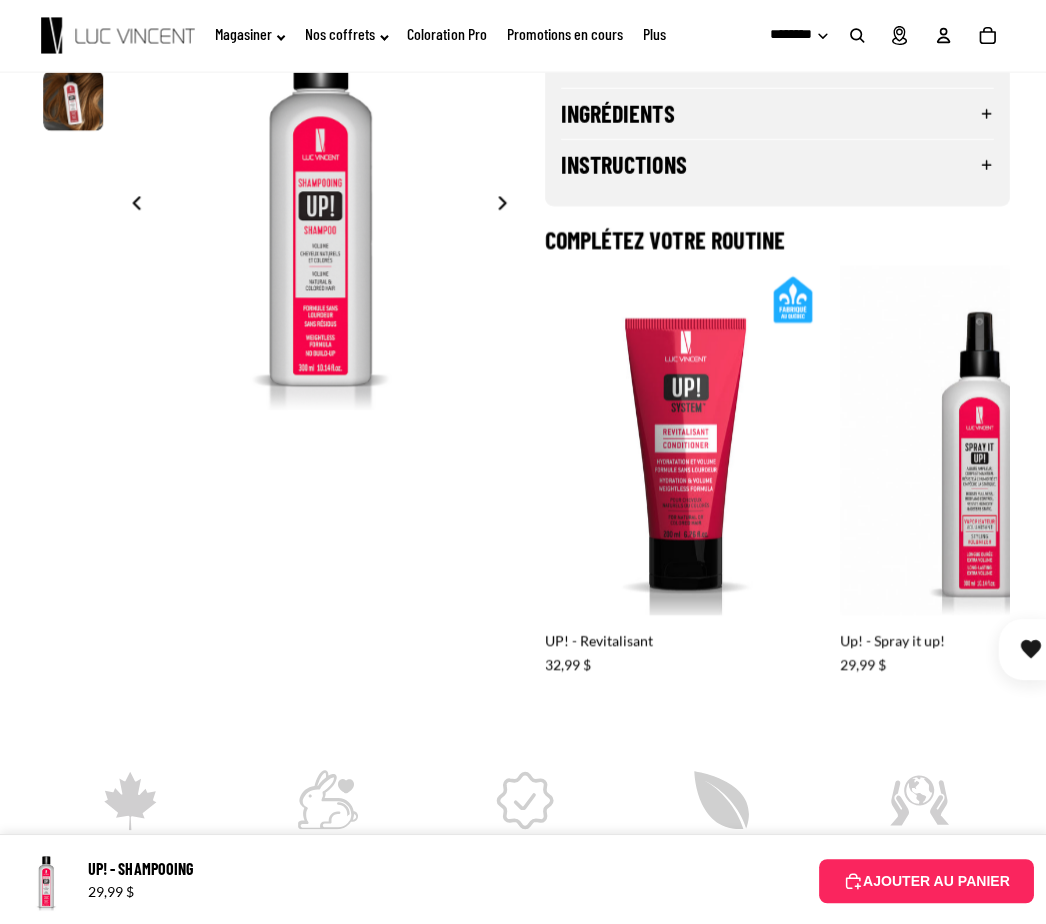 scroll, scrollTop: 872, scrollLeft: 0, axis: vertical 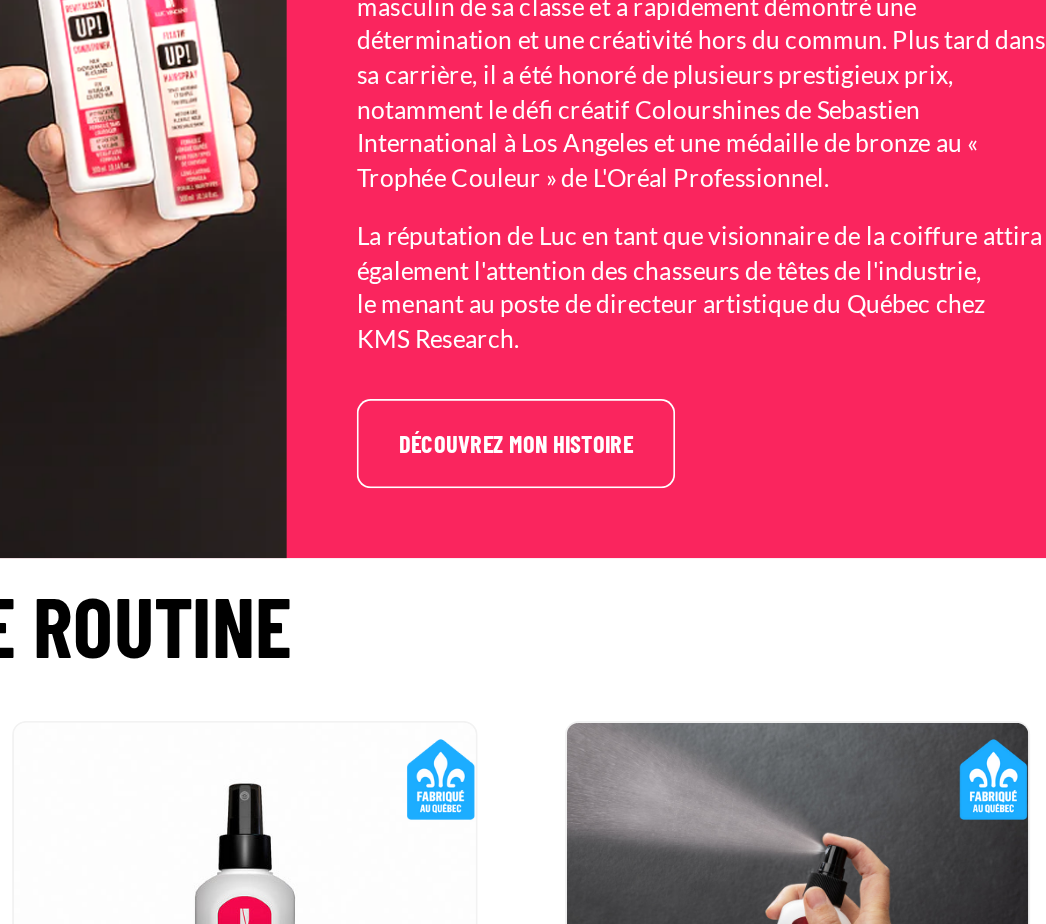 click on "Découvrez mon histoire" at bounding box center [654, 494] 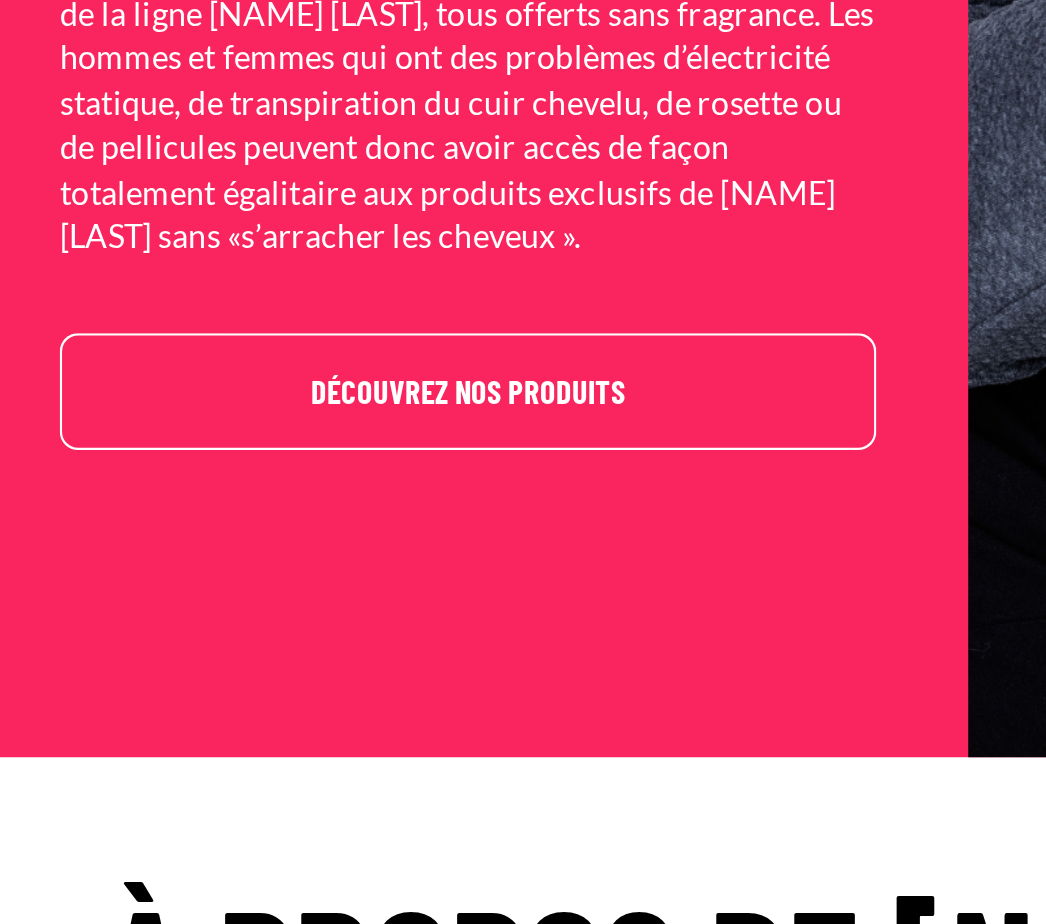 scroll, scrollTop: 222, scrollLeft: 0, axis: vertical 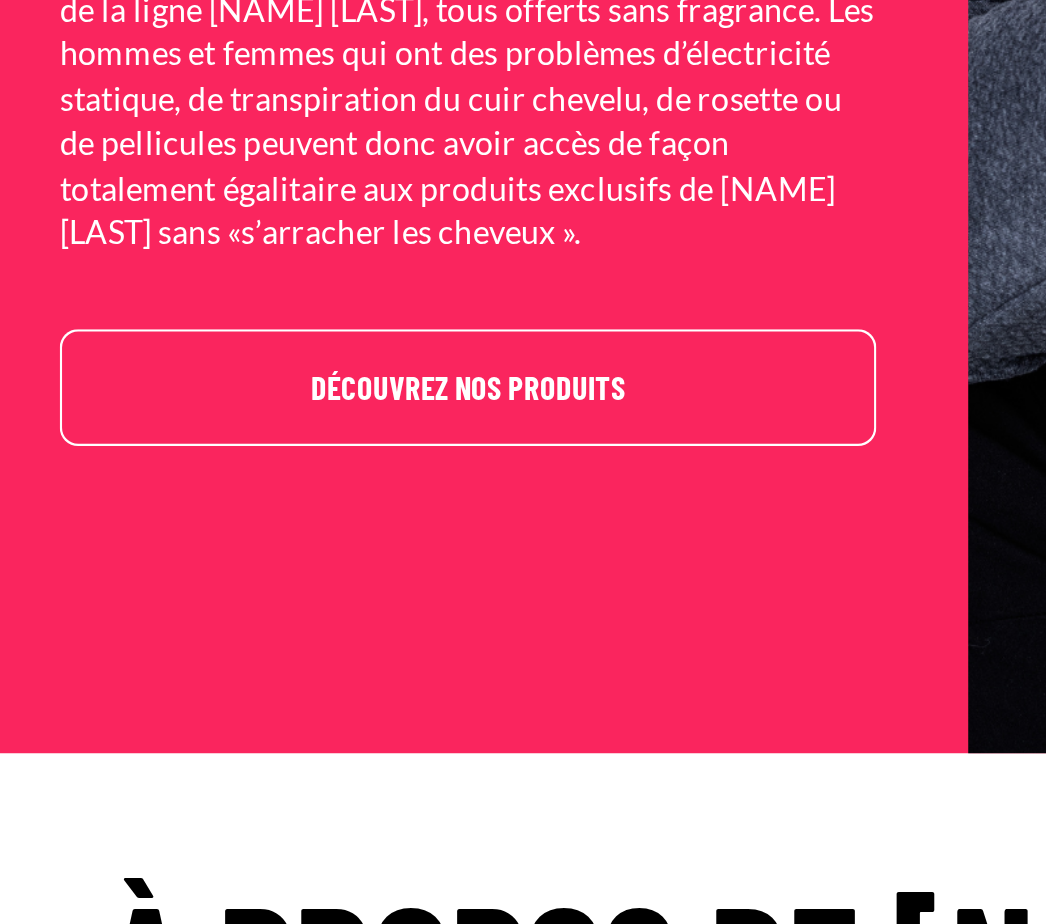 click on "Découvrez nos produits" at bounding box center [218, 662] 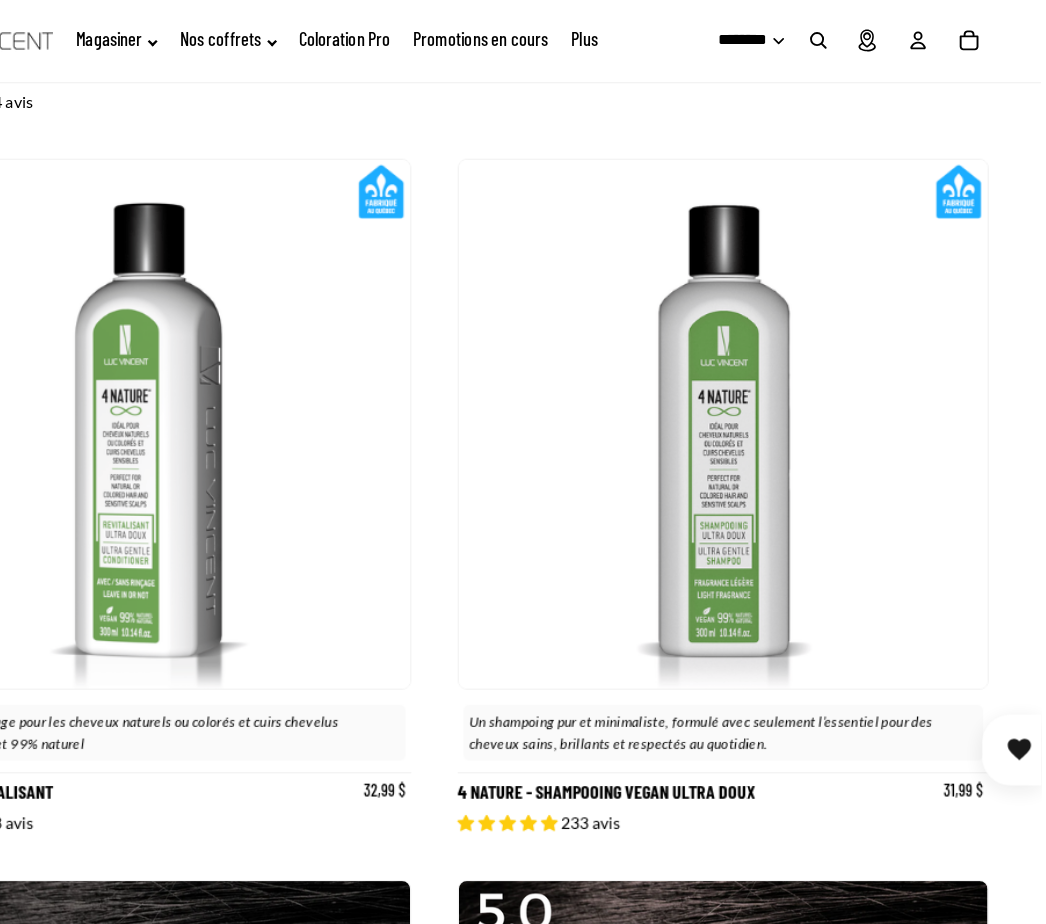 scroll, scrollTop: 3024, scrollLeft: 0, axis: vertical 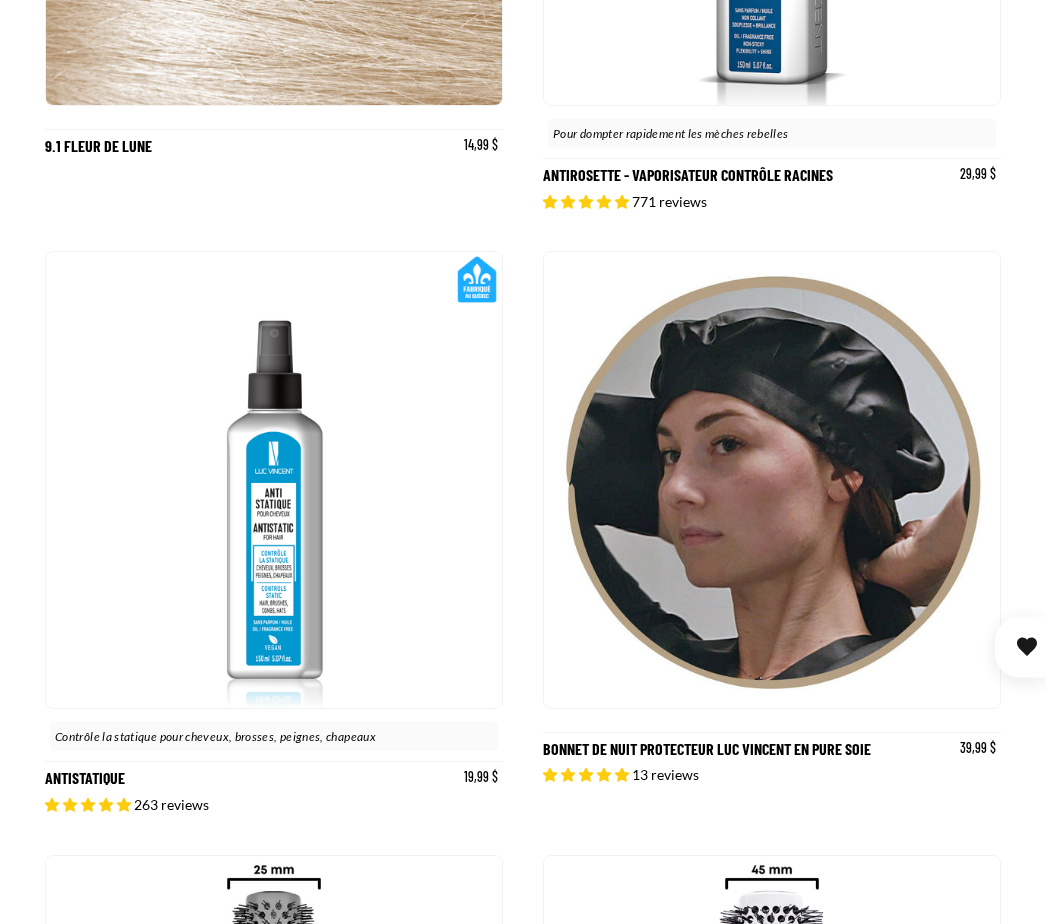 click at bounding box center (772, 480) 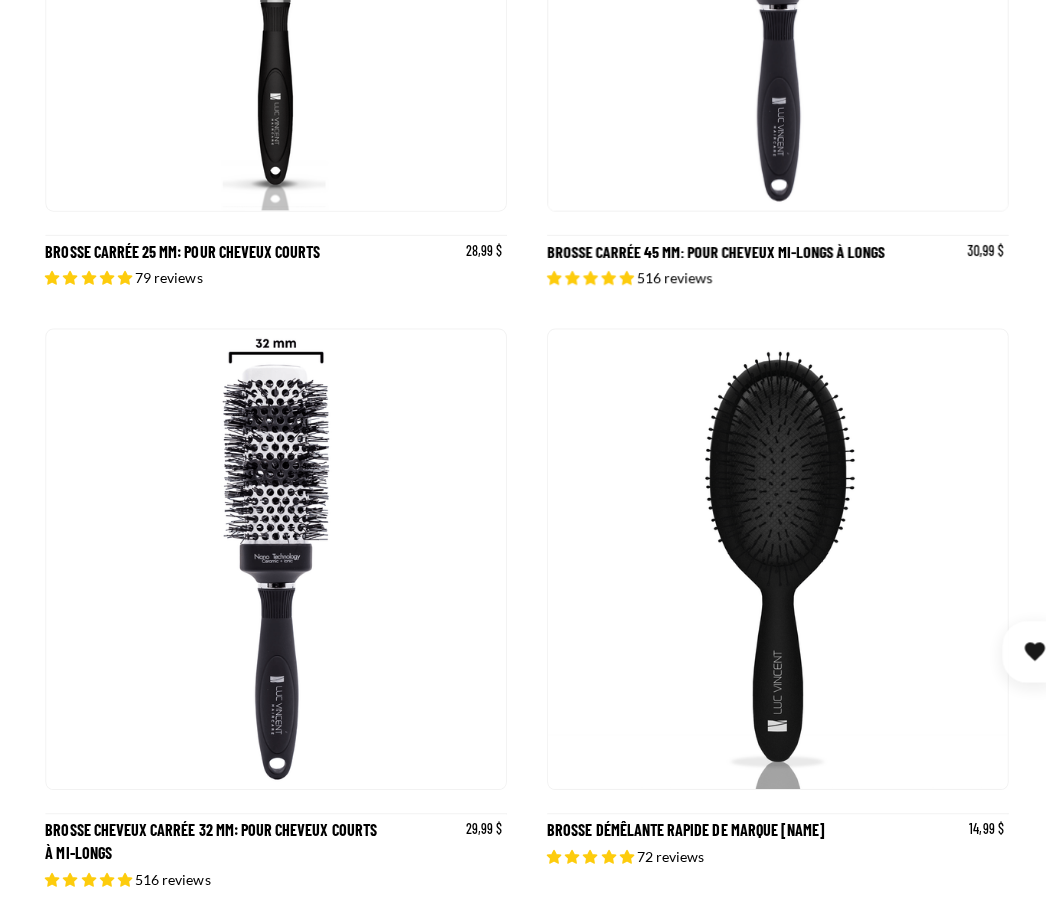 scroll, scrollTop: 13632, scrollLeft: 0, axis: vertical 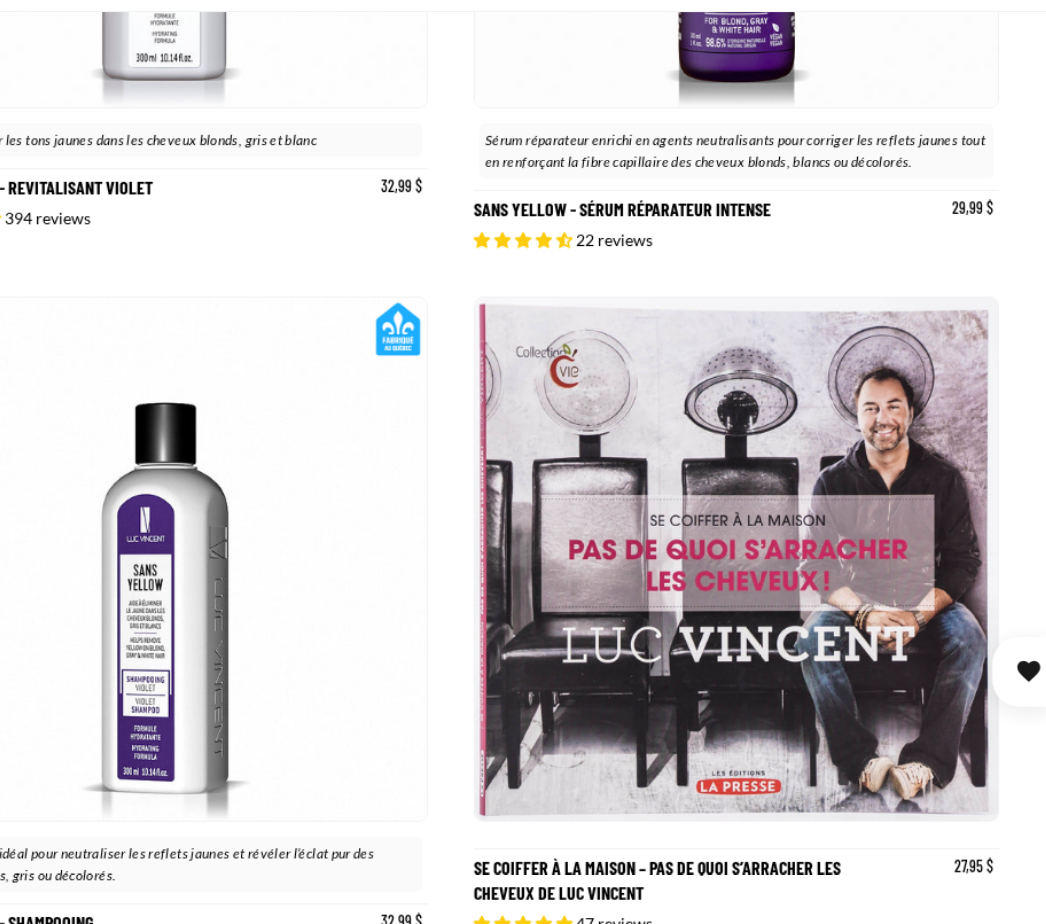 click on "Se coiffer à la maison – Pas de quoi s’arracher les cheveux de Luc Vincent" at bounding box center (772, 611) 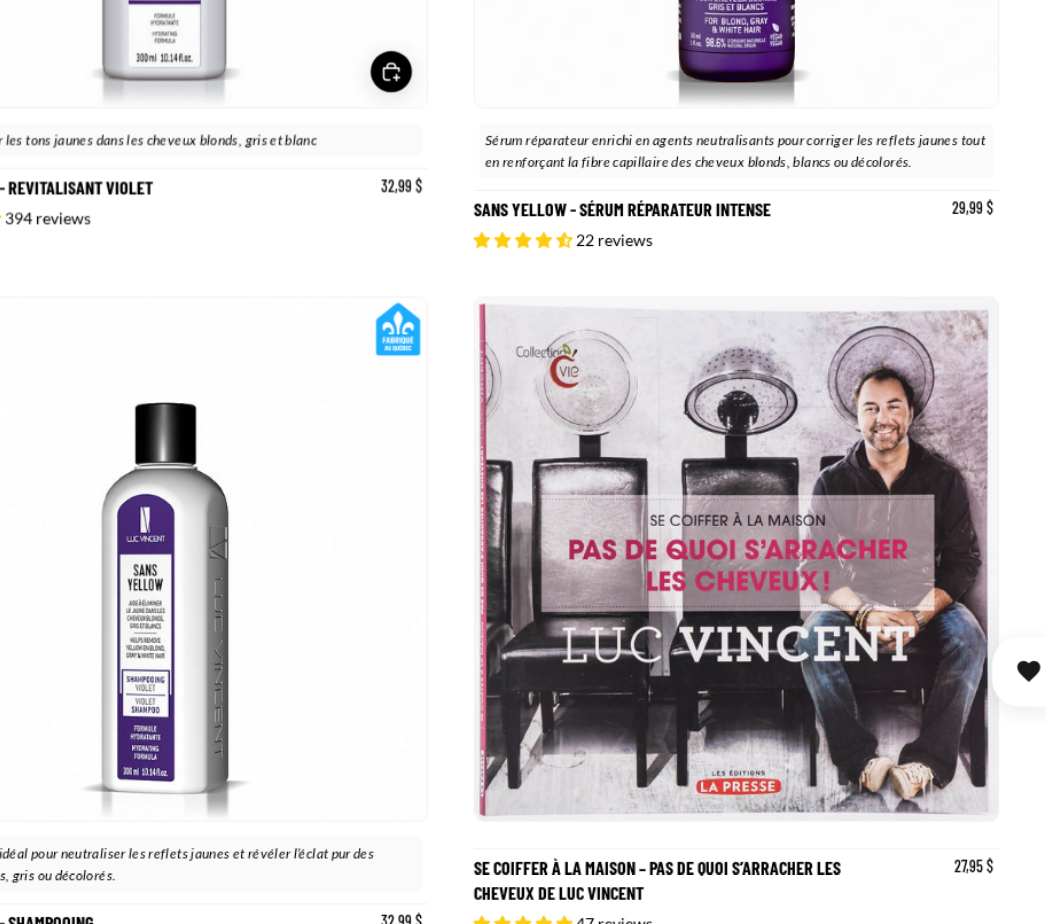 scroll, scrollTop: 25749, scrollLeft: 0, axis: vertical 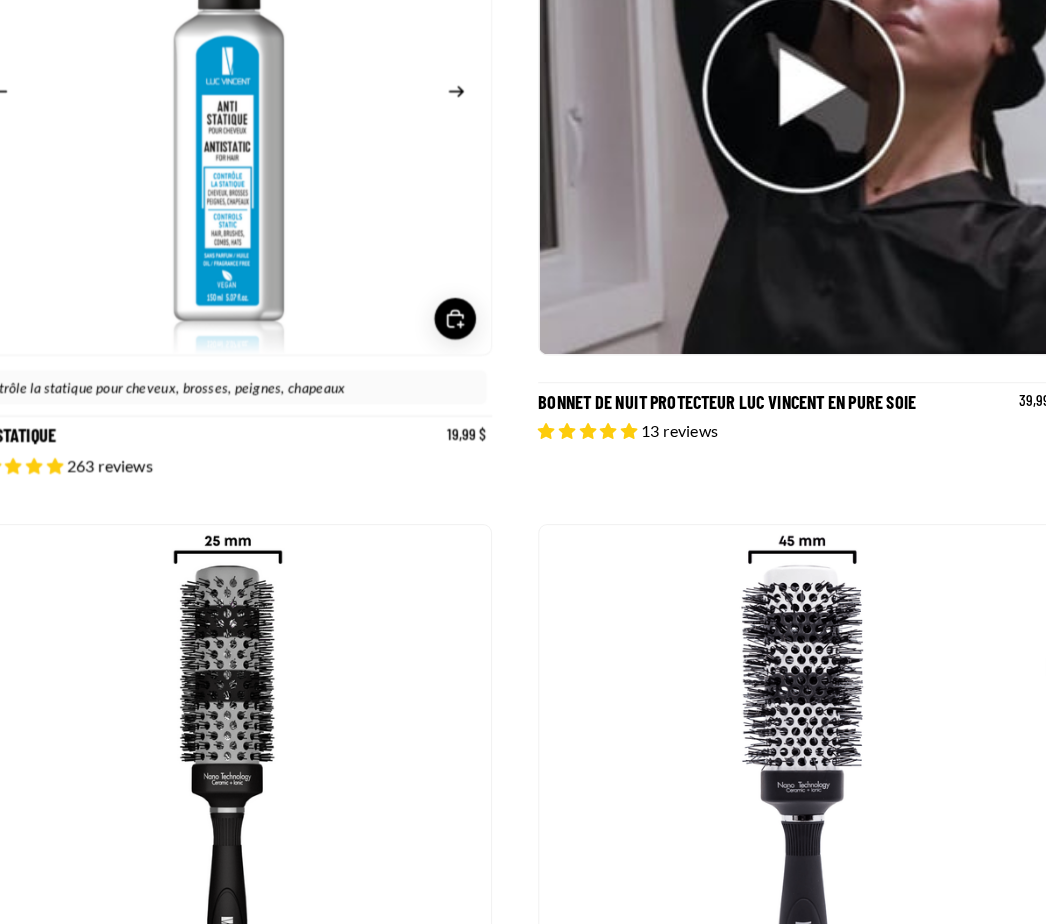 click on "Bonnet de nuit protecteur Luc Vincent en pure soie" at bounding box center [772, 204] 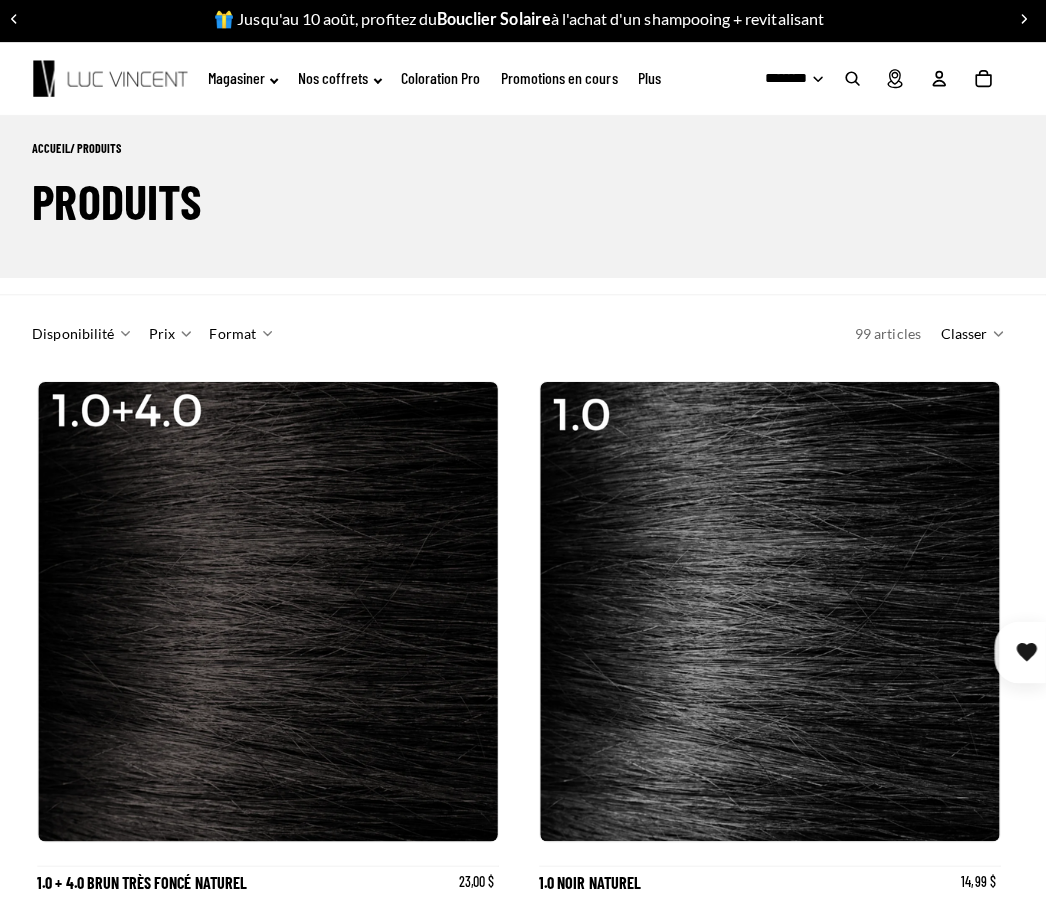 scroll, scrollTop: 0, scrollLeft: 0, axis: both 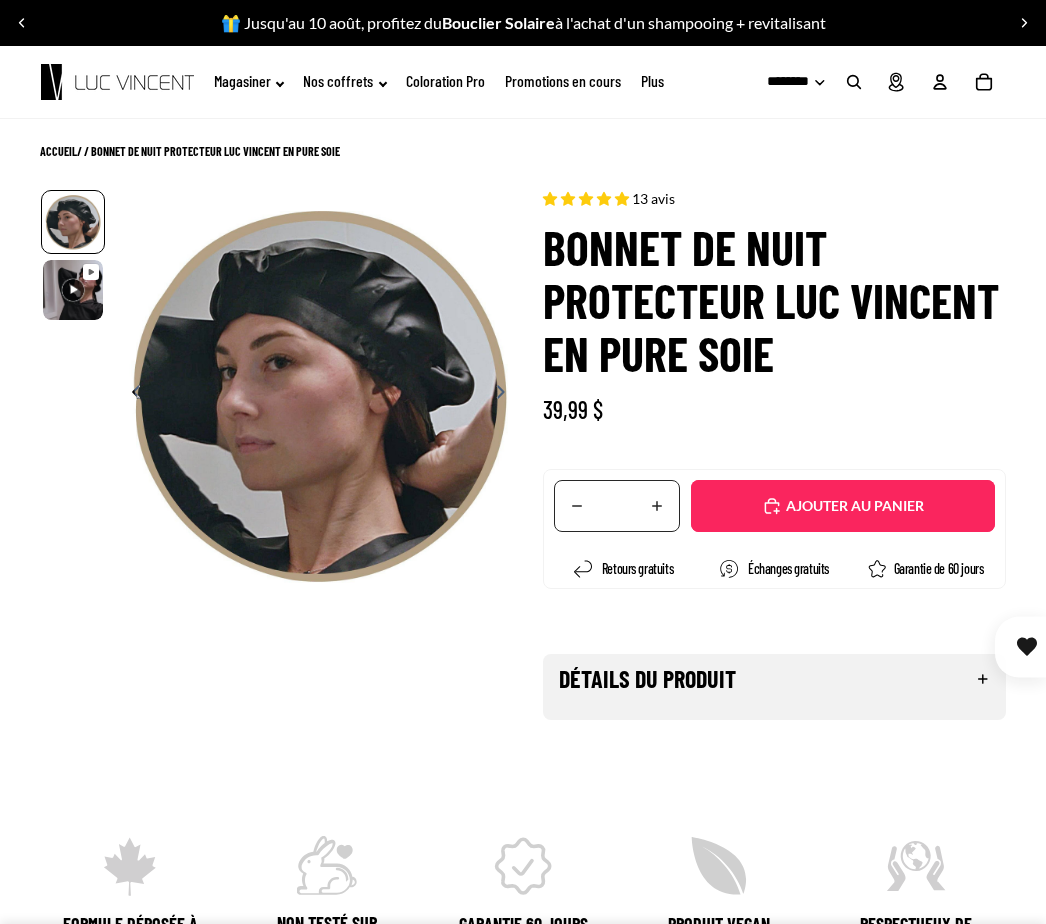 select on "**********" 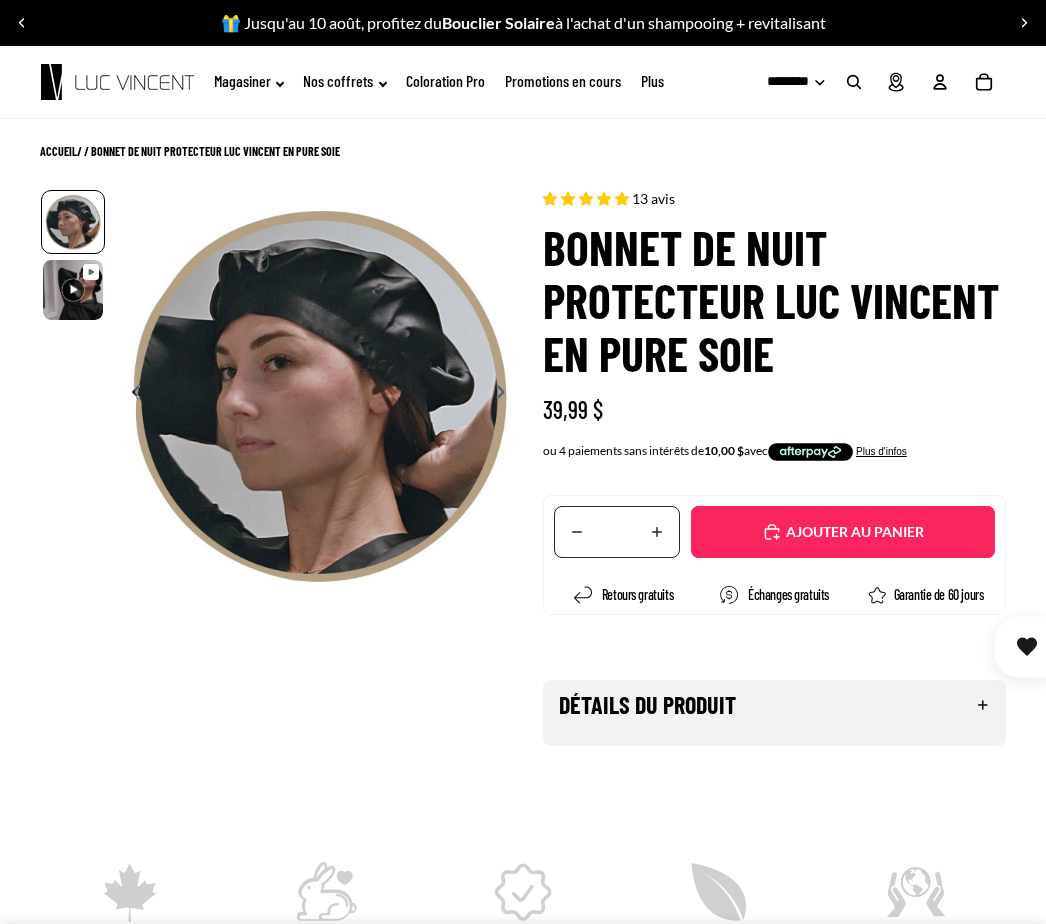 click 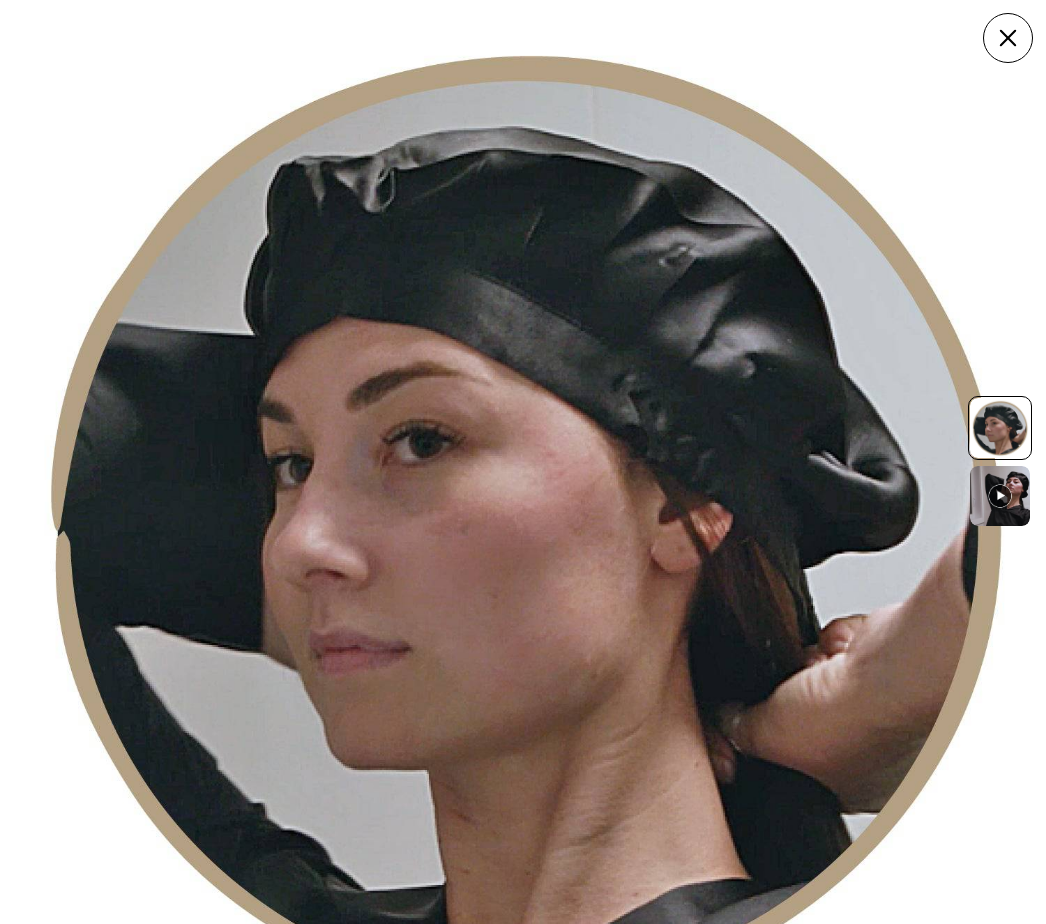 click at bounding box center (523, 523) 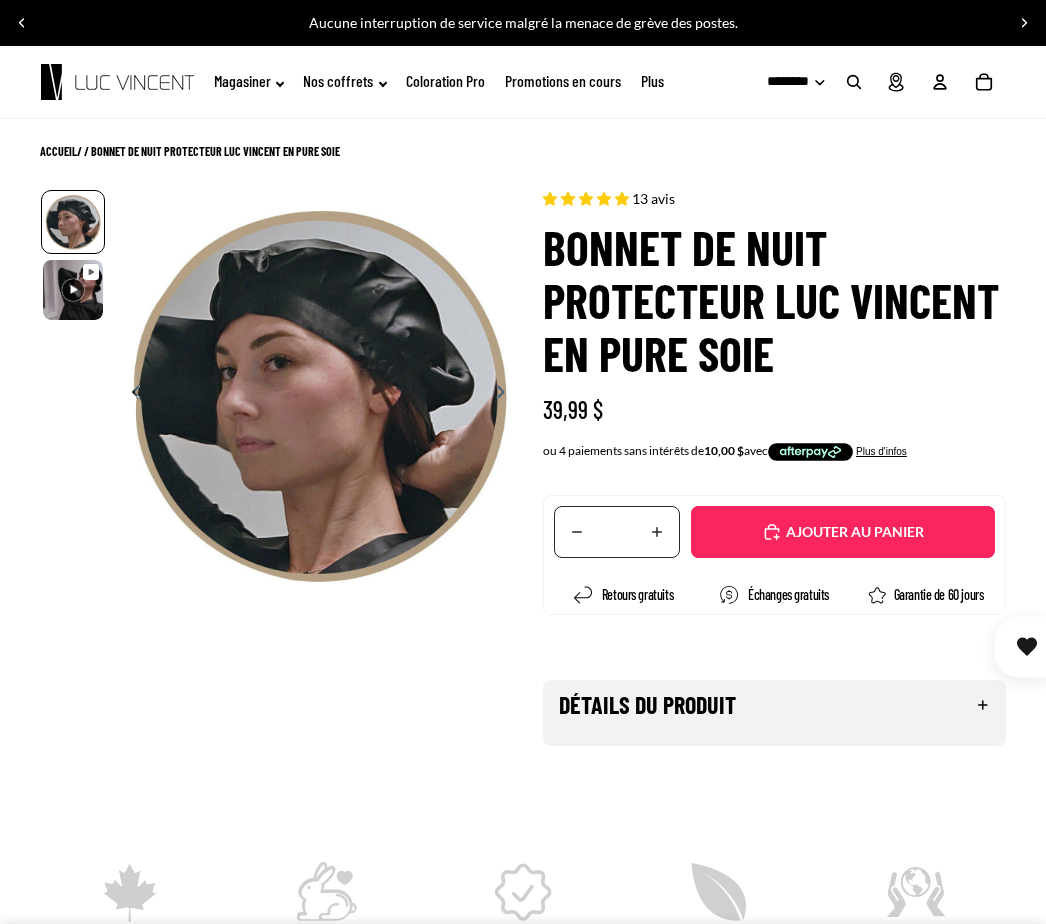 scroll, scrollTop: 18, scrollLeft: 0, axis: vertical 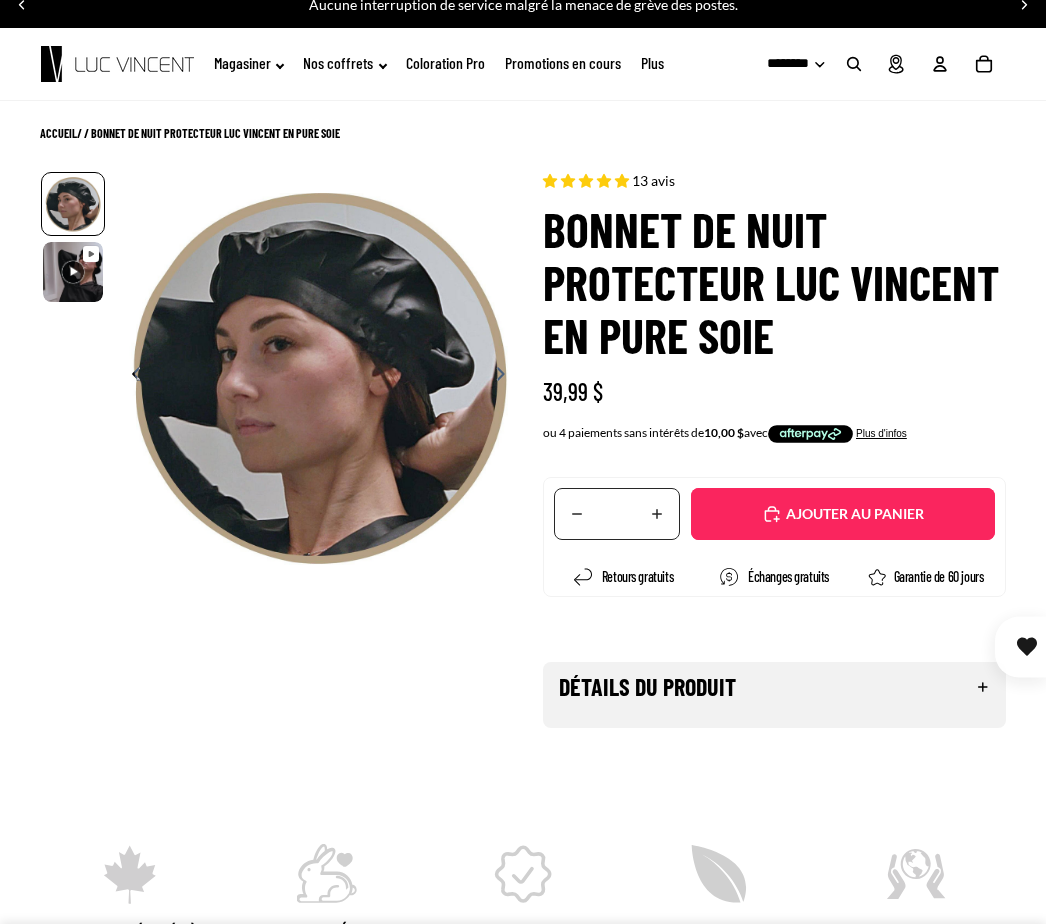 click on "Détails du produit" at bounding box center (774, 687) 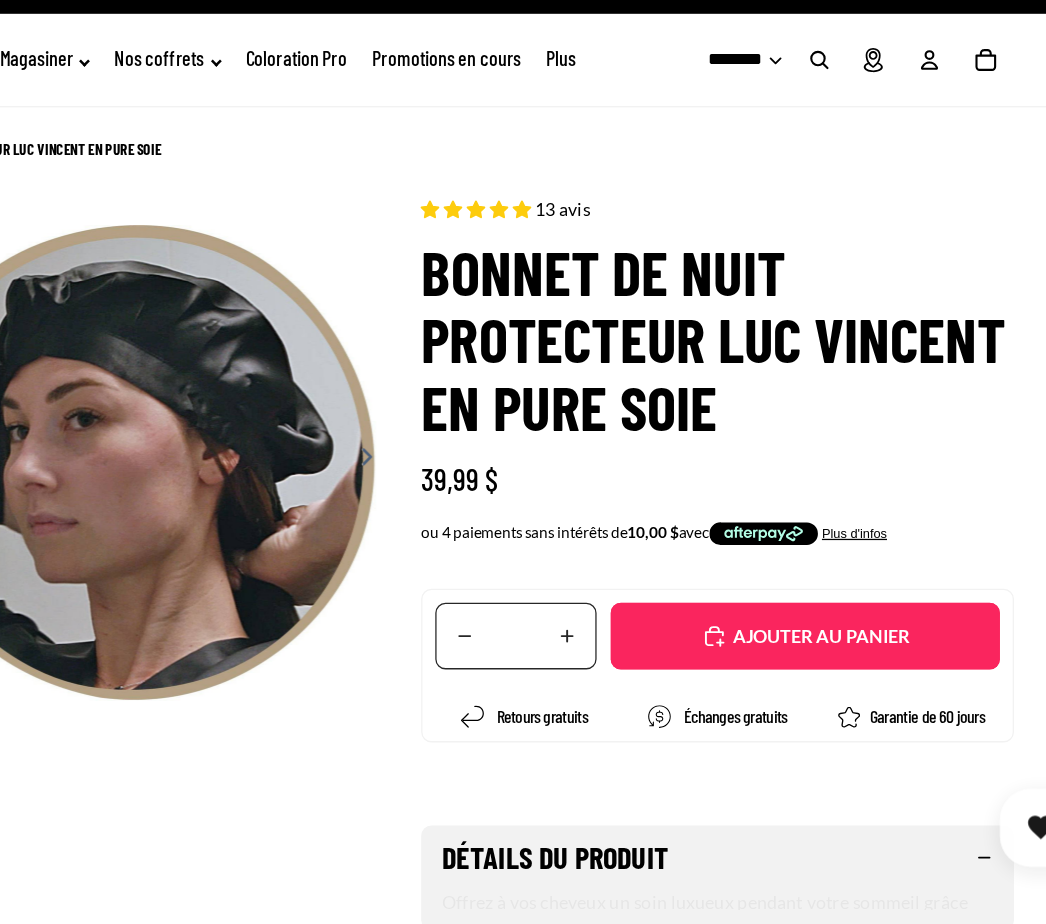 scroll, scrollTop: 0, scrollLeft: 0, axis: both 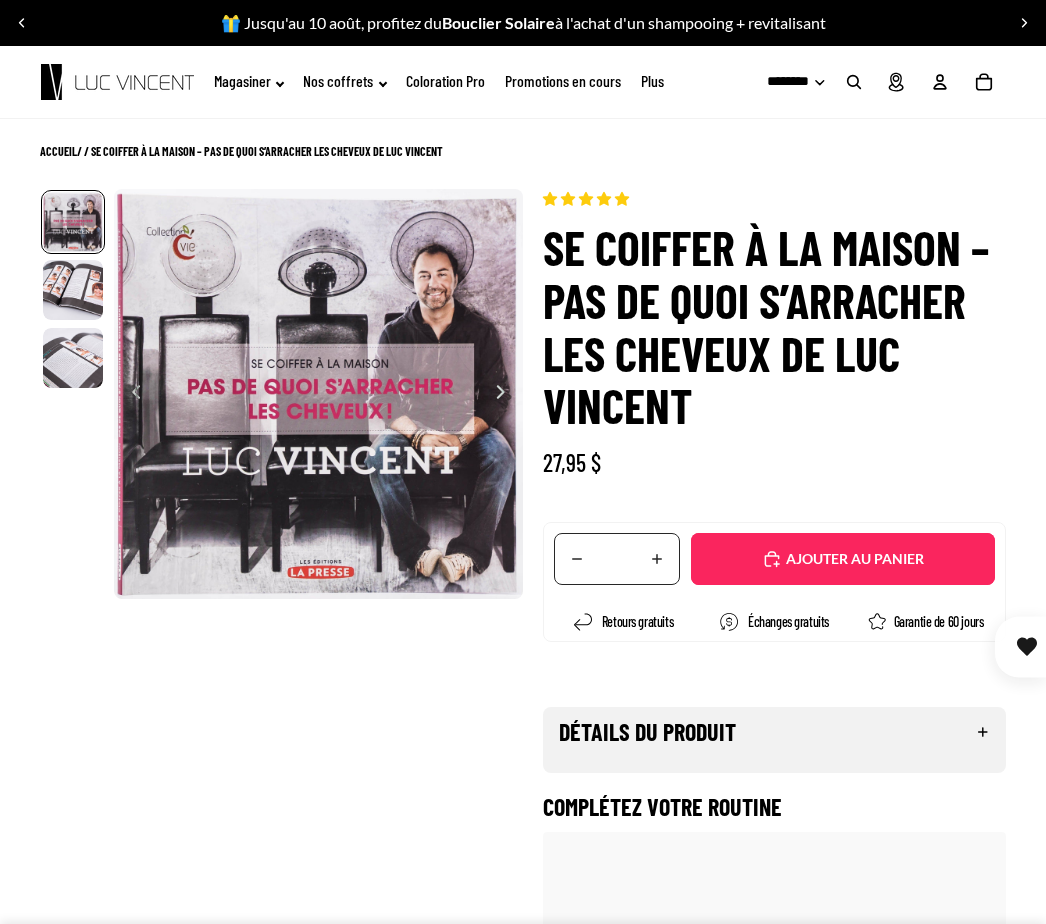 select on "**********" 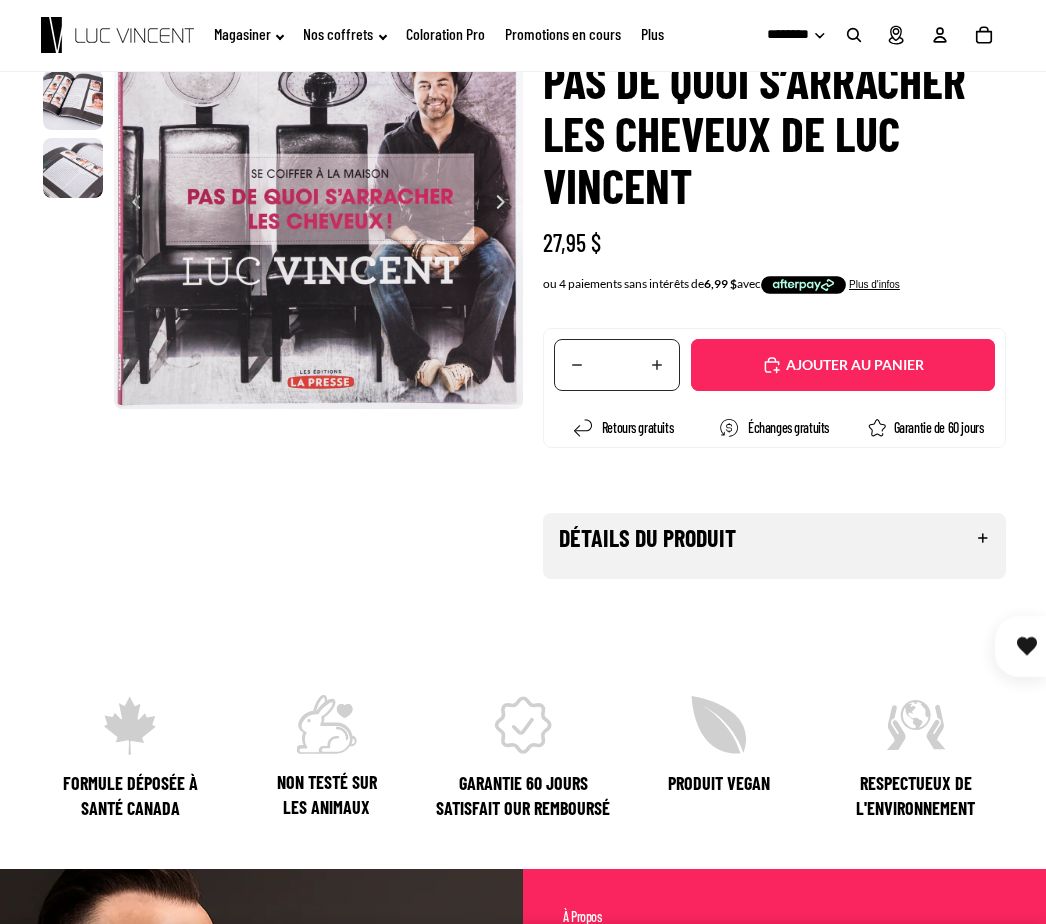 click on "Détails du produit" at bounding box center [774, 539] 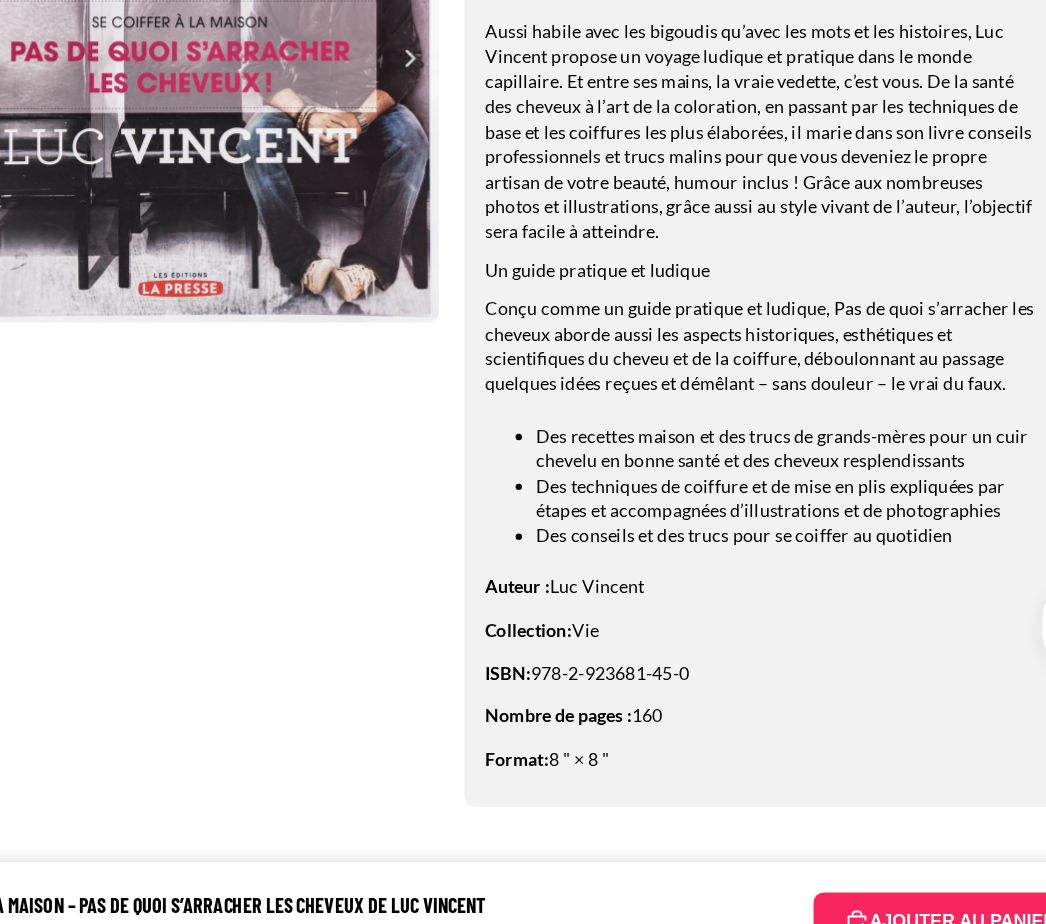 scroll, scrollTop: 779, scrollLeft: 0, axis: vertical 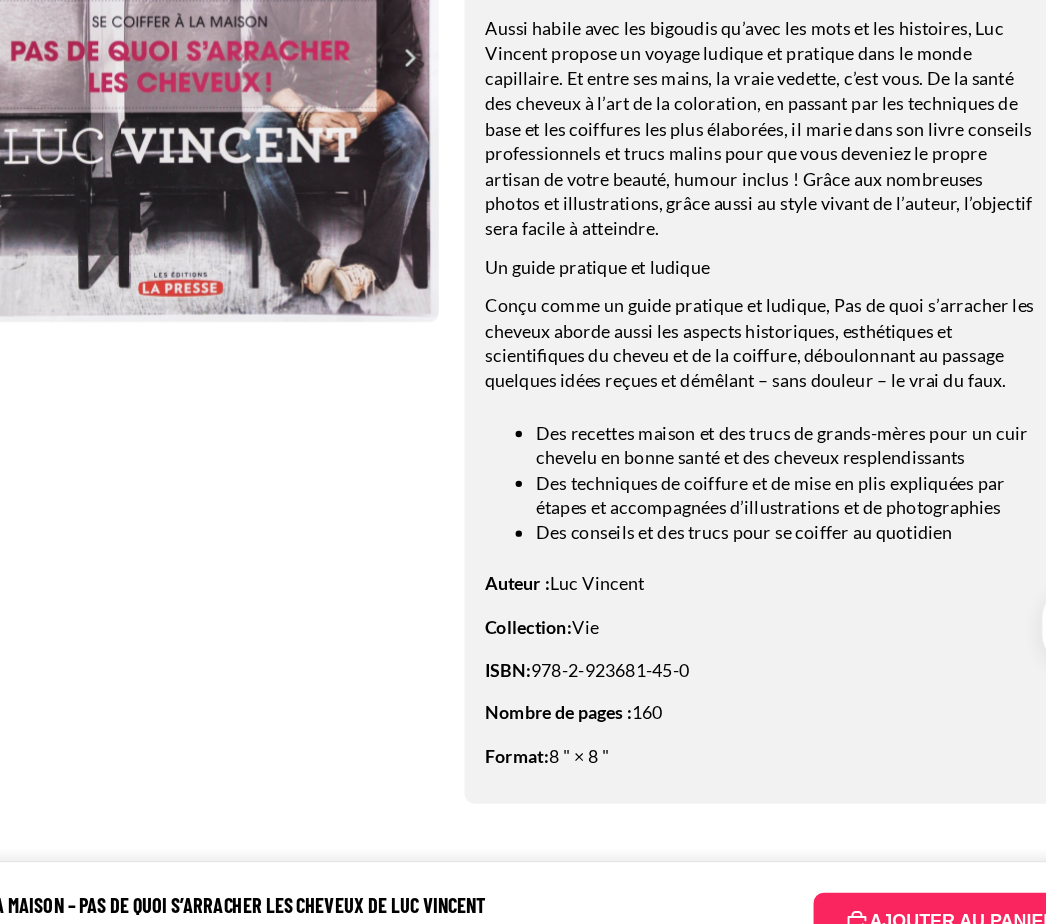 click on "AJOUTER AU PANIER" at bounding box center [923, 878] 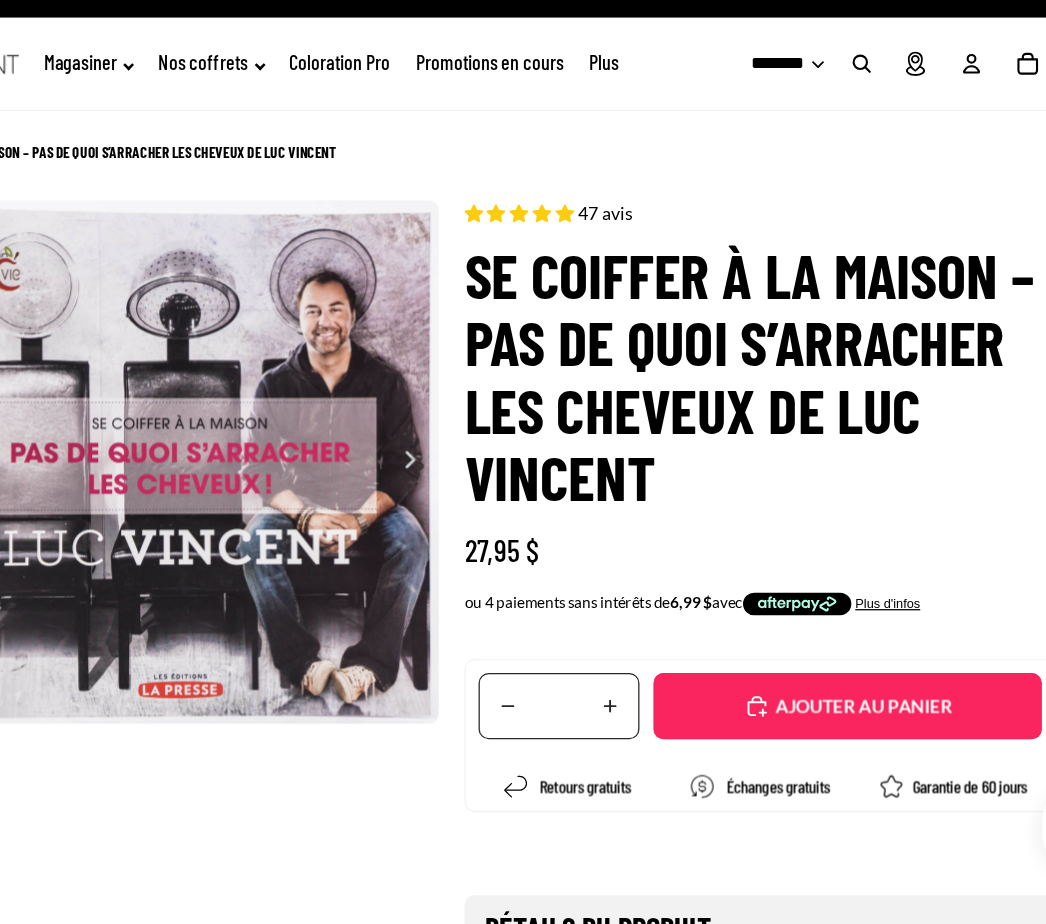 scroll, scrollTop: 0, scrollLeft: 0, axis: both 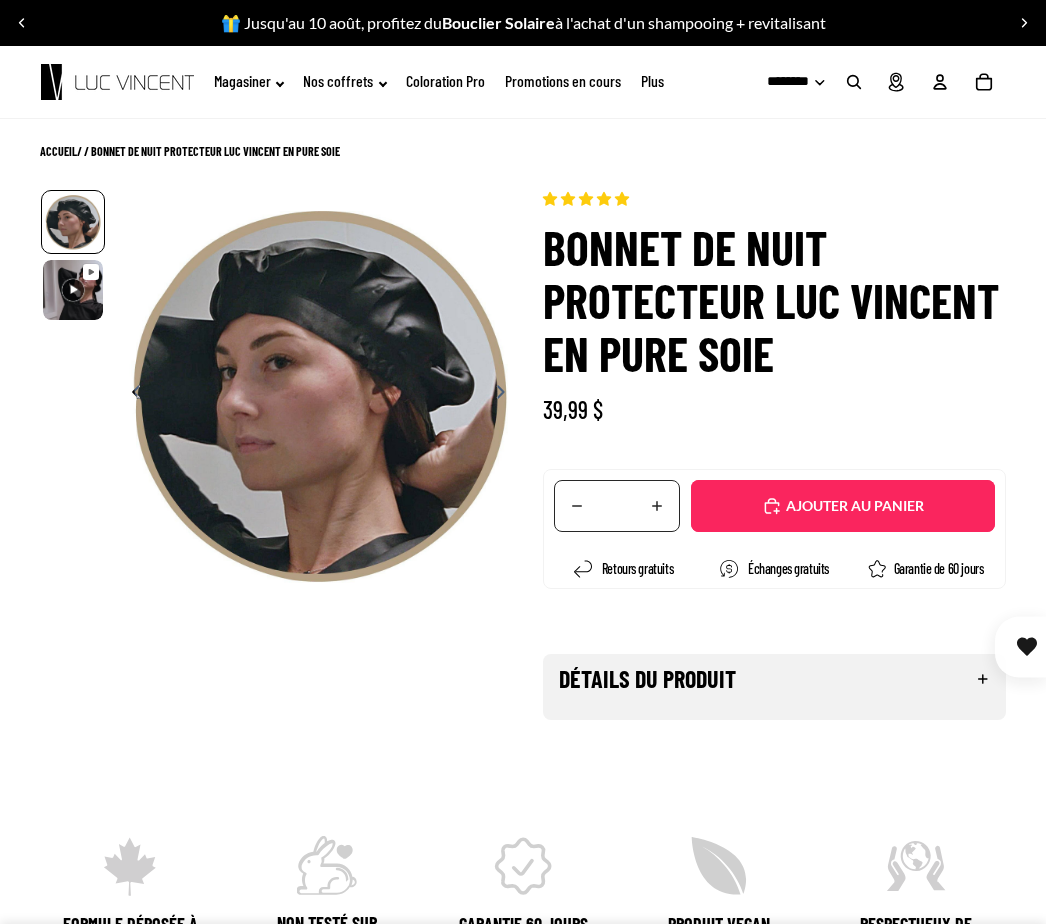 select on "**********" 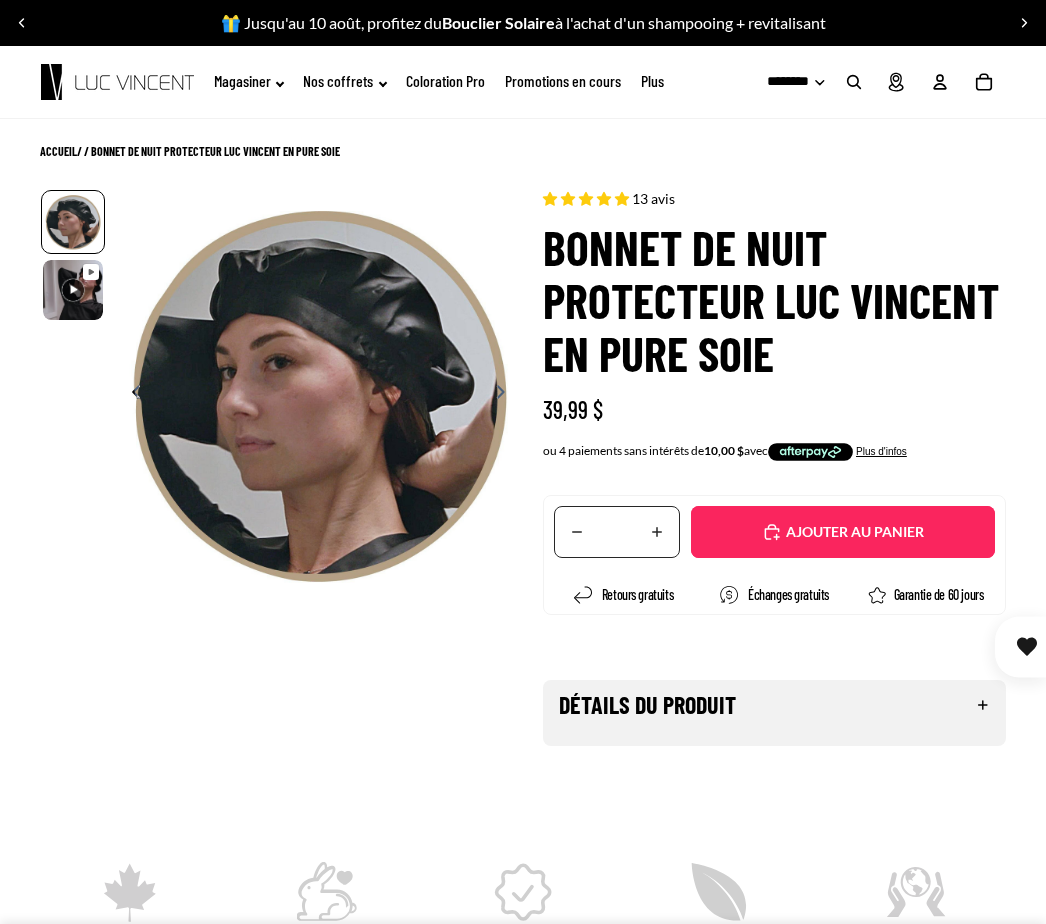 click on "Ajouté" at bounding box center (843, 532) 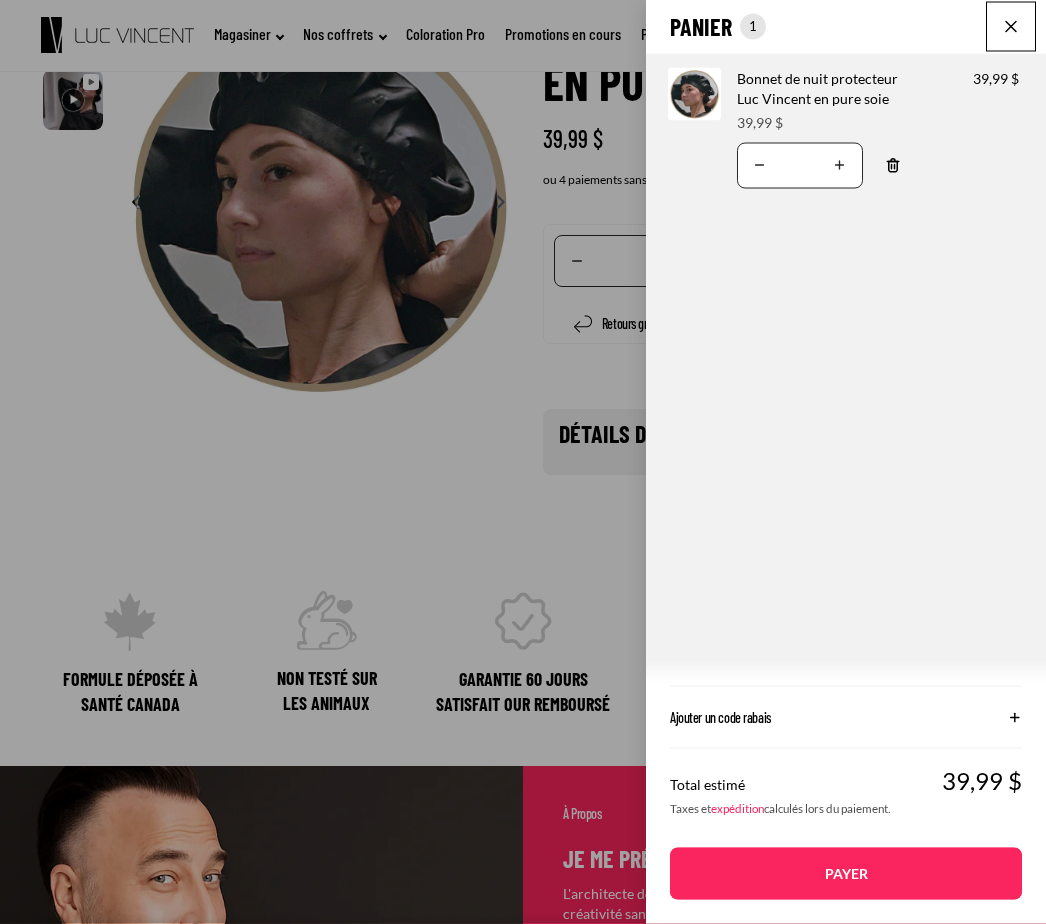 scroll, scrollTop: 268, scrollLeft: 0, axis: vertical 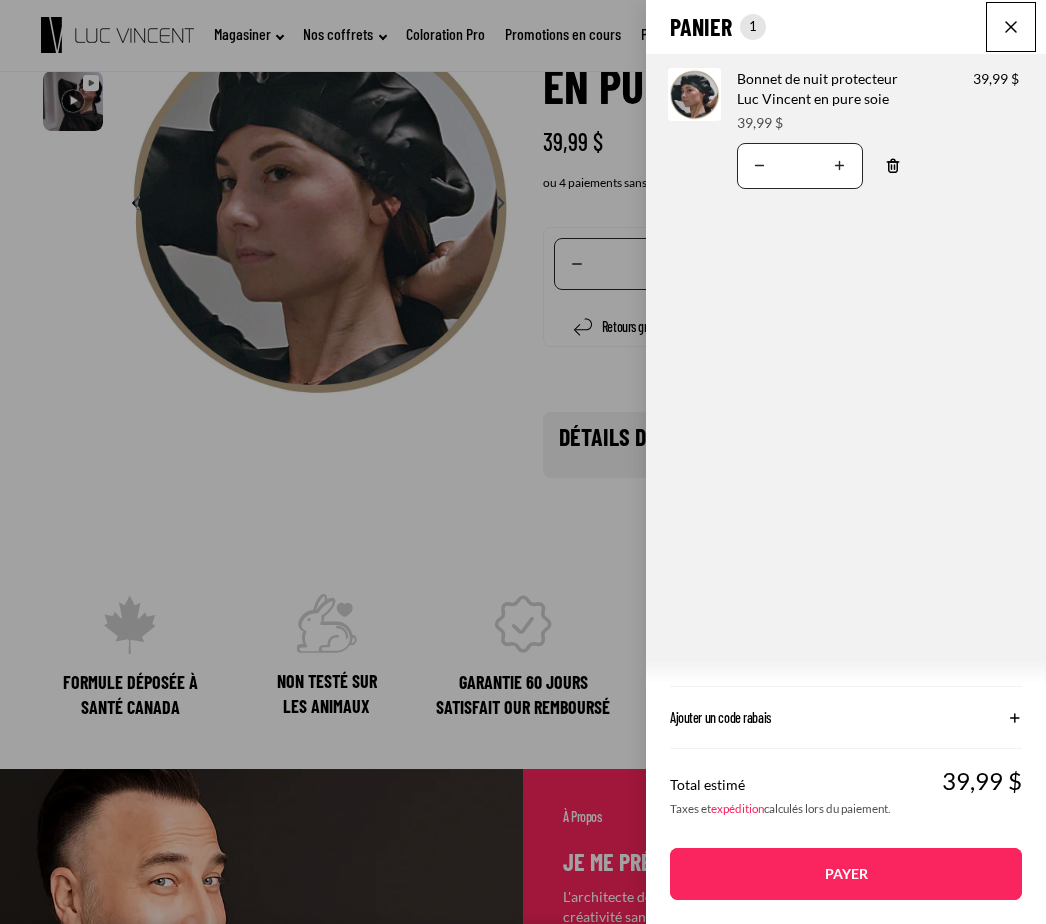 click at bounding box center [1011, 27] 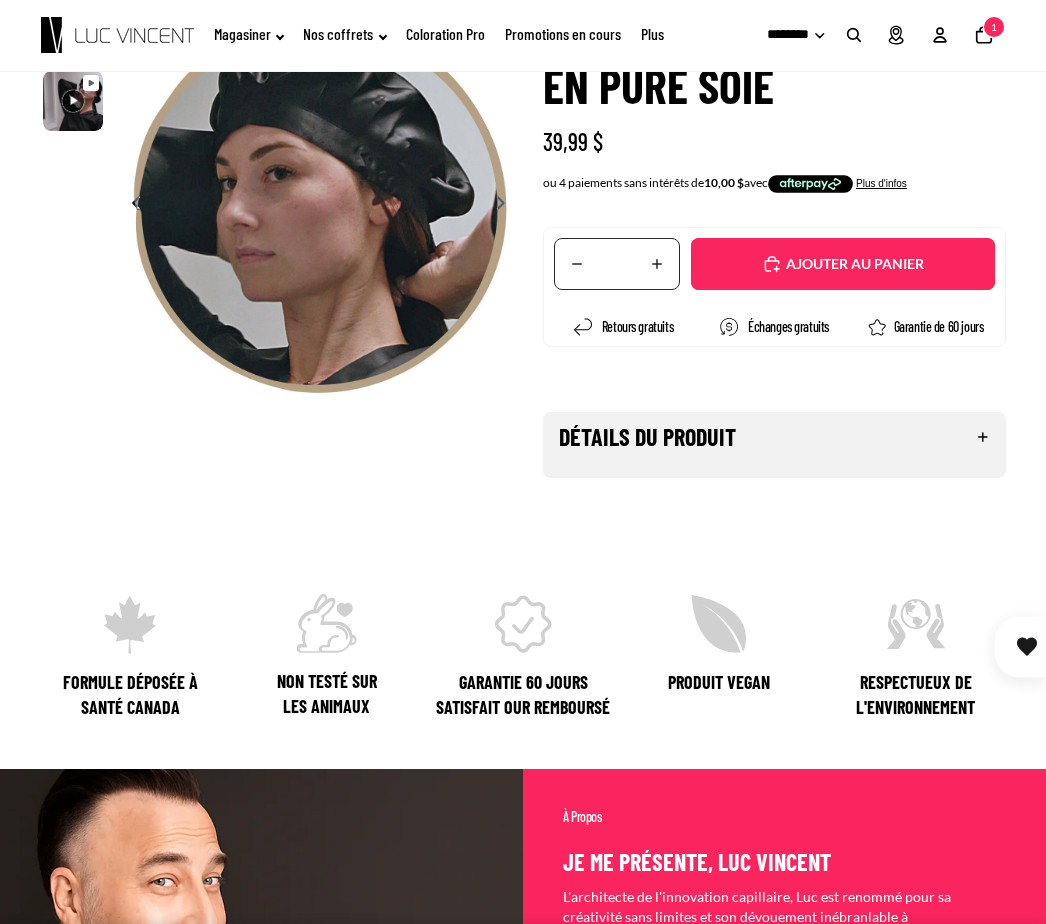 click on "Nombre total d'articles dans le panier: 1
1" 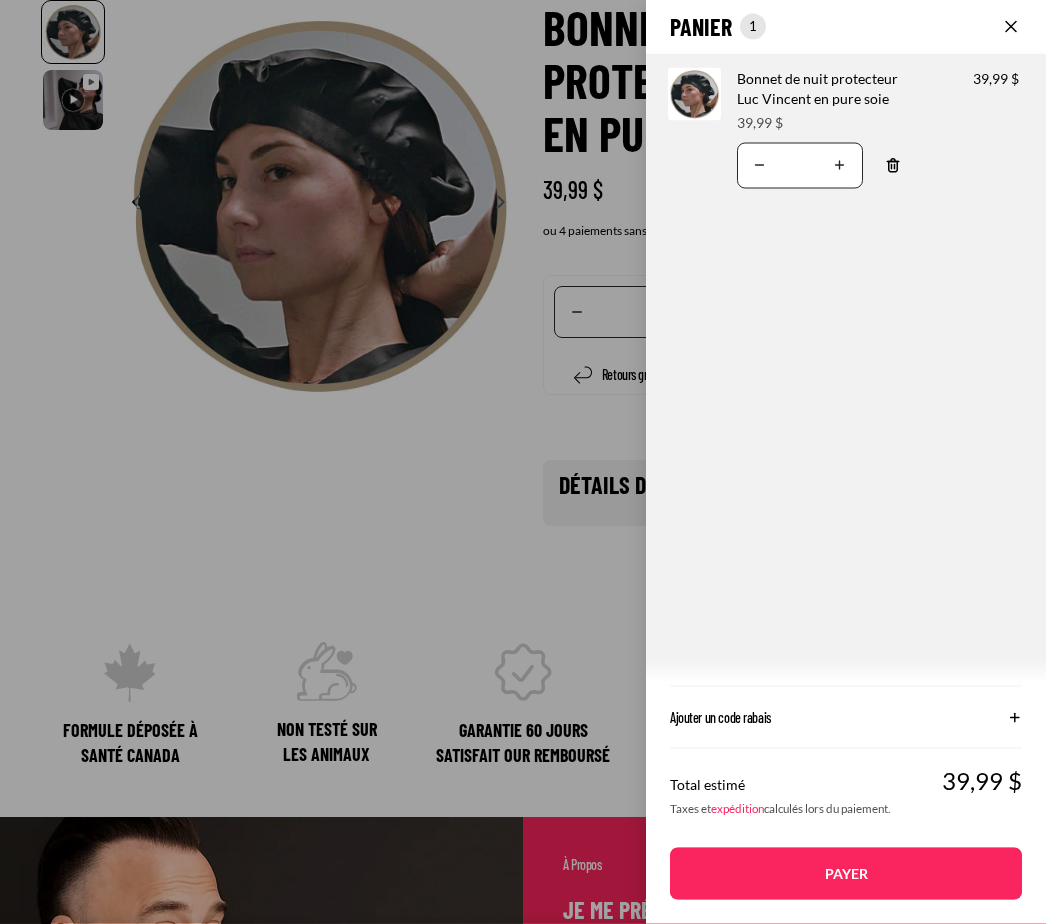 scroll, scrollTop: 220, scrollLeft: 0, axis: vertical 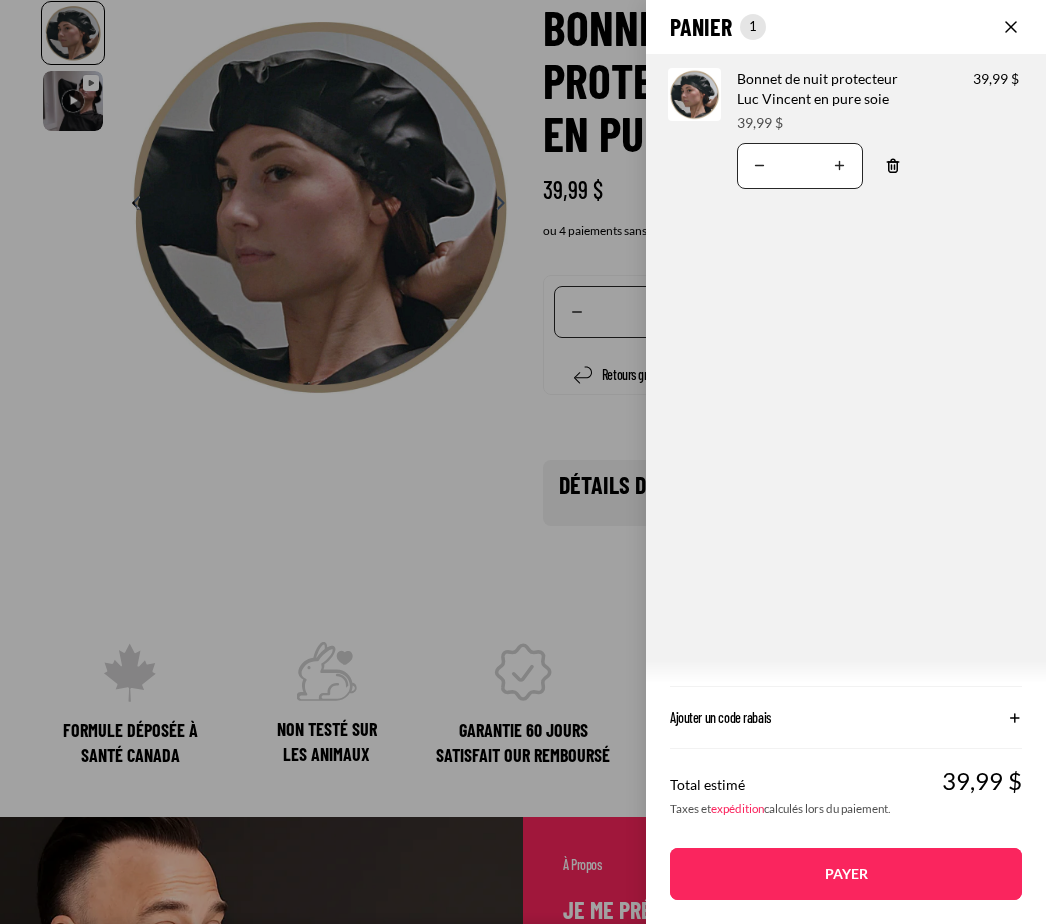 click on "Panier
Nombre total d'articles dans le panier: 1
1
1
Total du panier
39,99CAD
Image de produit
Informations sur le produit
Quantité
Nombre total de produits
Bonnet de nuit protecteur Luc Vincent en pure soie
Prix" 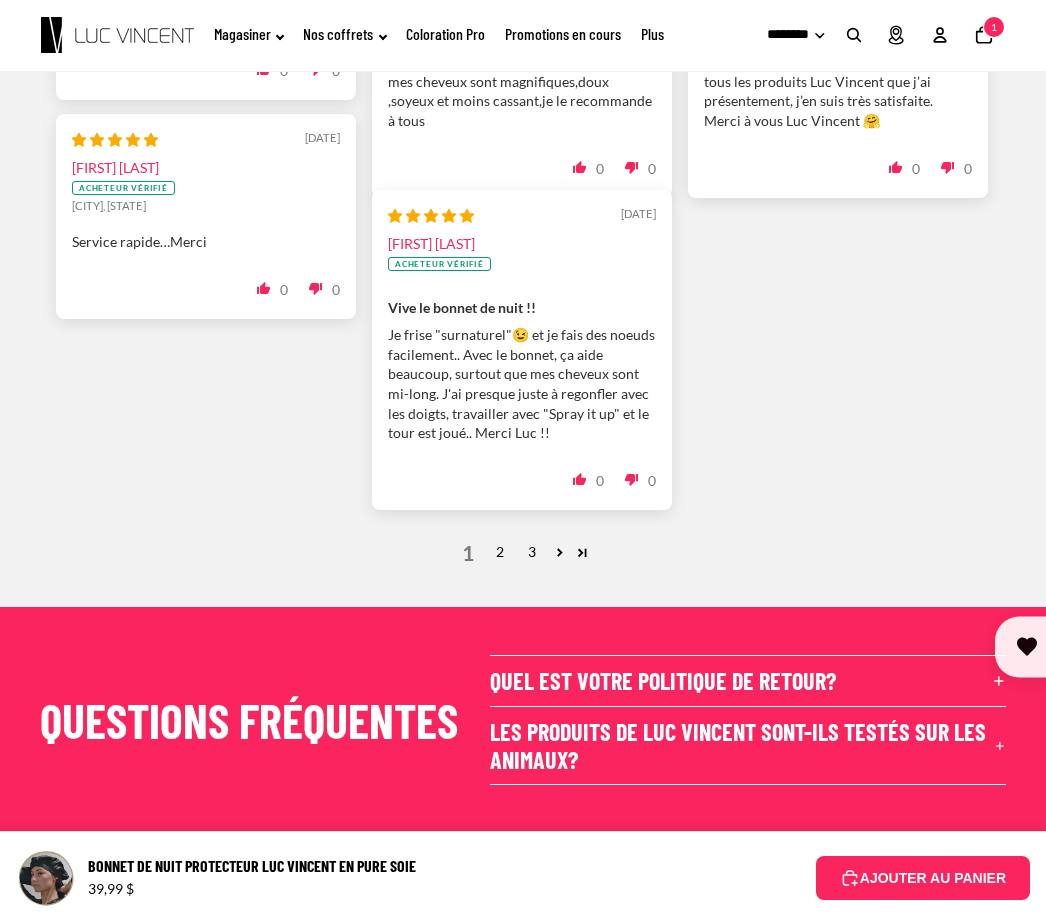 scroll, scrollTop: 2123, scrollLeft: 0, axis: vertical 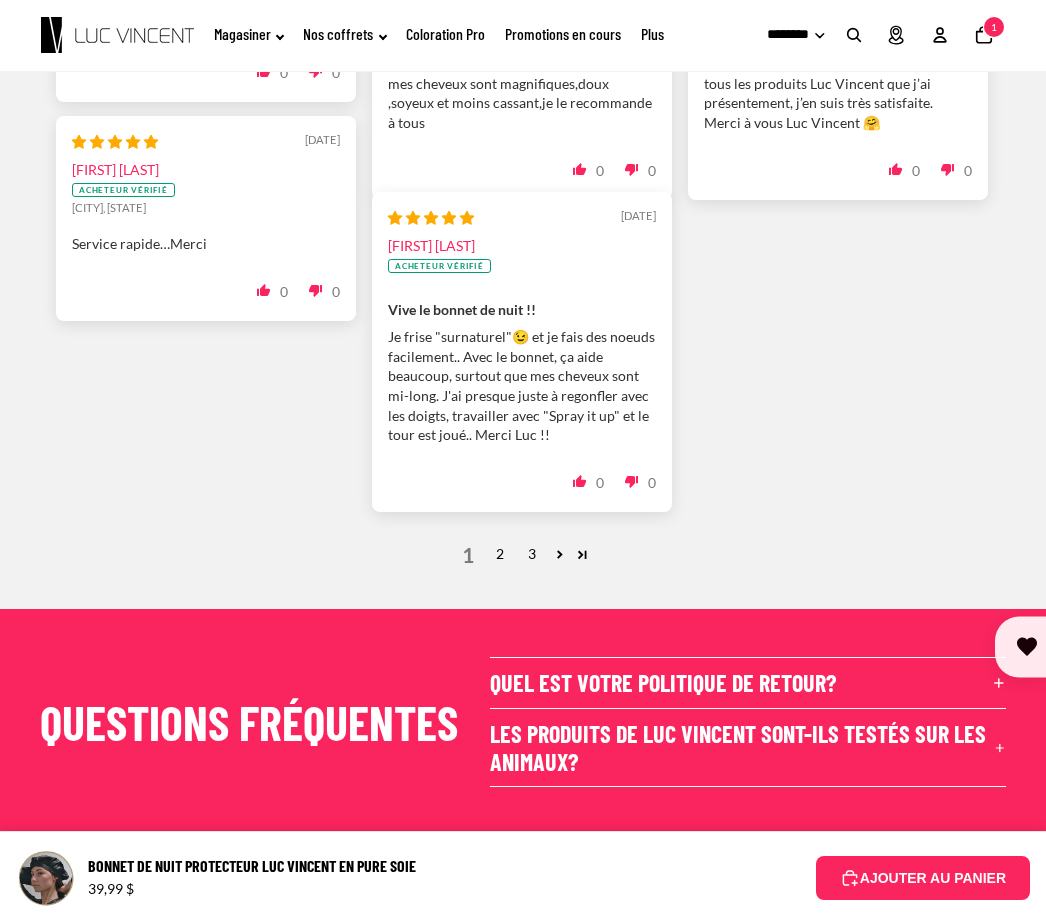 click on "2" at bounding box center (500, 554) 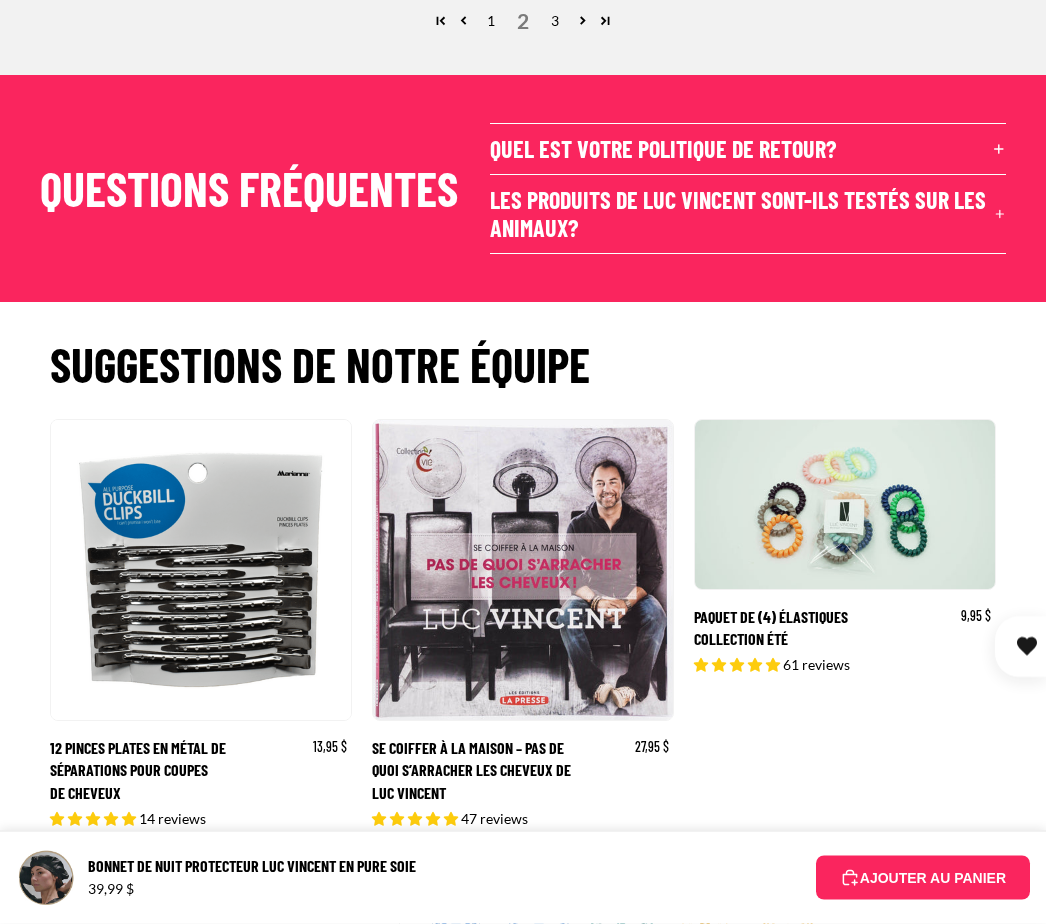 scroll, scrollTop: 2554, scrollLeft: 0, axis: vertical 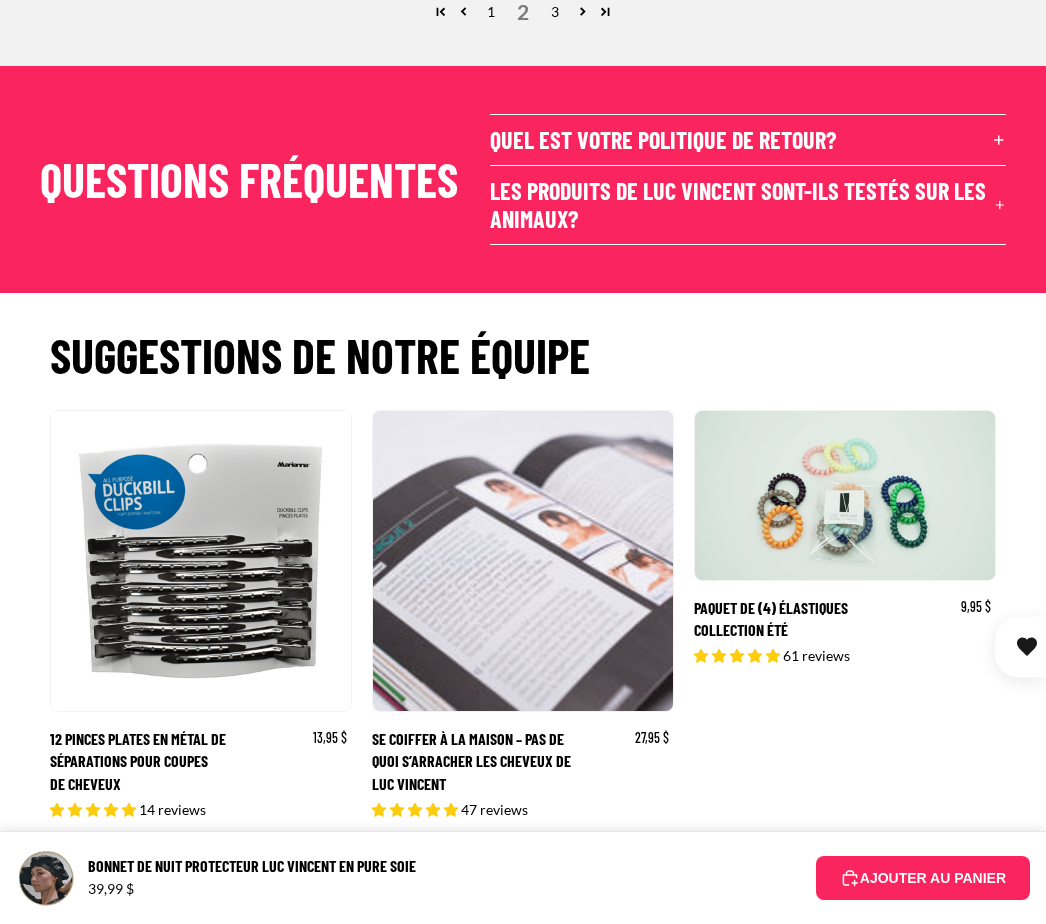 click on "AJOUTER AU PANIER" at bounding box center (923, 878) 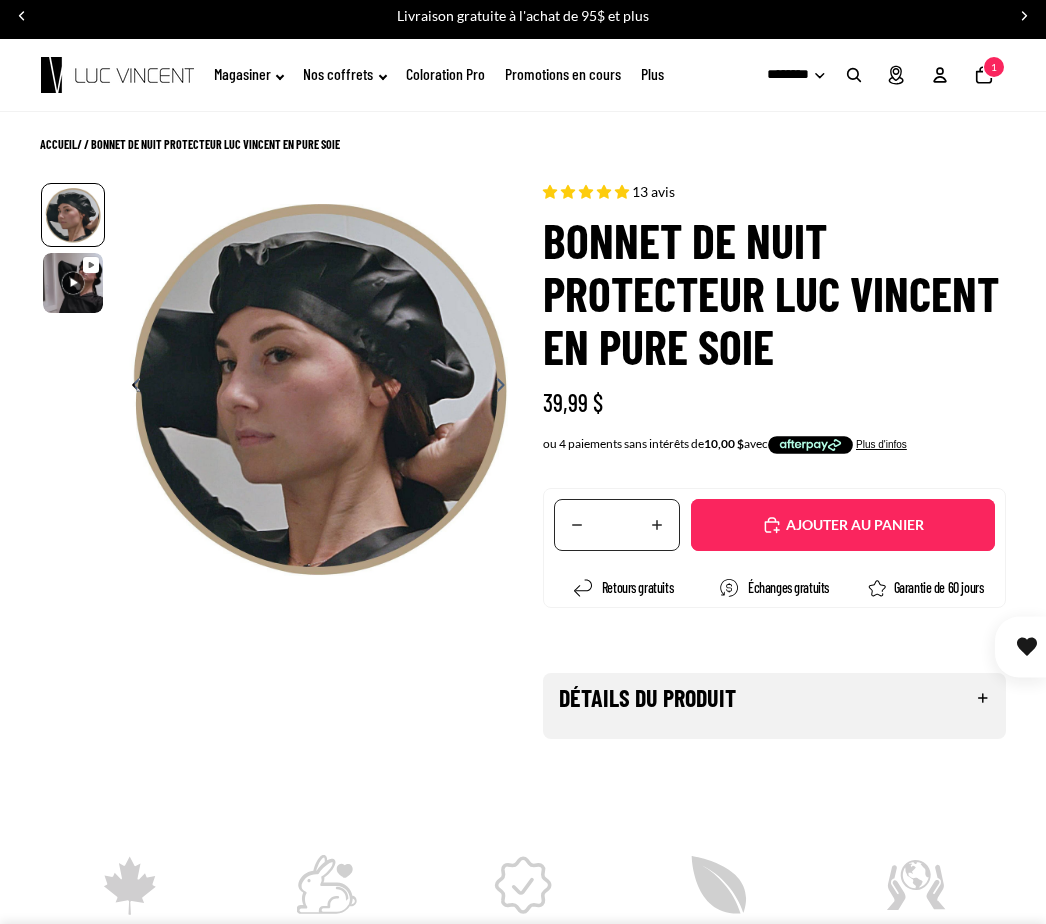 scroll, scrollTop: 0, scrollLeft: 0, axis: both 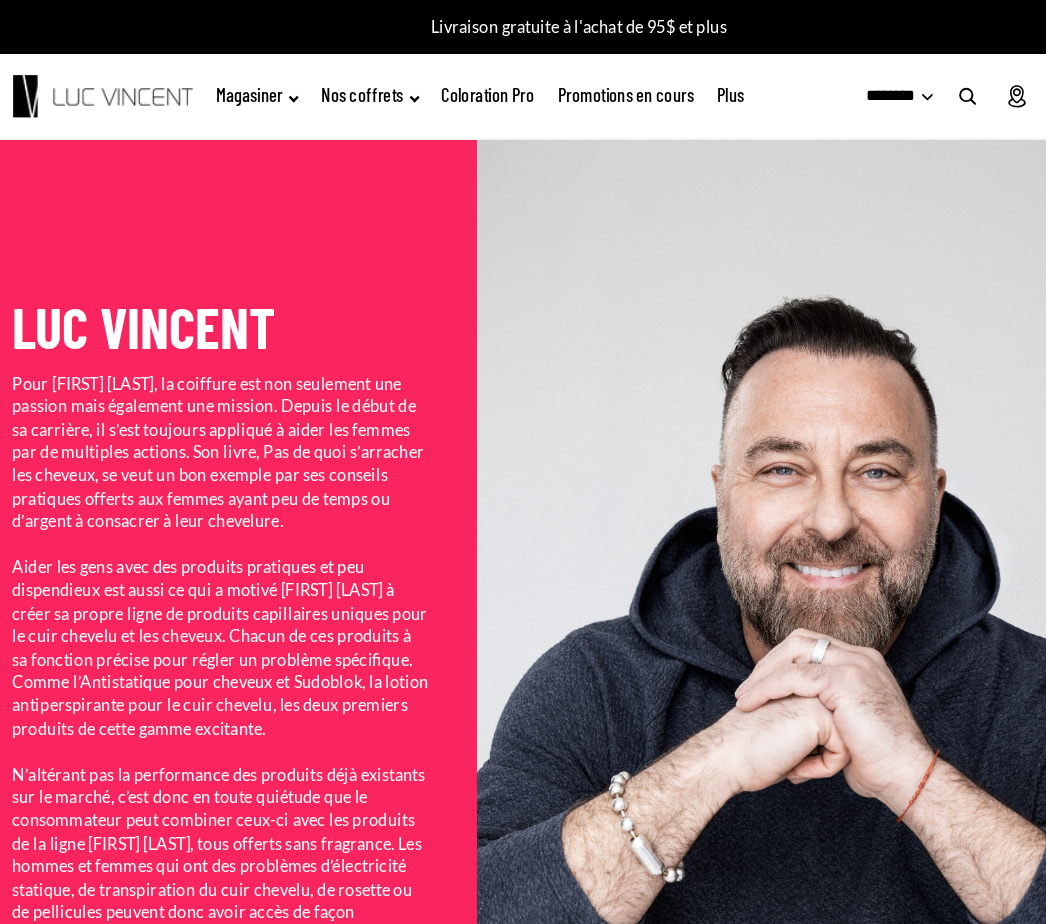 click on "Magasiner" 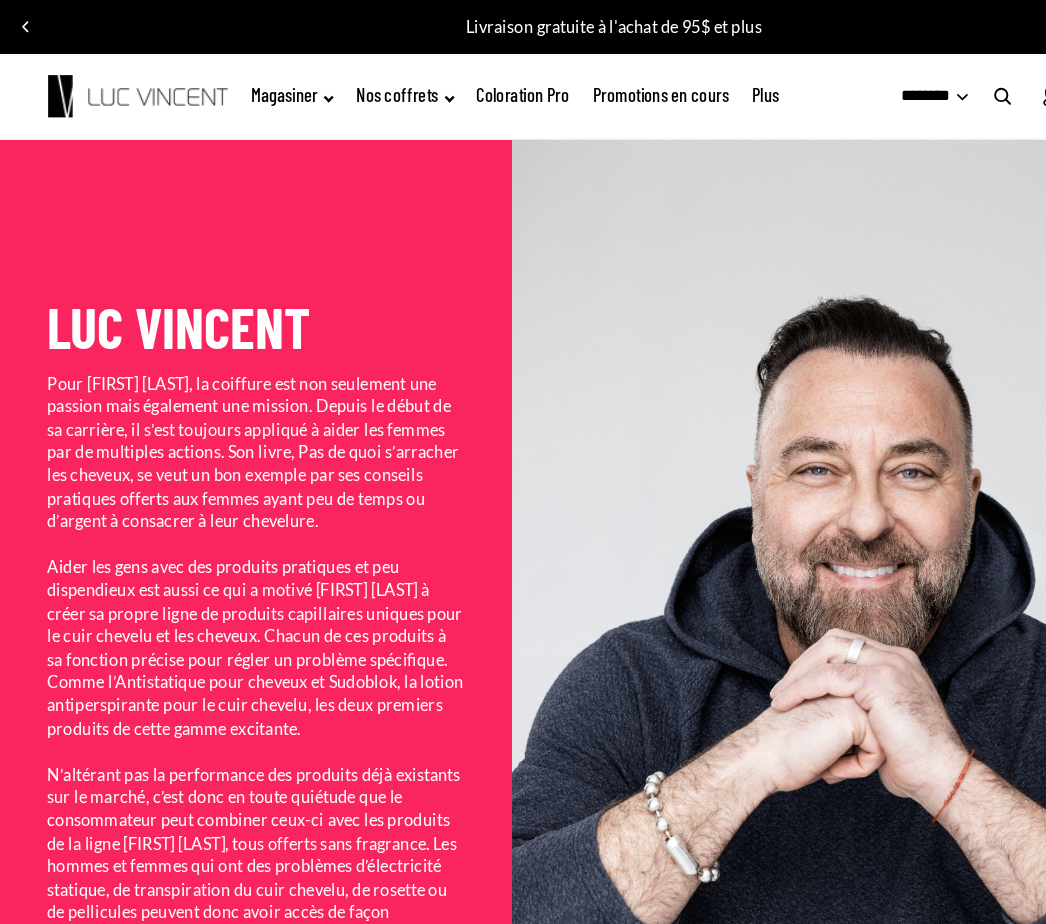 click on "Magasiner" 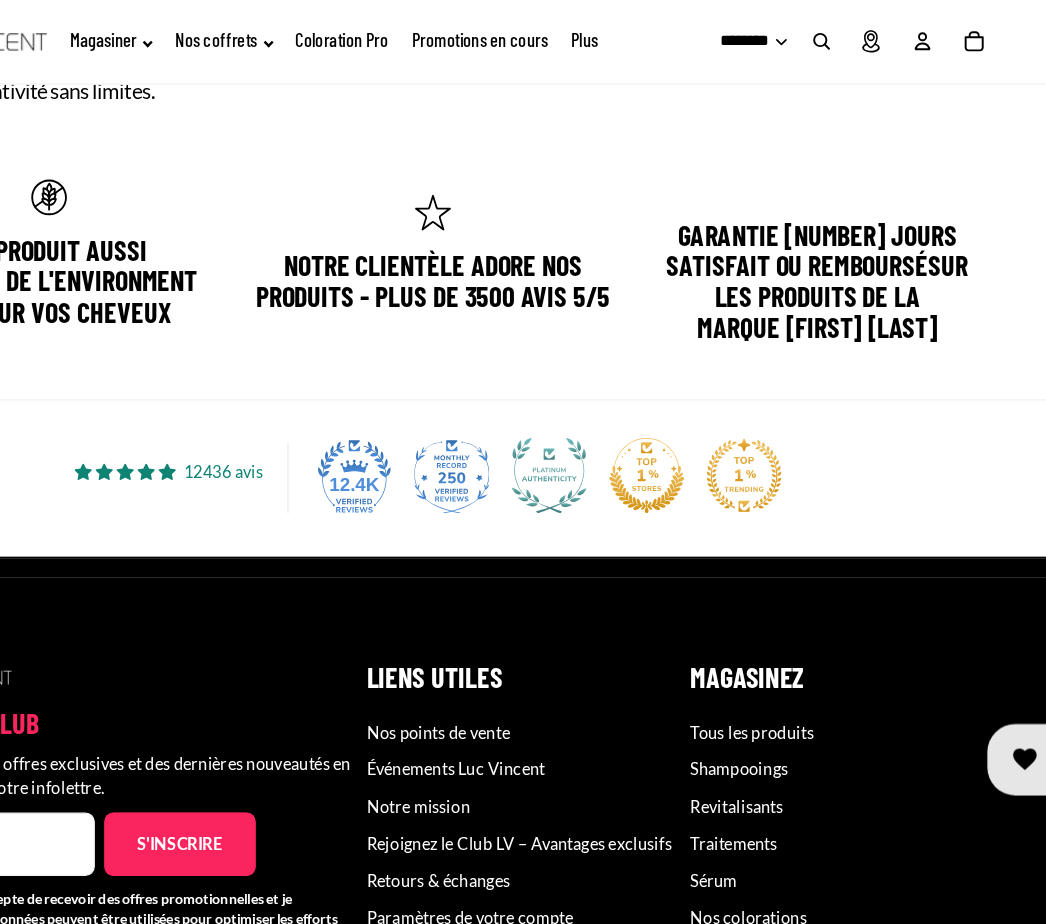 scroll, scrollTop: 2832, scrollLeft: 0, axis: vertical 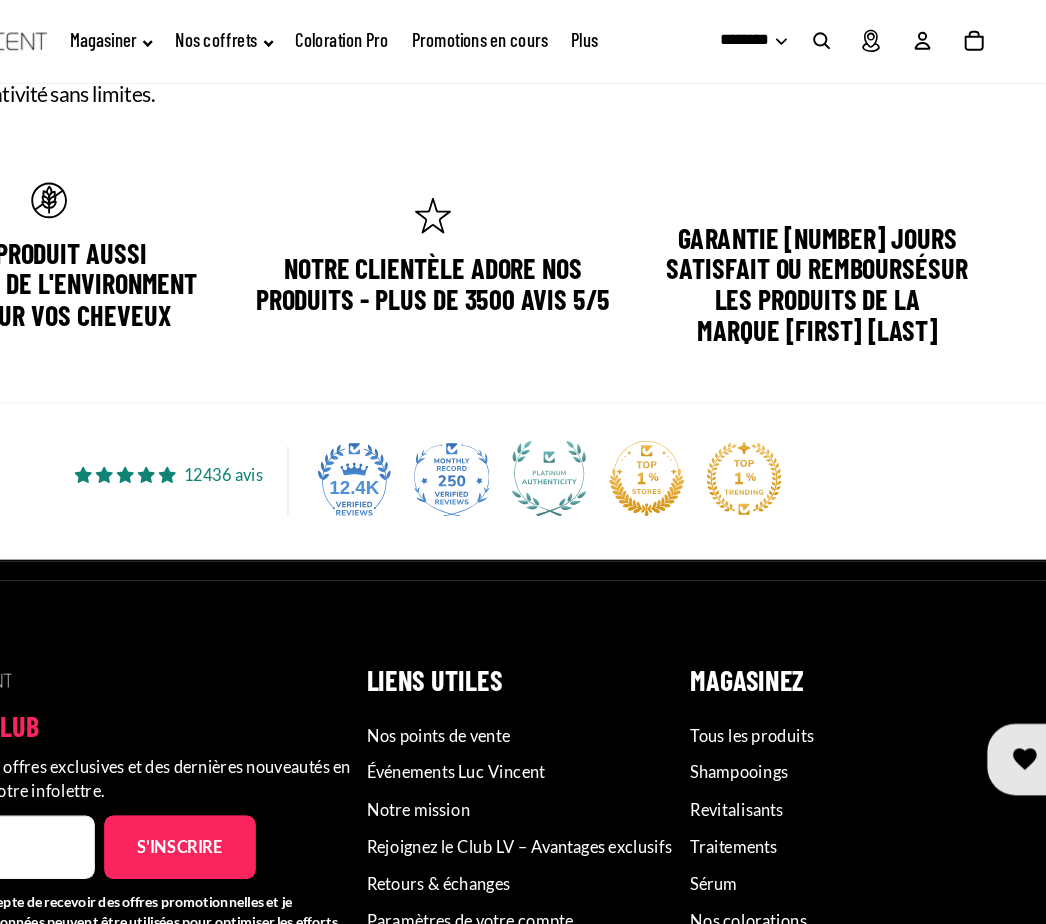 click on "Traitements" at bounding box center [779, 721] 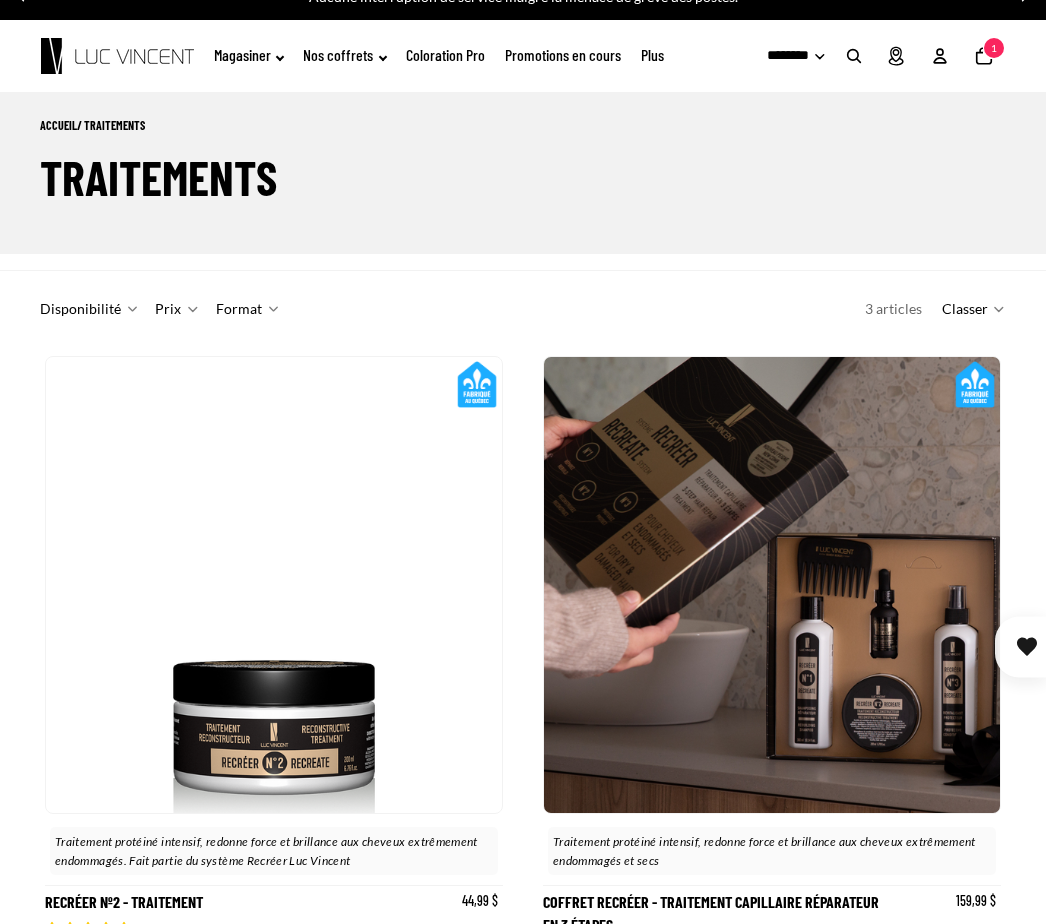 scroll, scrollTop: 0, scrollLeft: 0, axis: both 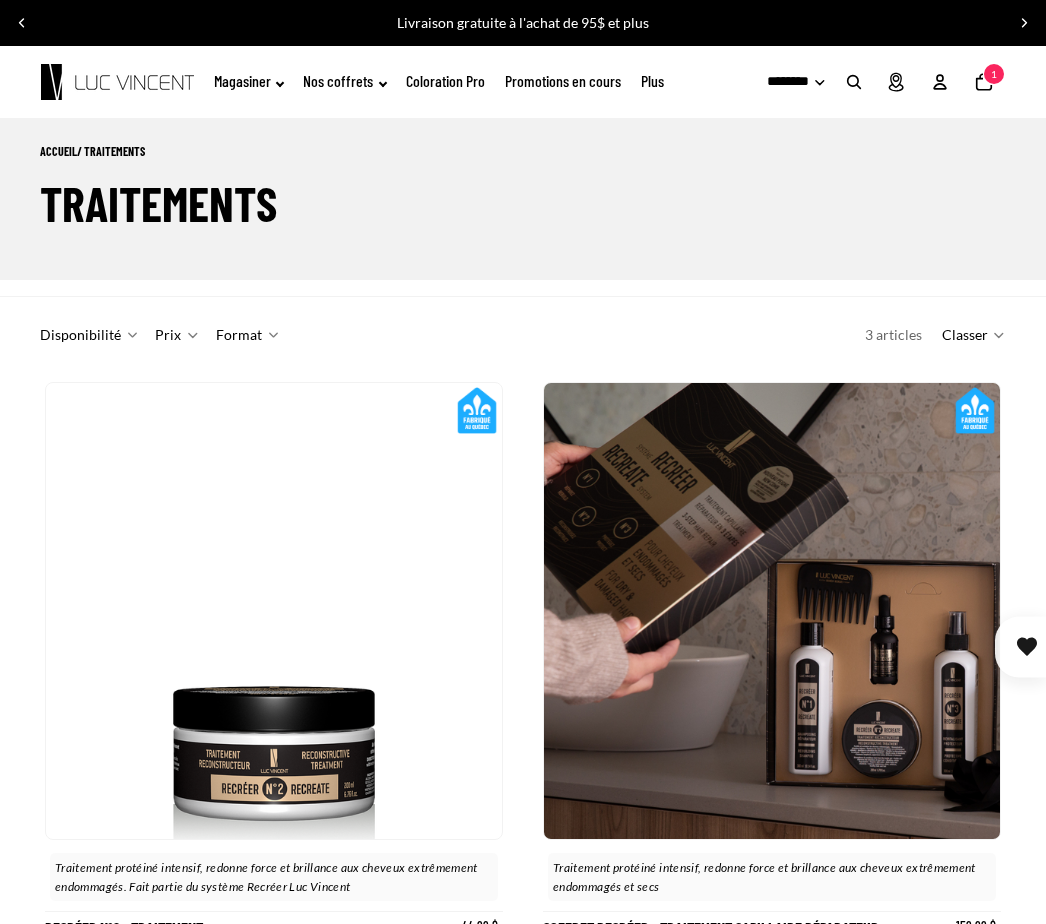 click on "Nombre total d'articles dans le panier: 1
1" 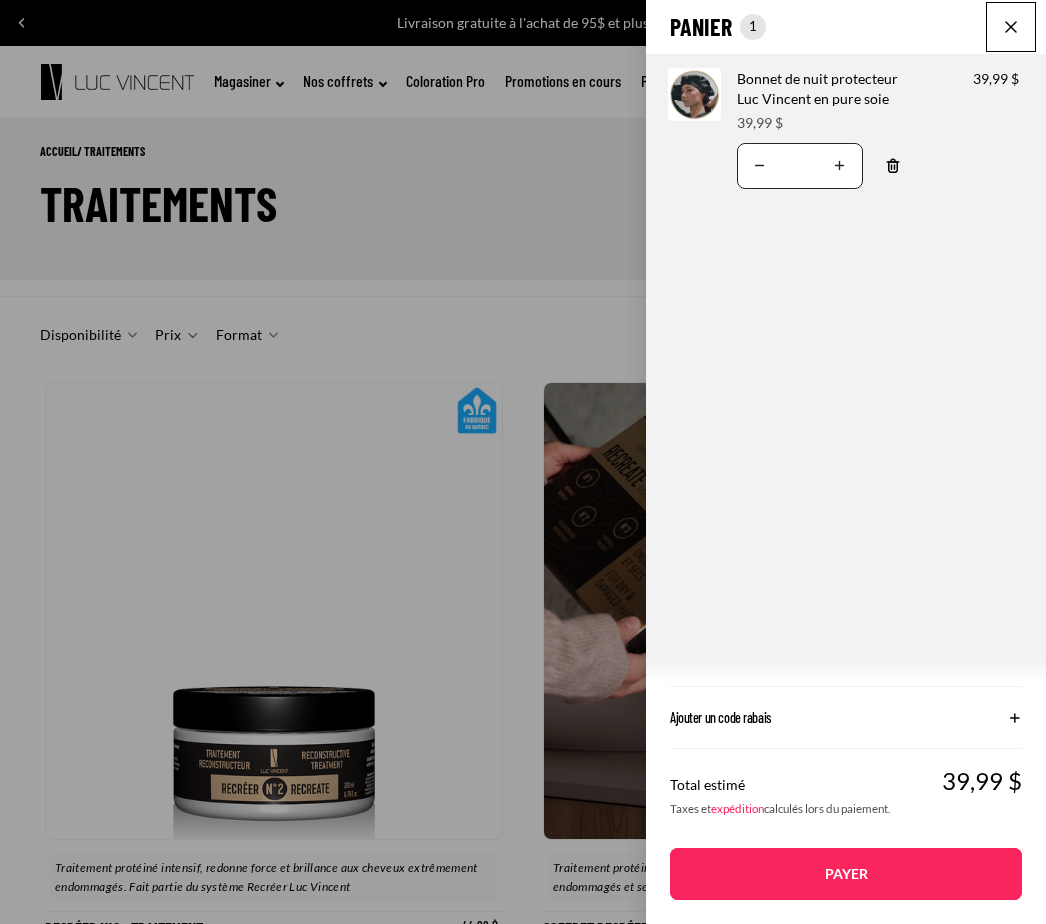 click on "Panier
Nombre total d'articles dans le panier: 1
1
1
Total du panier
39,99CAD
Image de produit
Informations sur le produit
Quantité
Nombre total de produits
Bonnet de nuit protecteur Luc Vincent en pure soie
Prix" 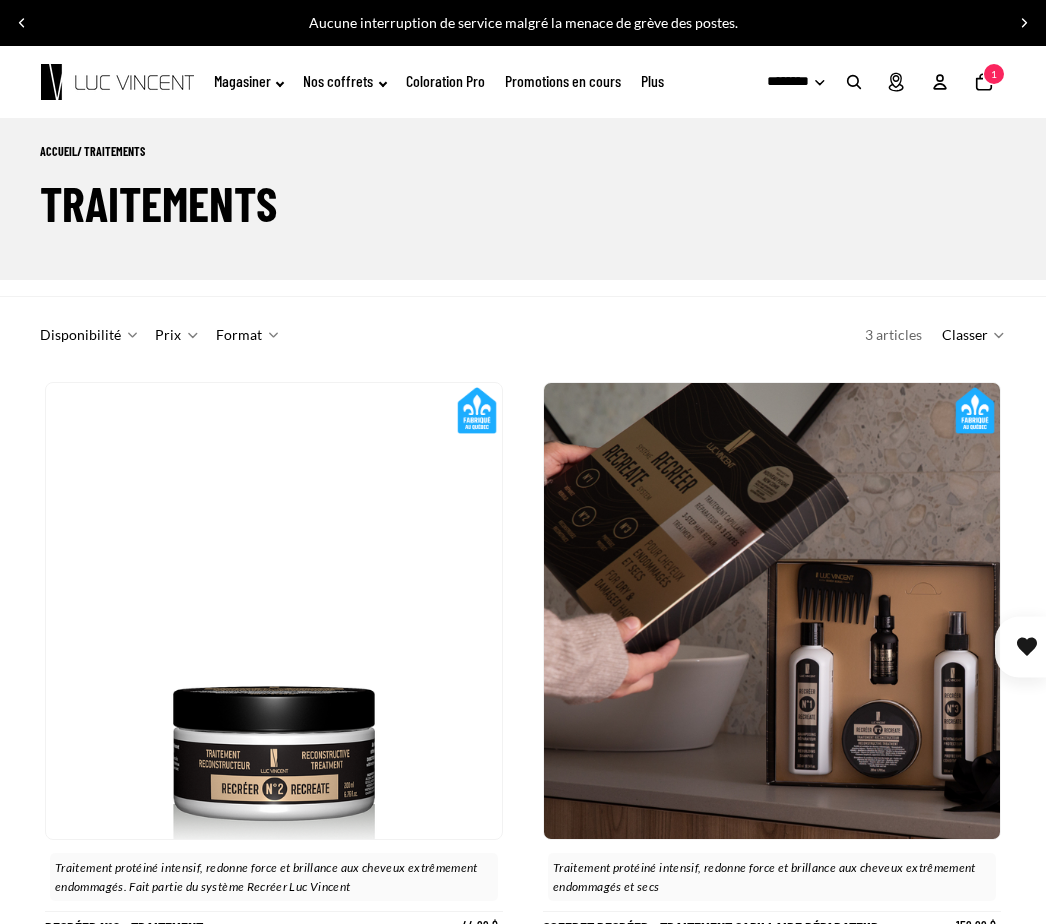 scroll, scrollTop: 9, scrollLeft: 0, axis: vertical 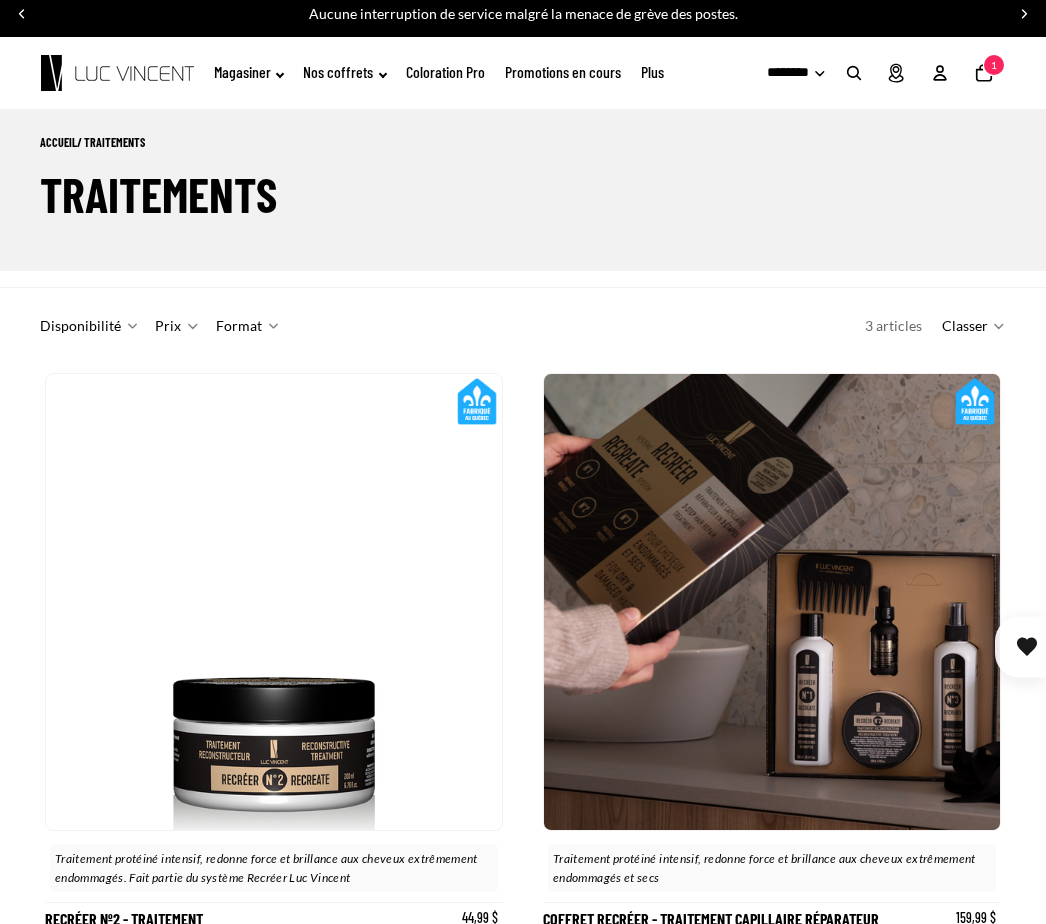 click on "Plus" 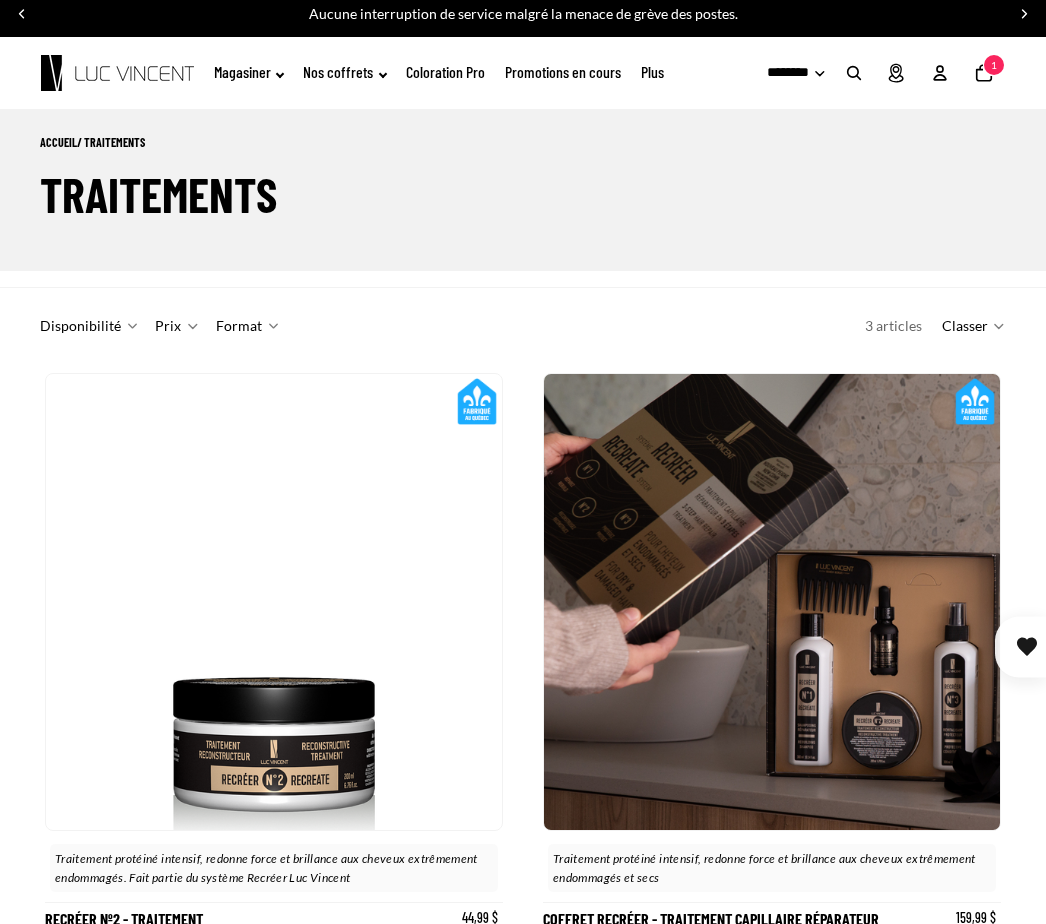 click on "Plus" 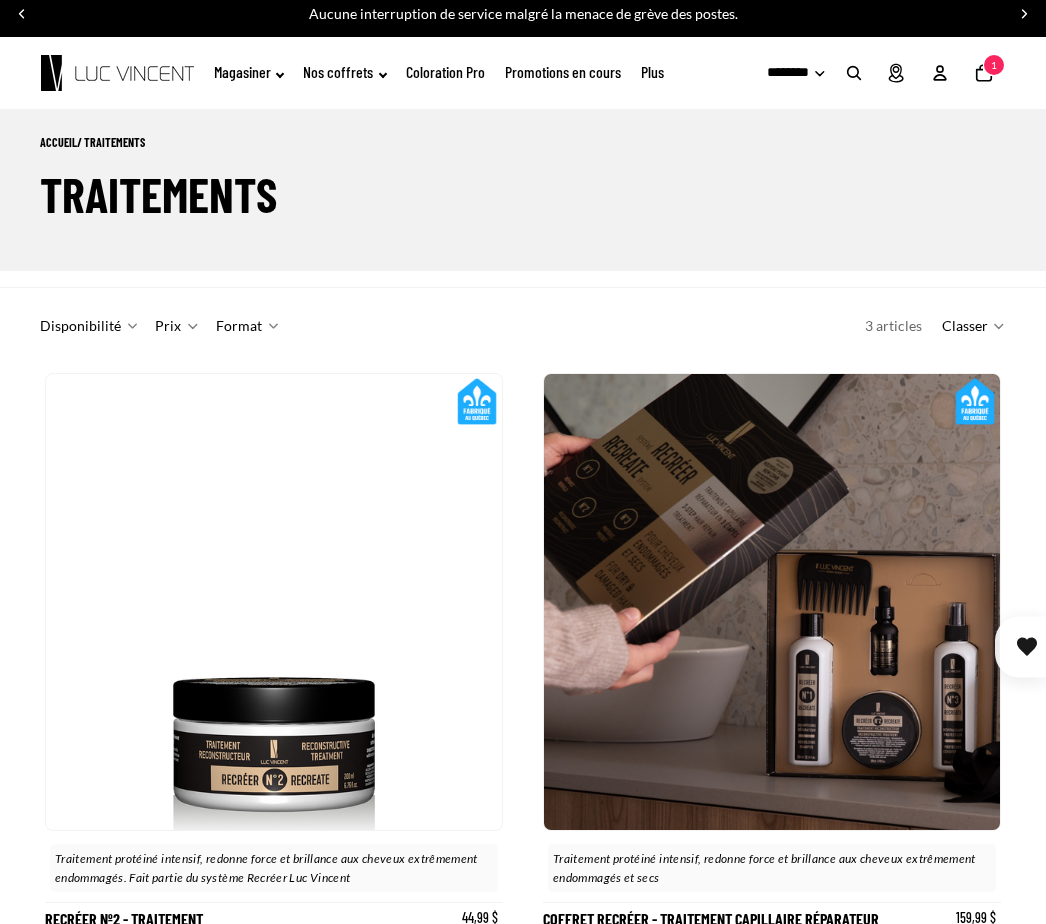 click on "Plus" 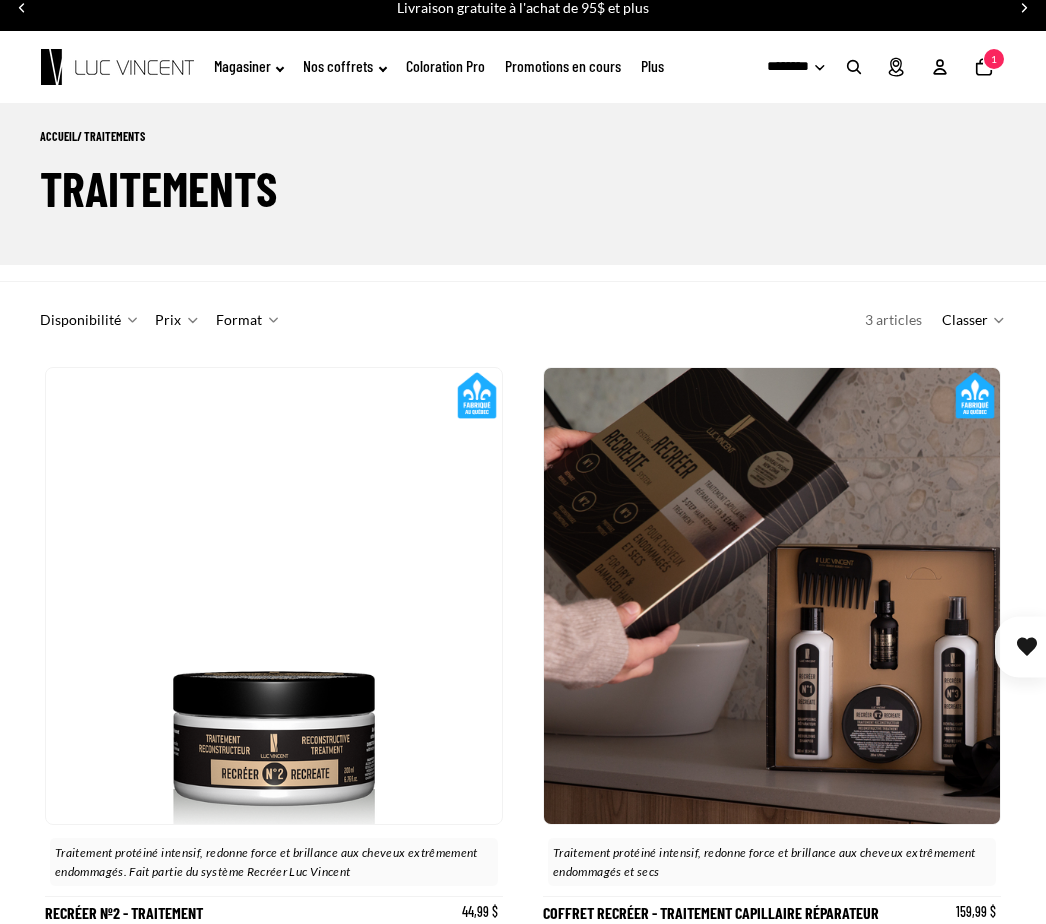 scroll, scrollTop: 0, scrollLeft: 0, axis: both 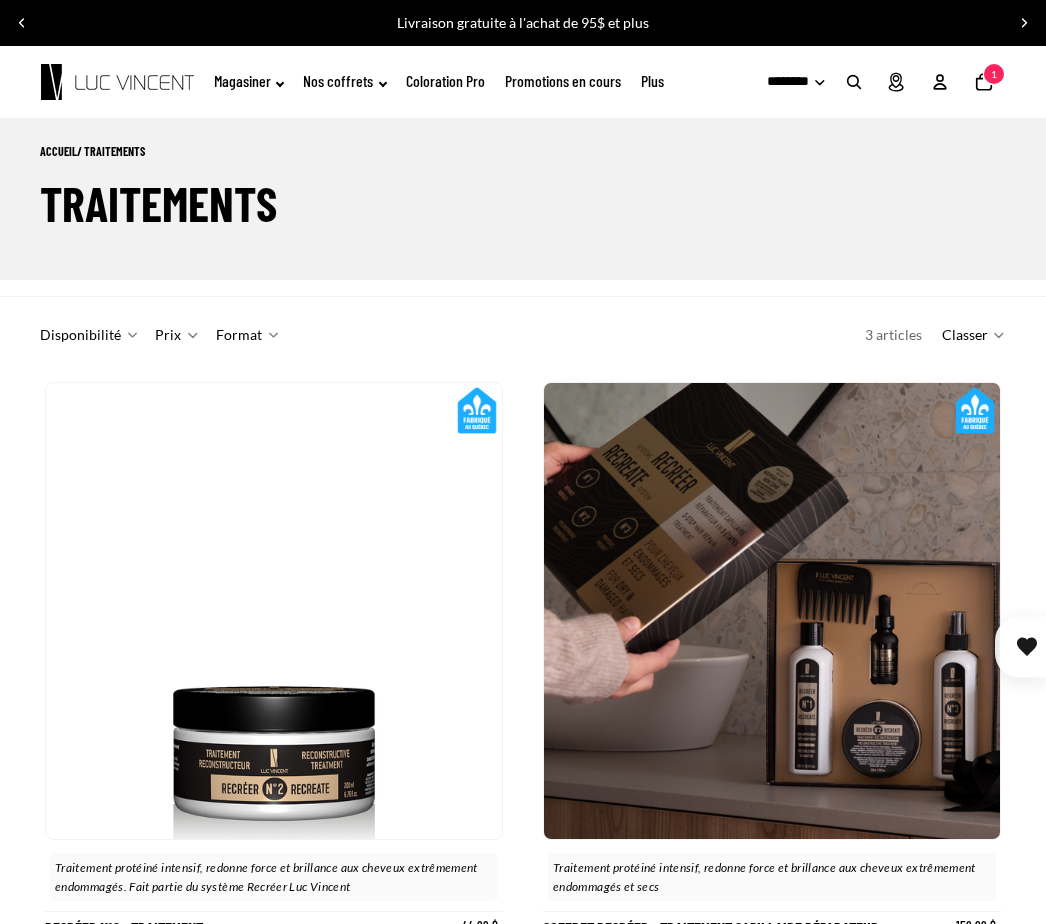 click on "Plus" 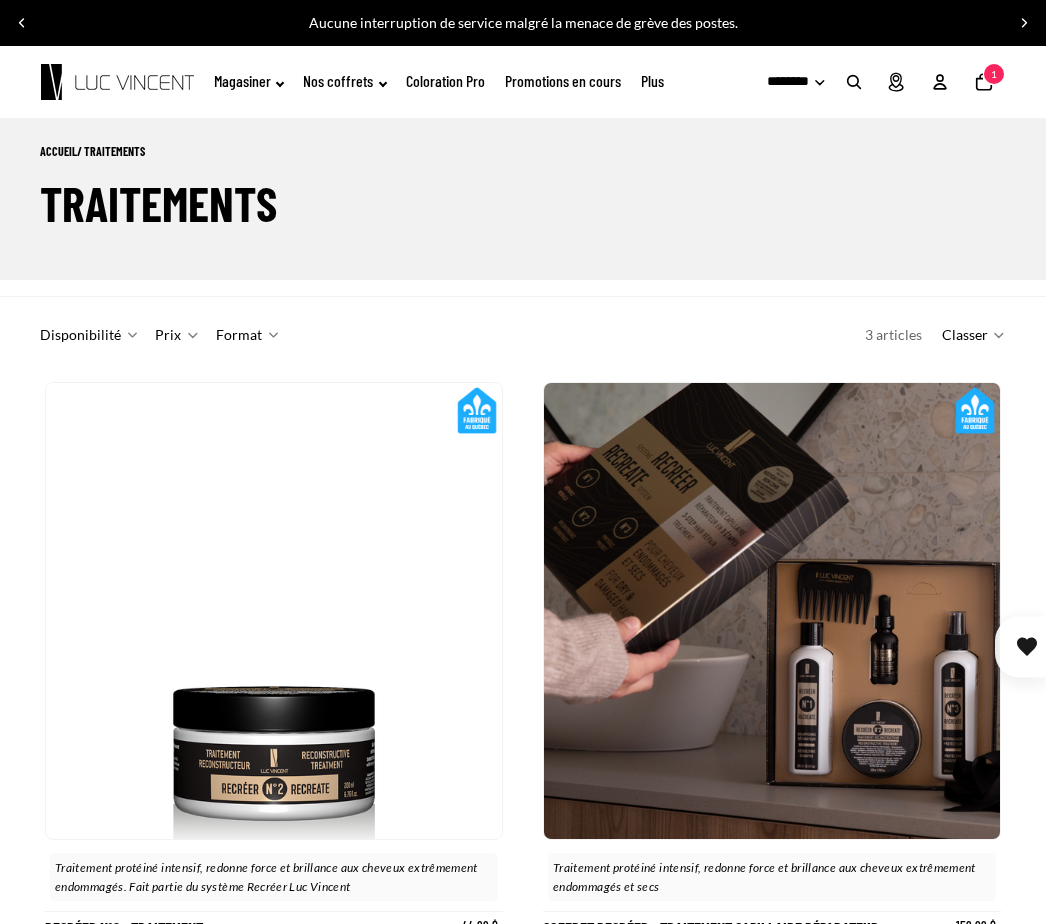click on "Magasiner" 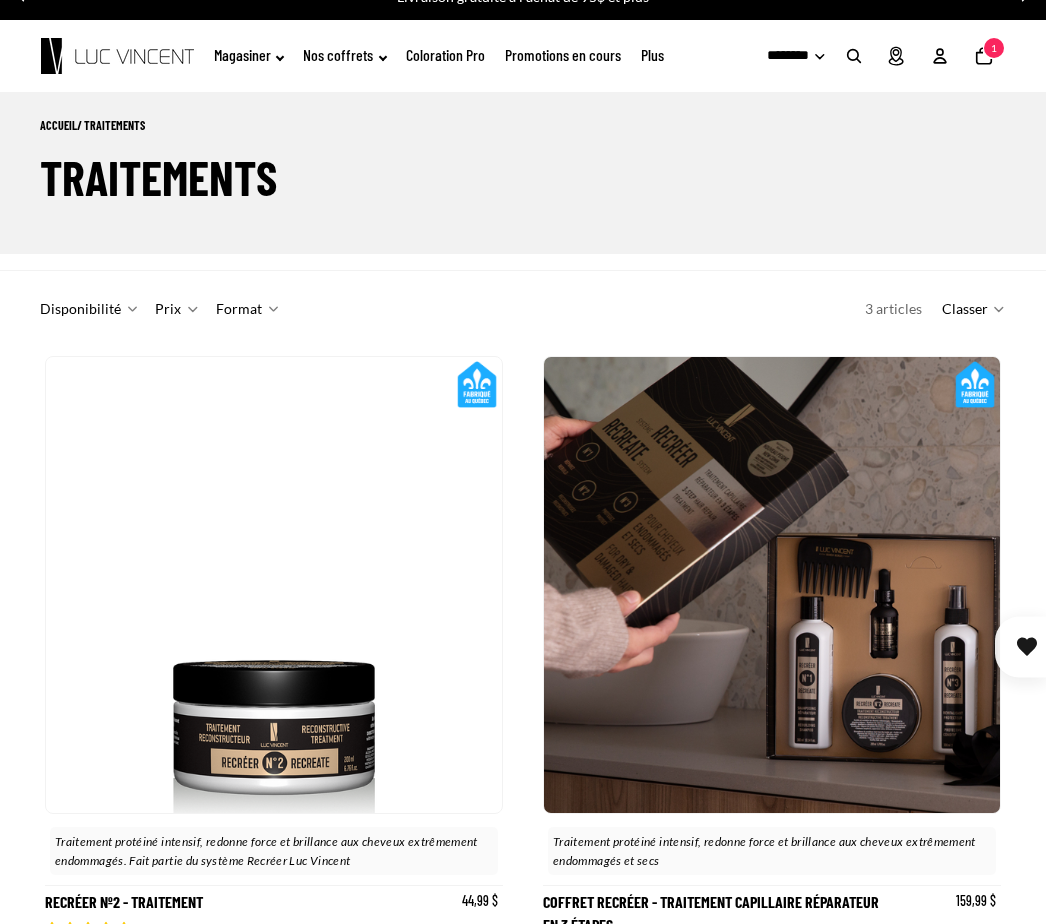 scroll, scrollTop: 0, scrollLeft: 0, axis: both 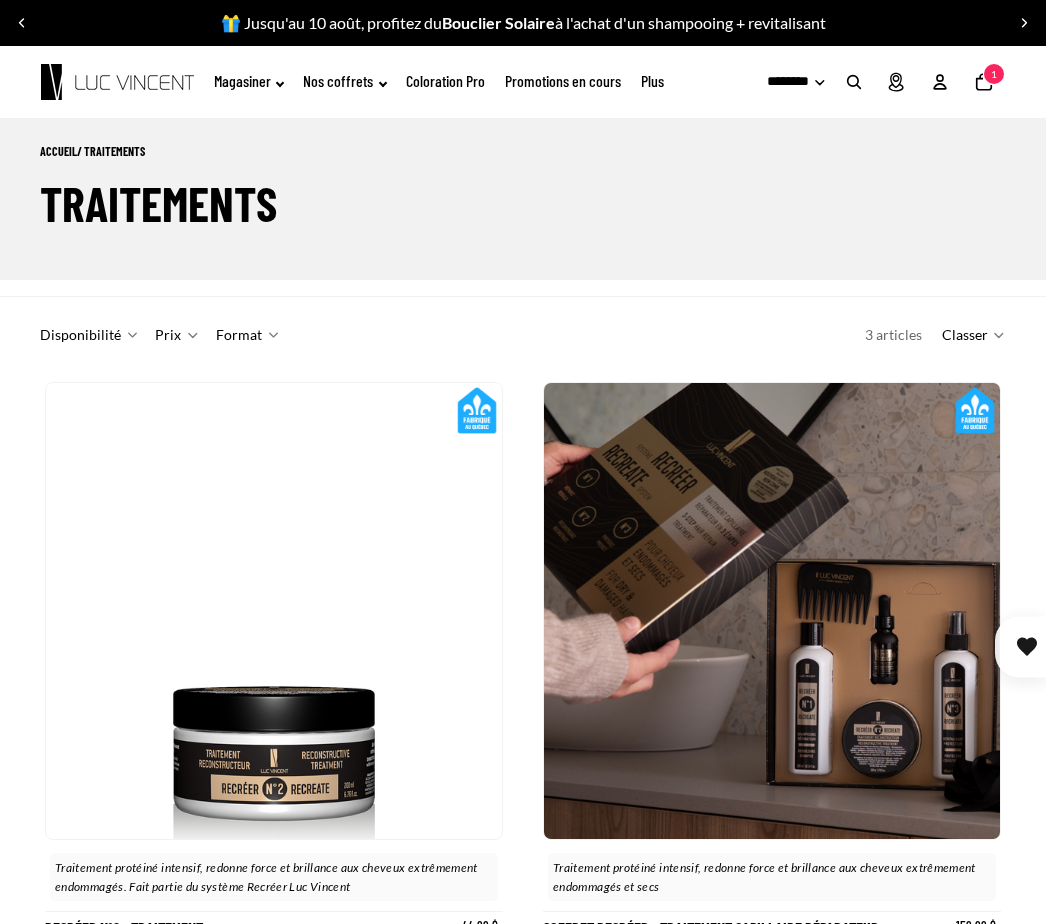 click on "Magasiner" 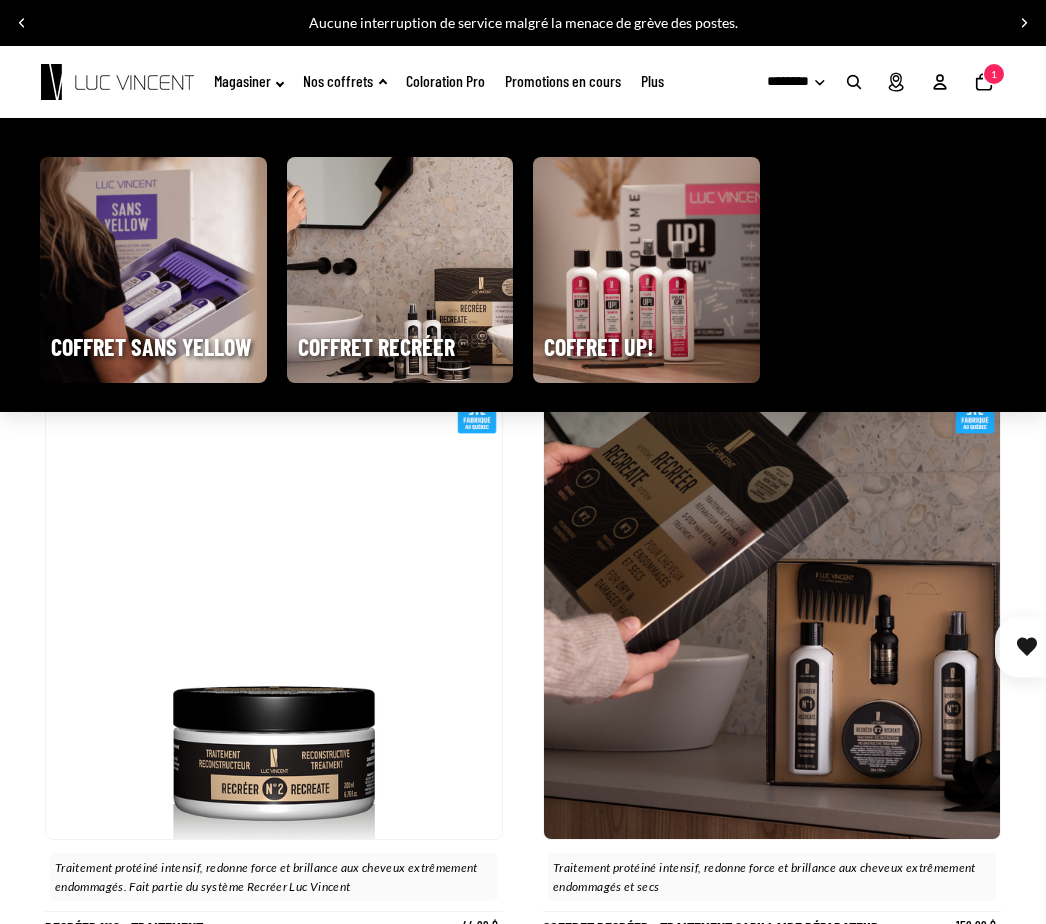 click at bounding box center [400, 270] 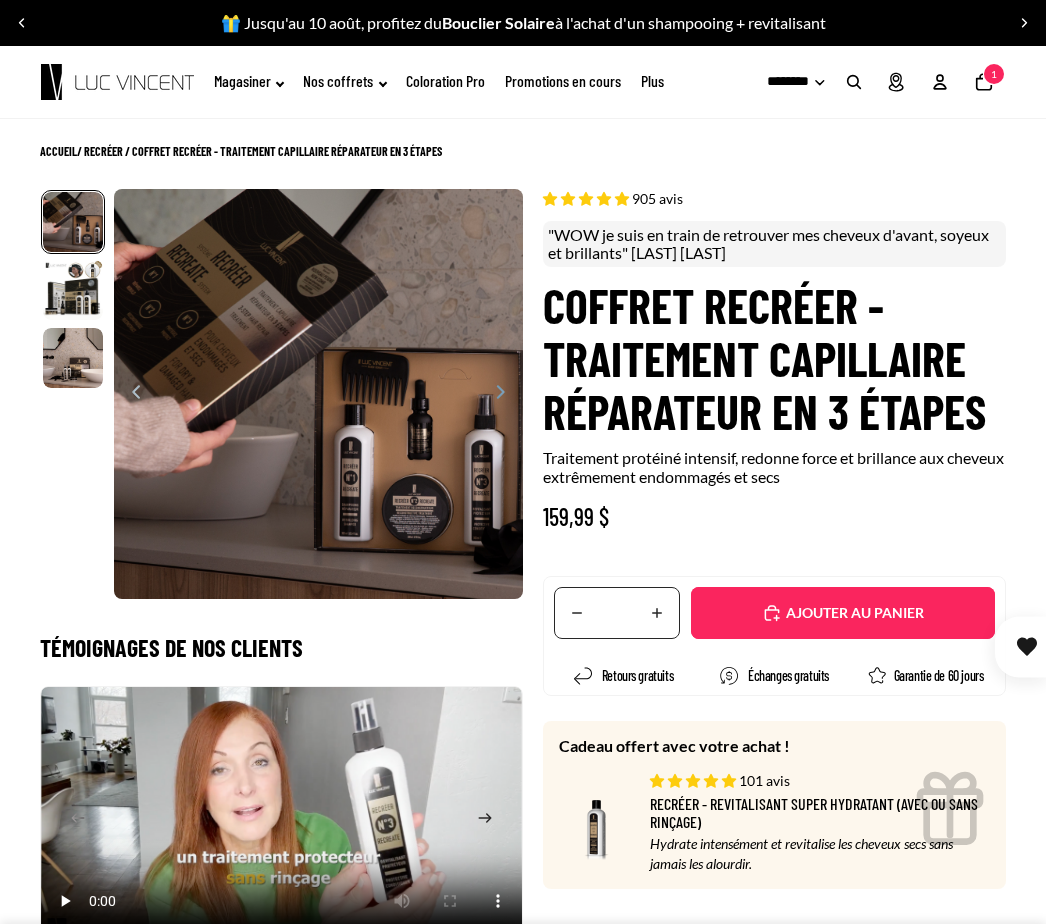select on "**********" 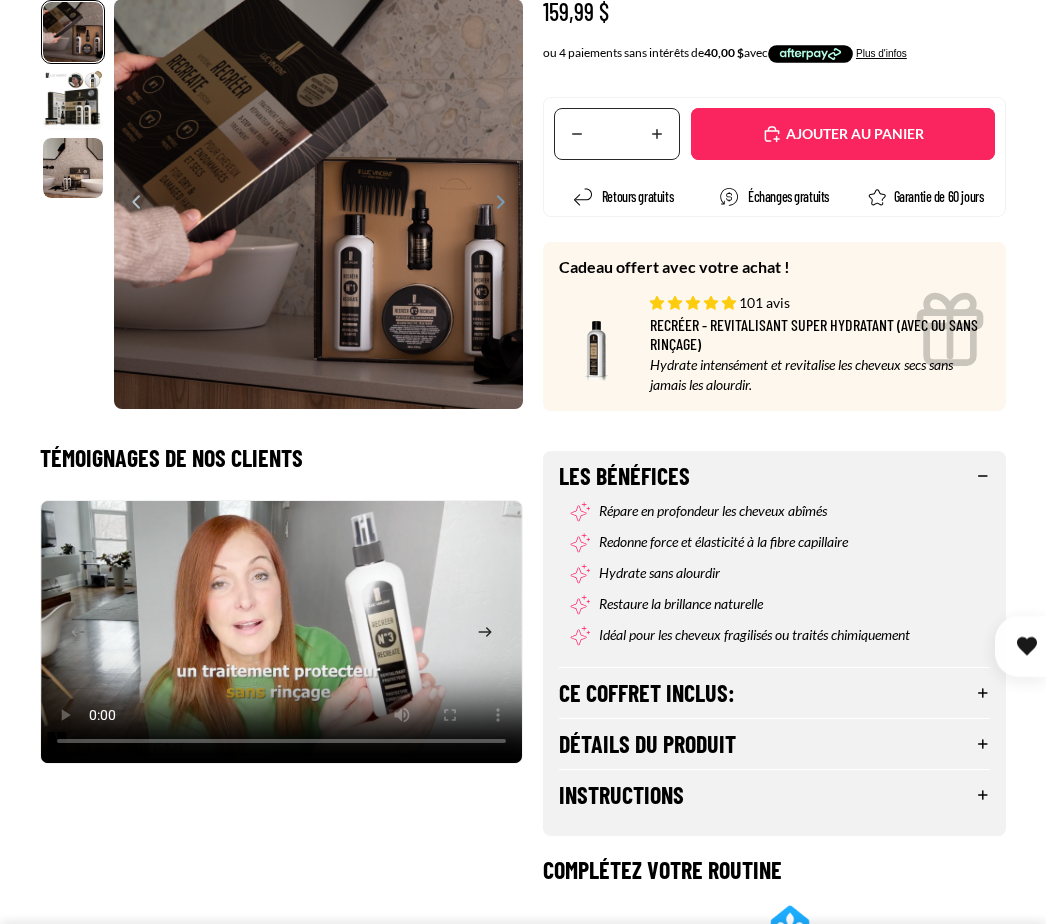 scroll, scrollTop: 506, scrollLeft: 0, axis: vertical 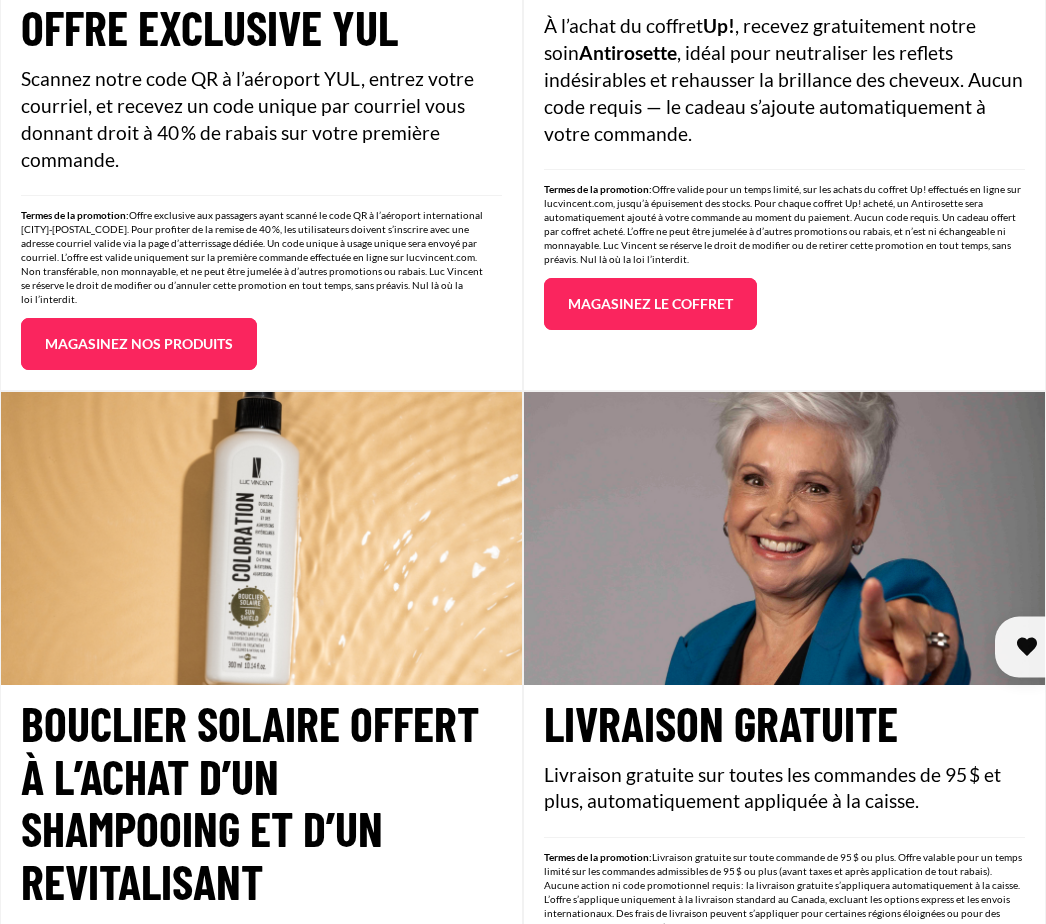click on "Bouclier Solaire offert à l’achat d’un shampooing et d’un revitalisant" at bounding box center (261, 802) 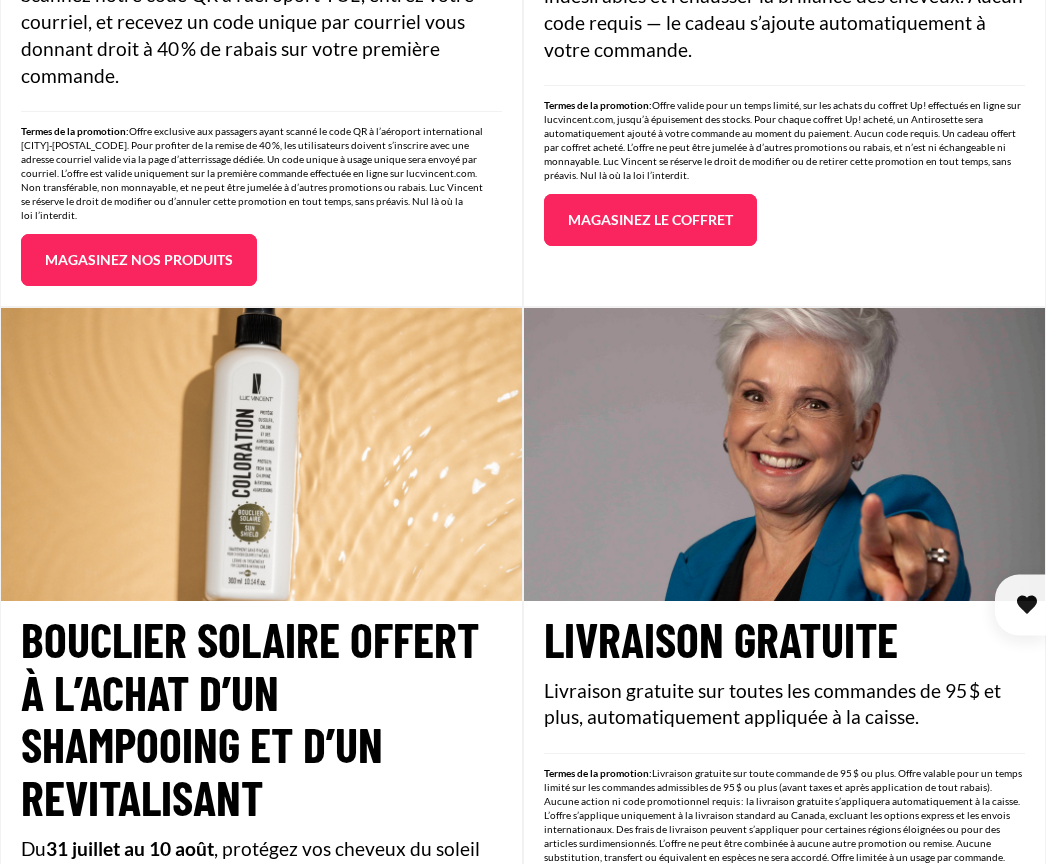 scroll, scrollTop: 1046, scrollLeft: 0, axis: vertical 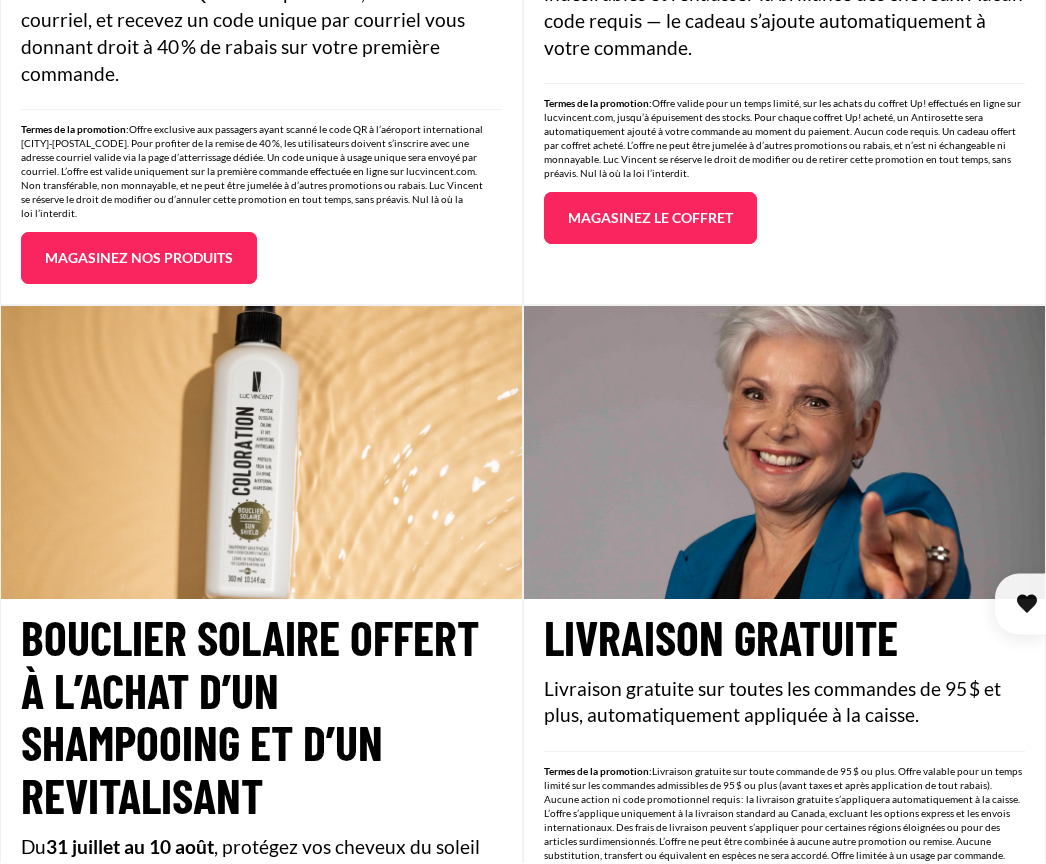 click at bounding box center [261, 453] 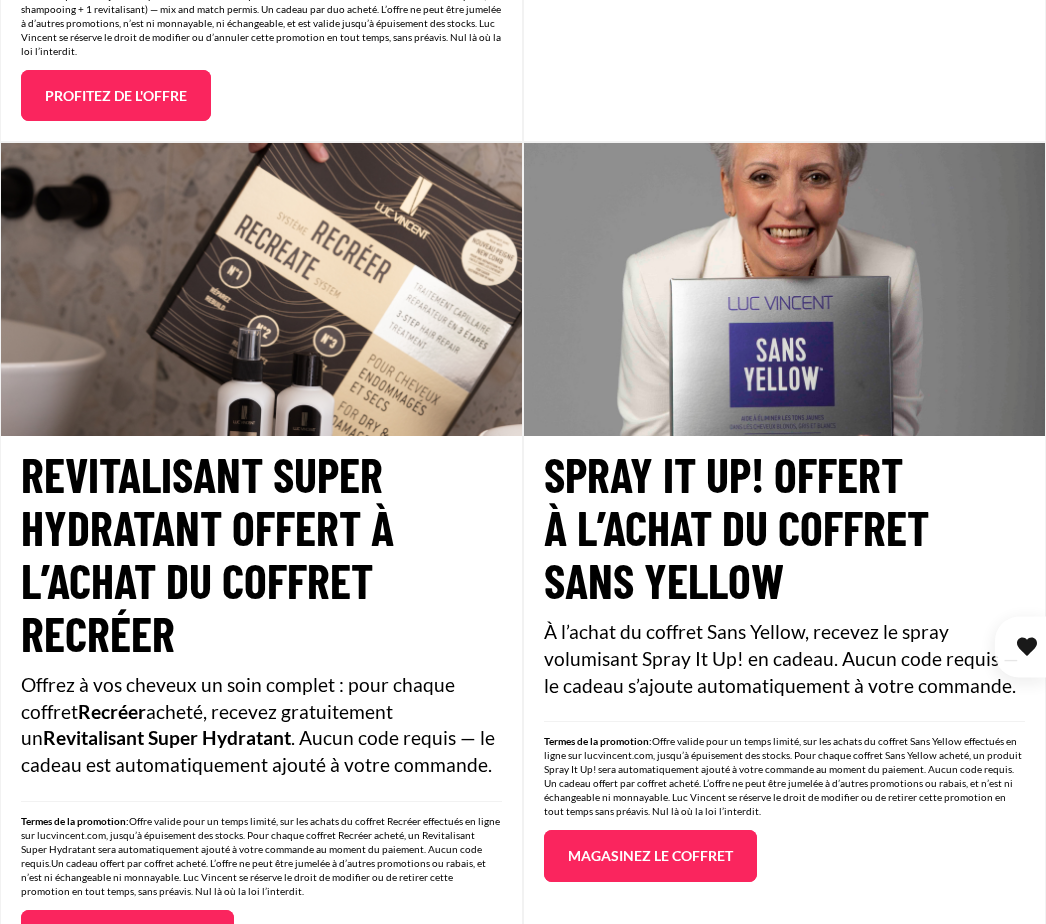 scroll, scrollTop: 2228, scrollLeft: 0, axis: vertical 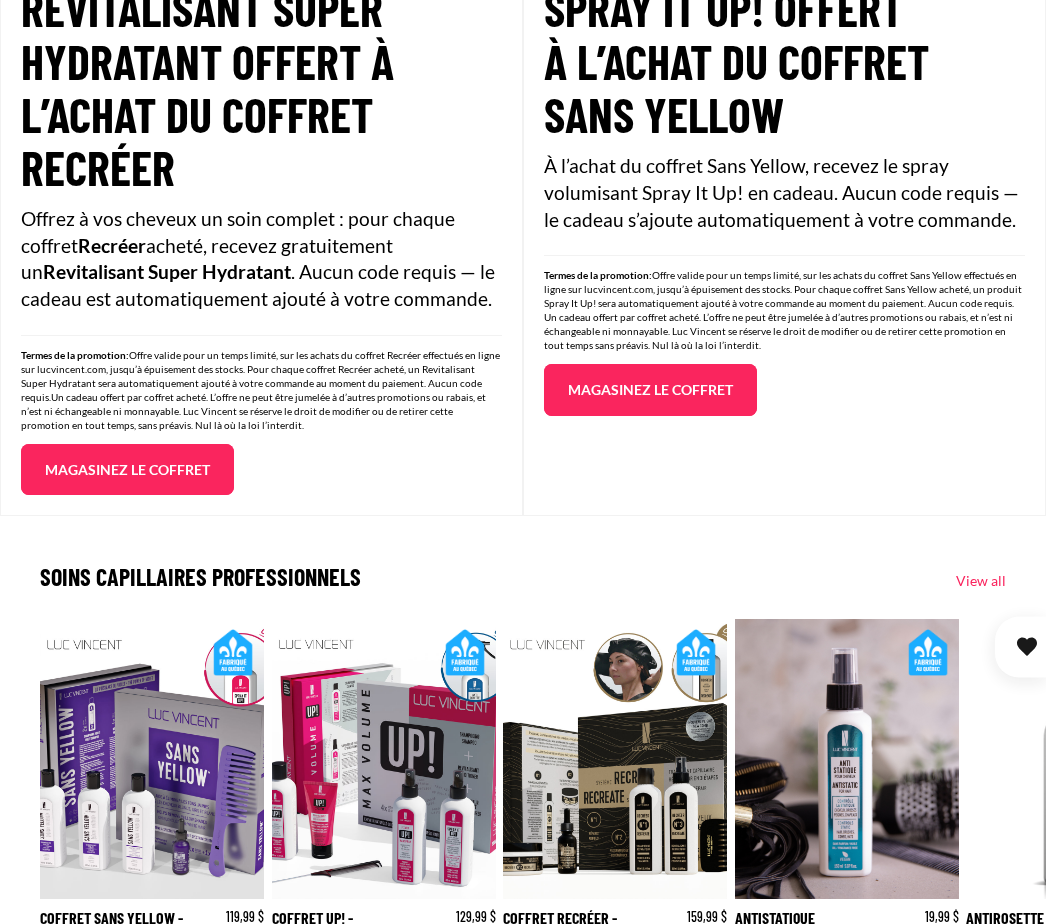click 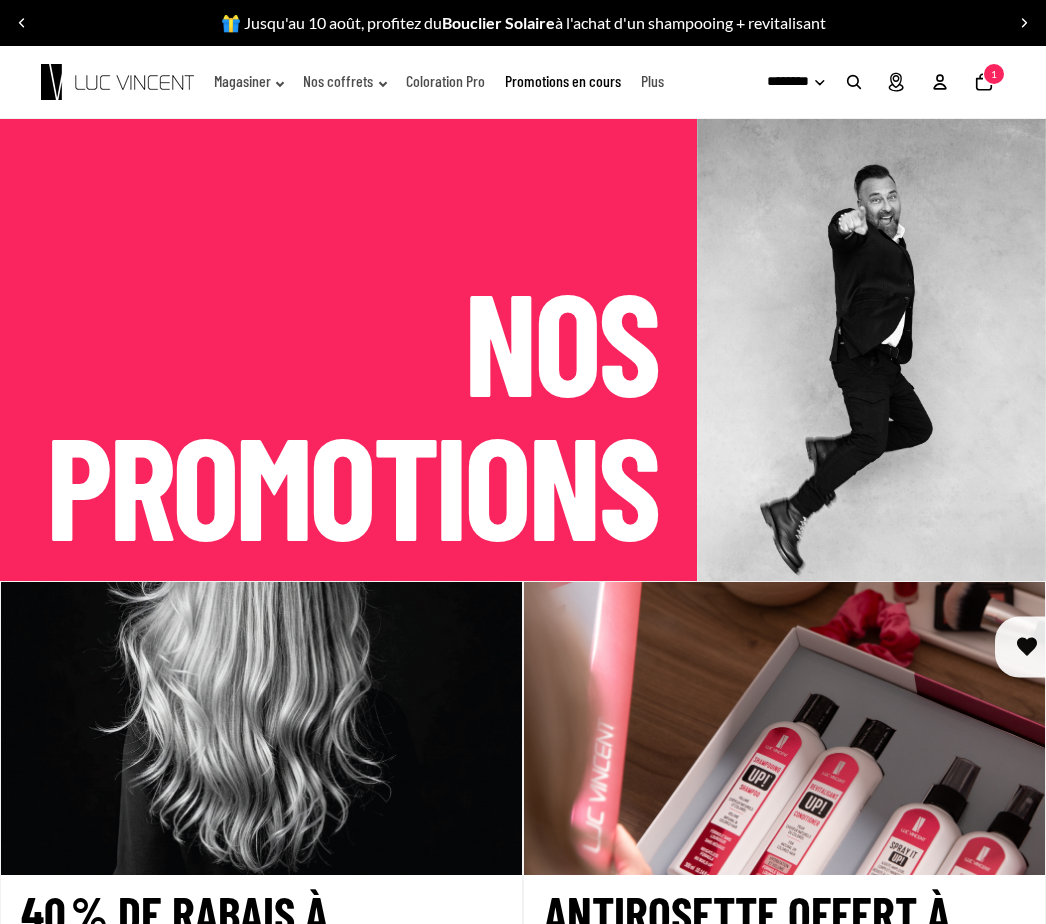 scroll, scrollTop: 0, scrollLeft: 0, axis: both 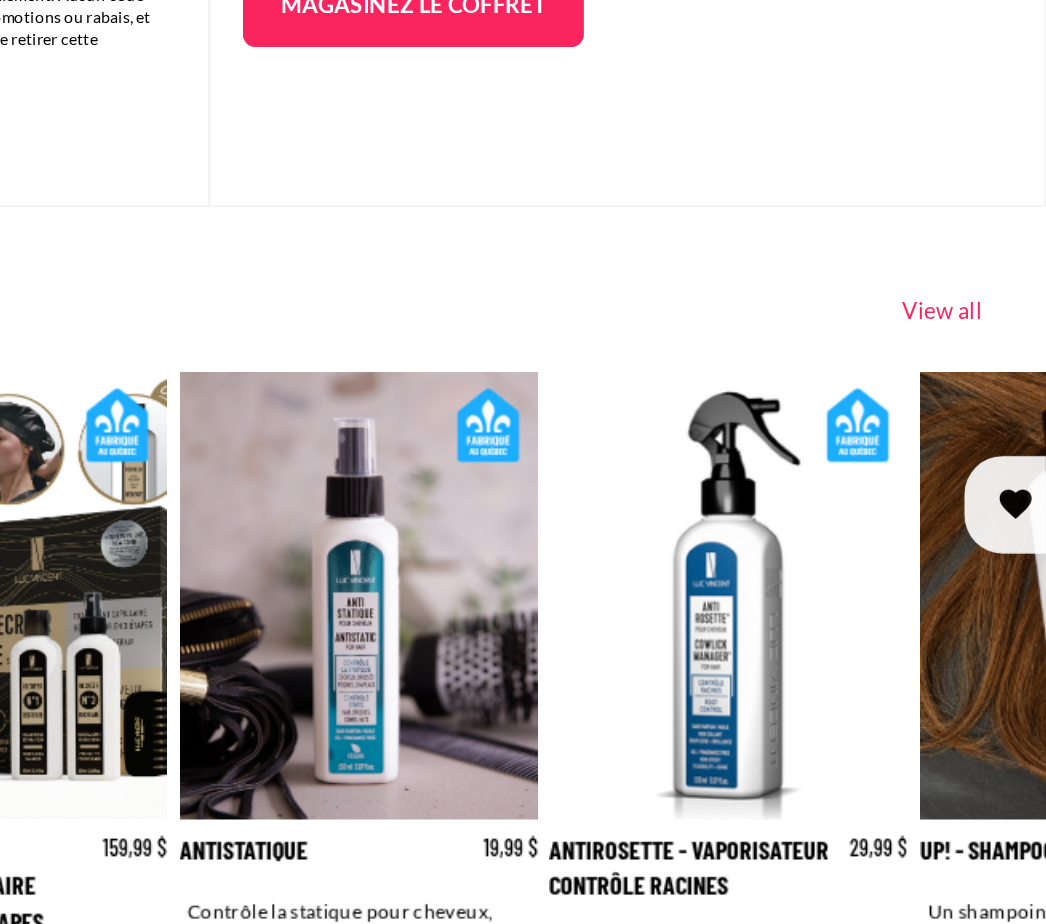 click on "Soins Capillaires Professionnels
View all" at bounding box center [523, 522] 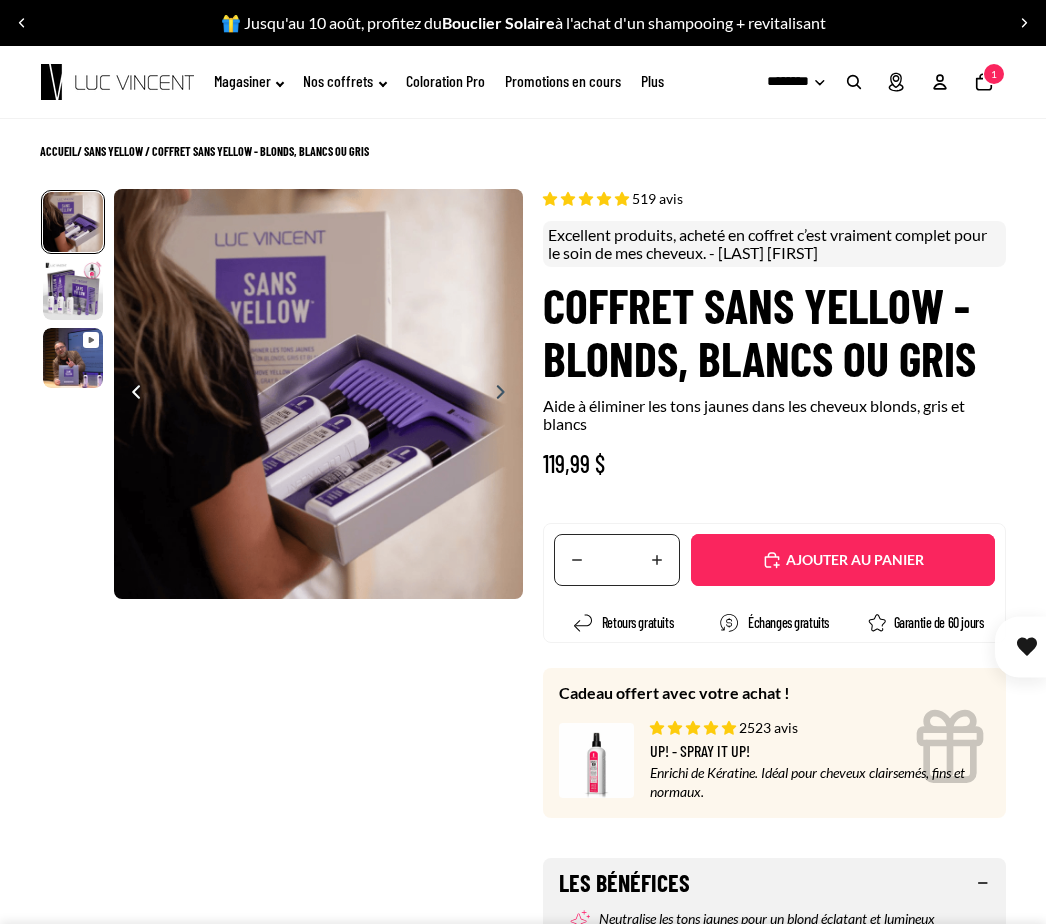 select on "**********" 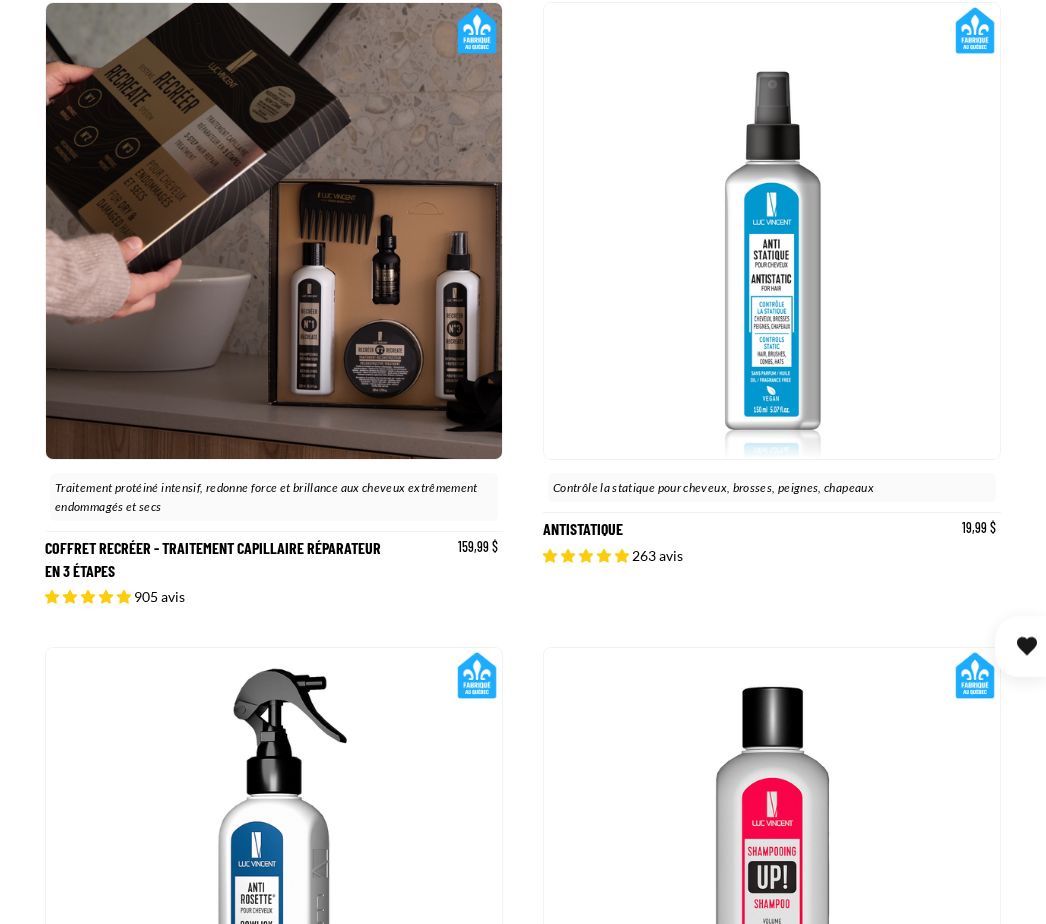 scroll, scrollTop: 1146, scrollLeft: 0, axis: vertical 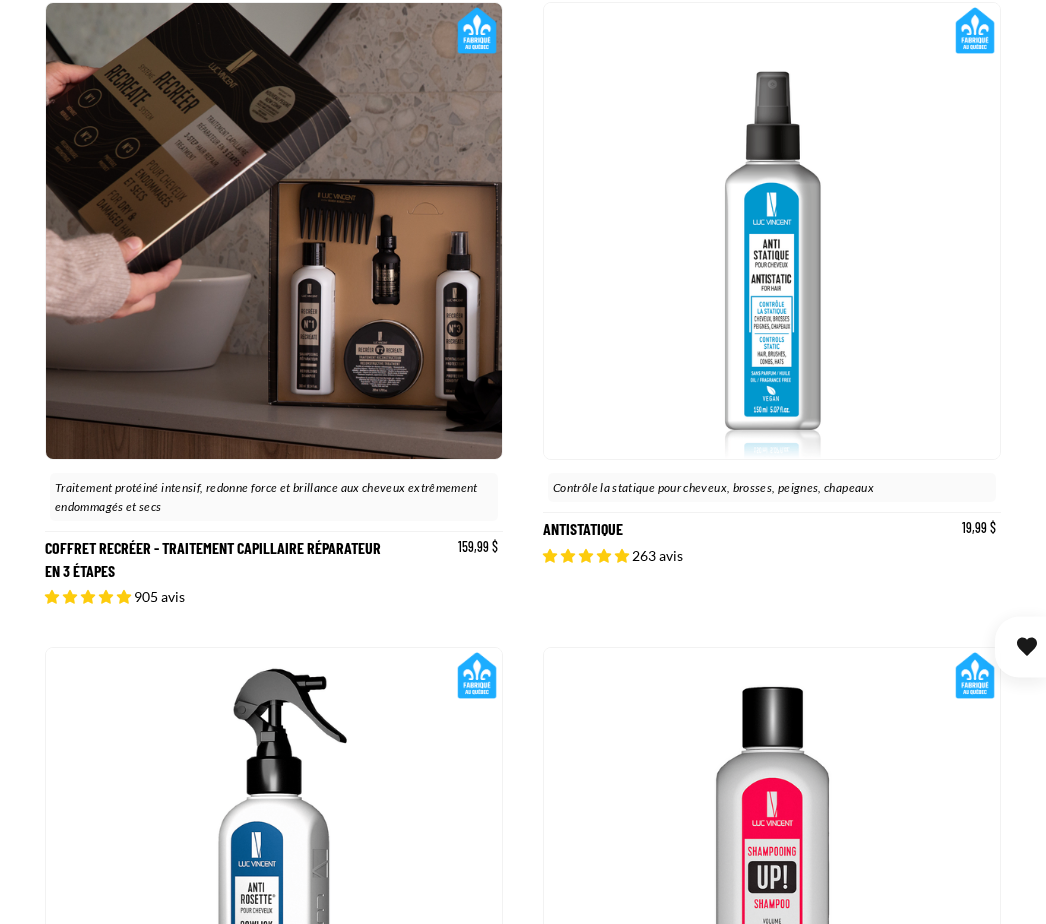 click on "Antistatique" at bounding box center [772, 304] 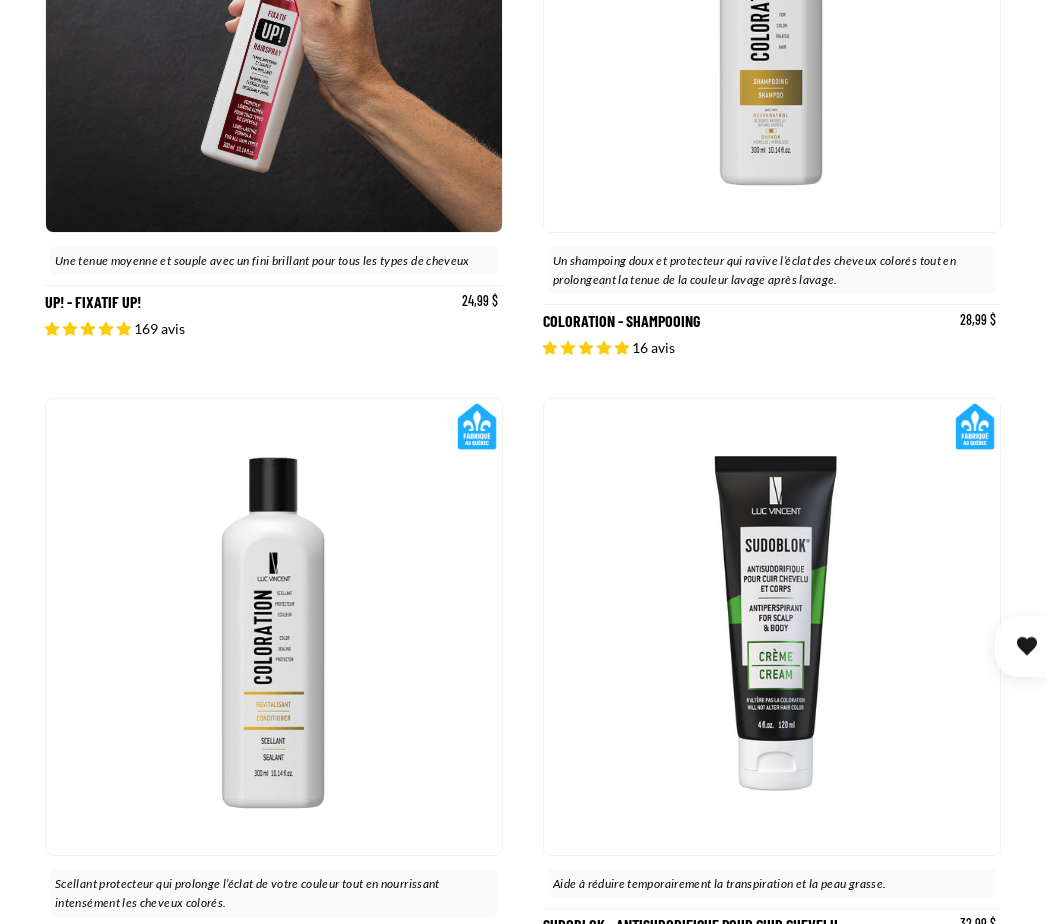 scroll, scrollTop: 3224, scrollLeft: 0, axis: vertical 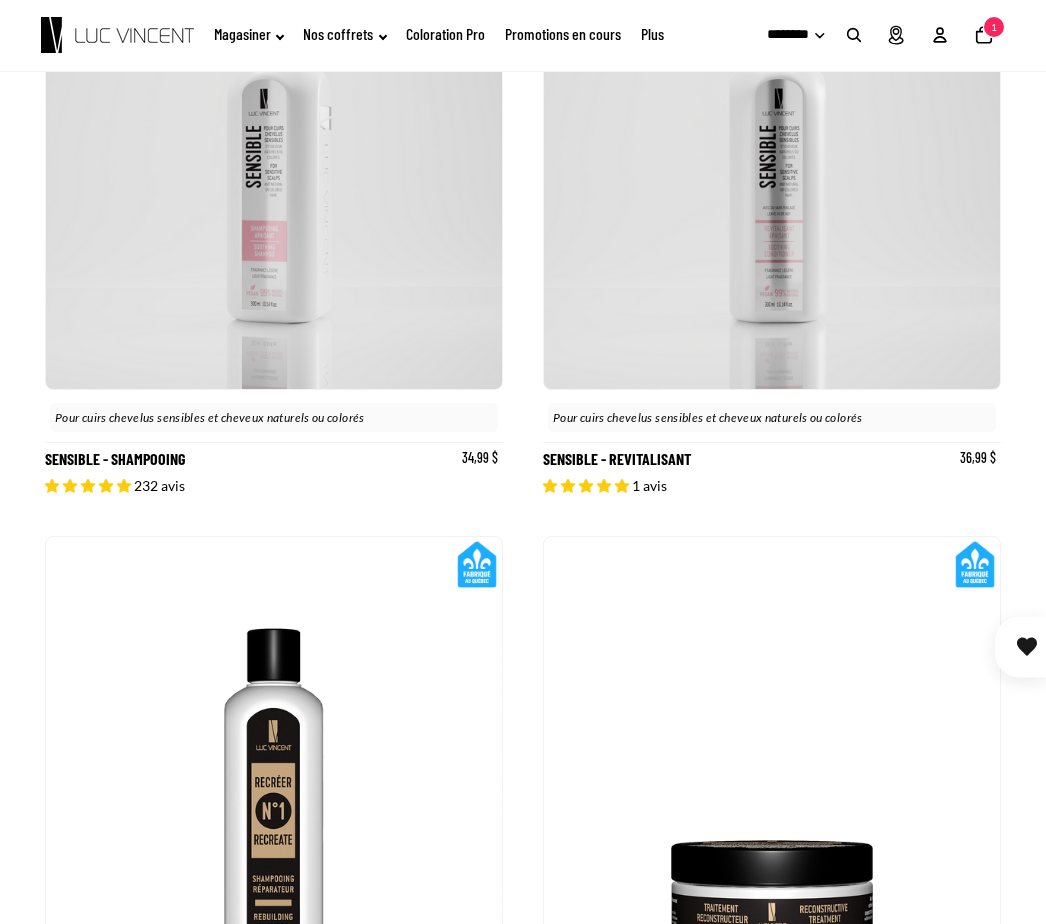 click on "Sensible - Shampooing" at bounding box center [274, 213] 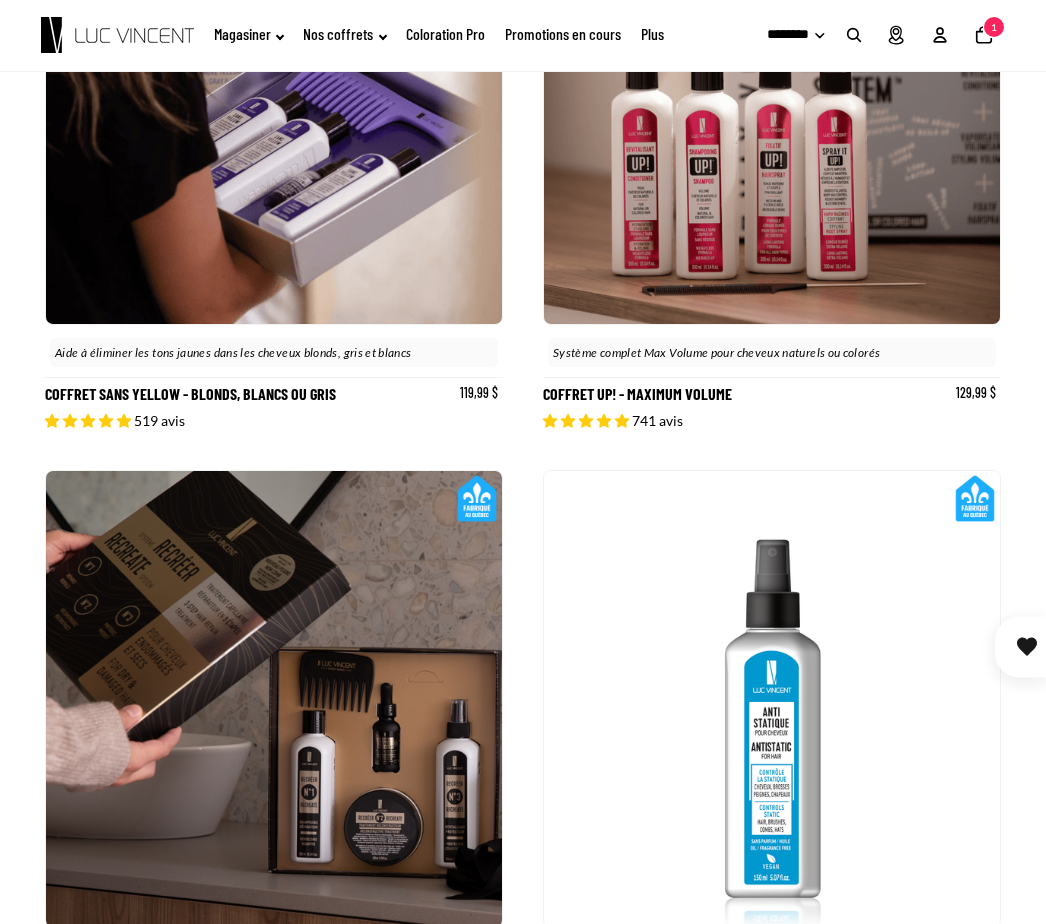scroll, scrollTop: 676, scrollLeft: 0, axis: vertical 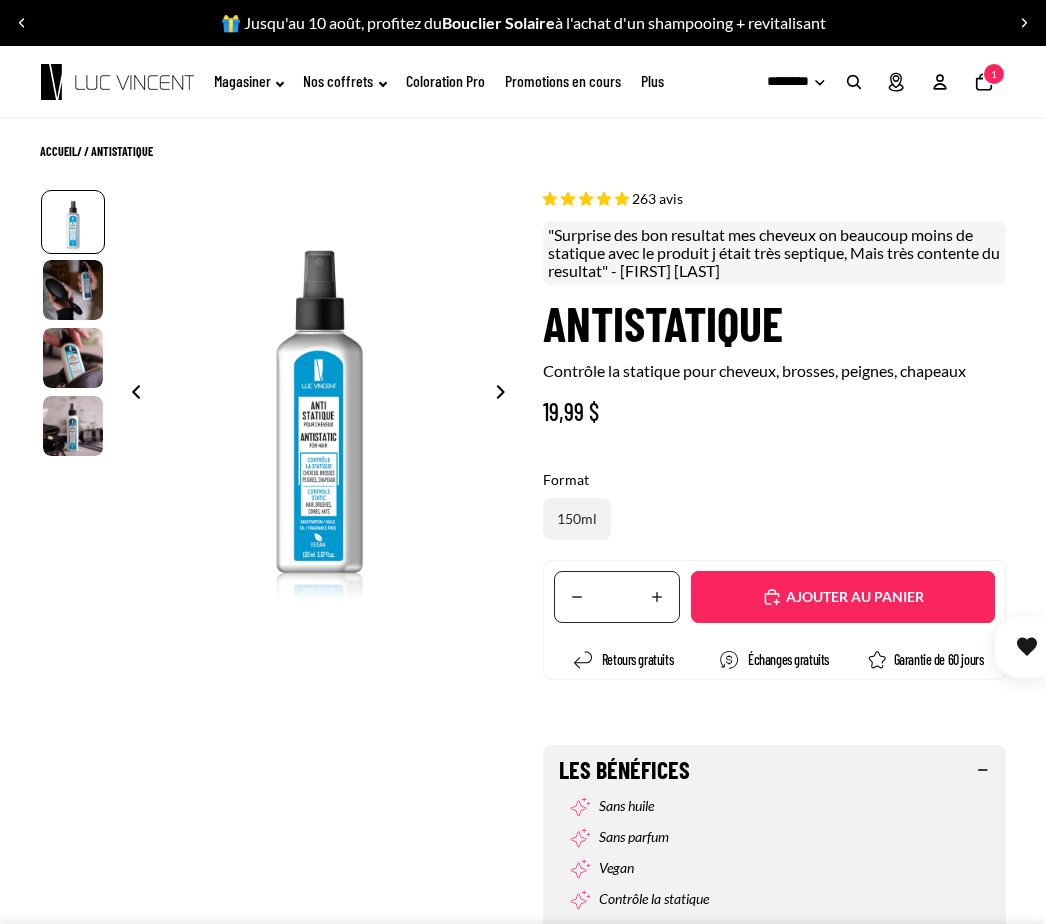select on "**********" 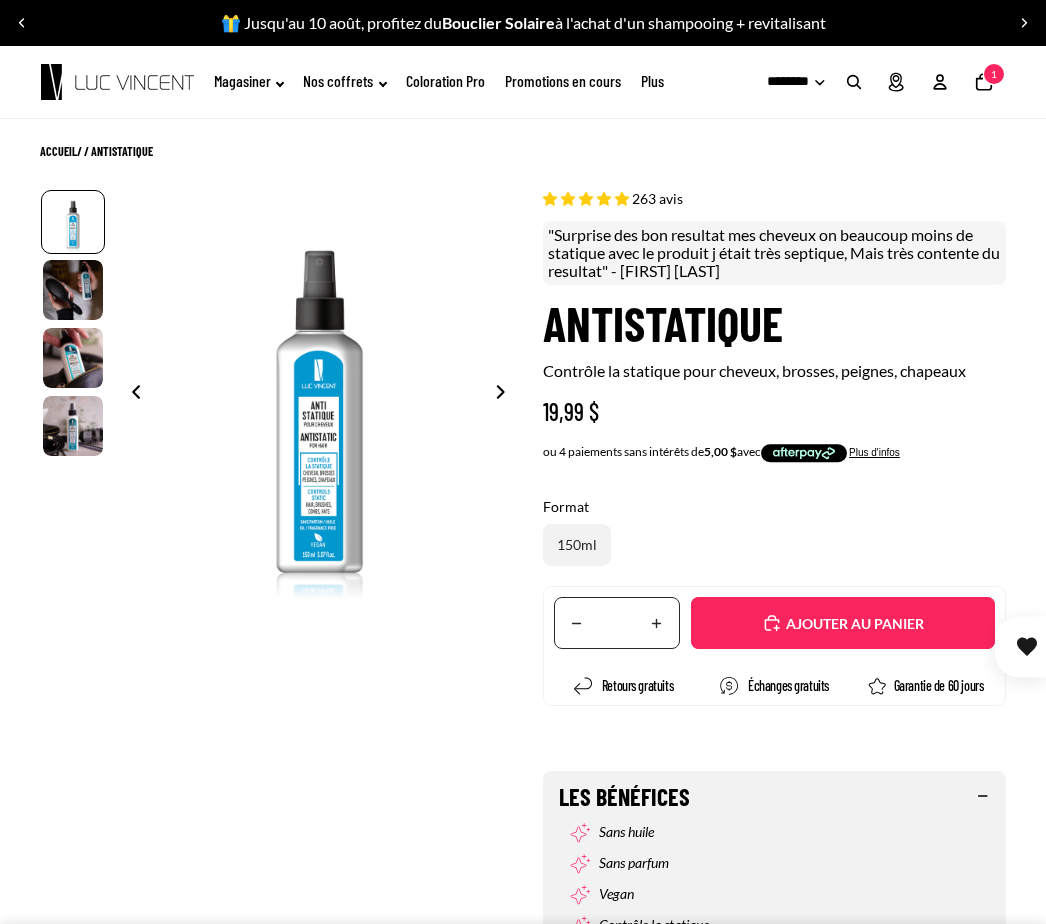 click on "Ajouté" at bounding box center (843, 623) 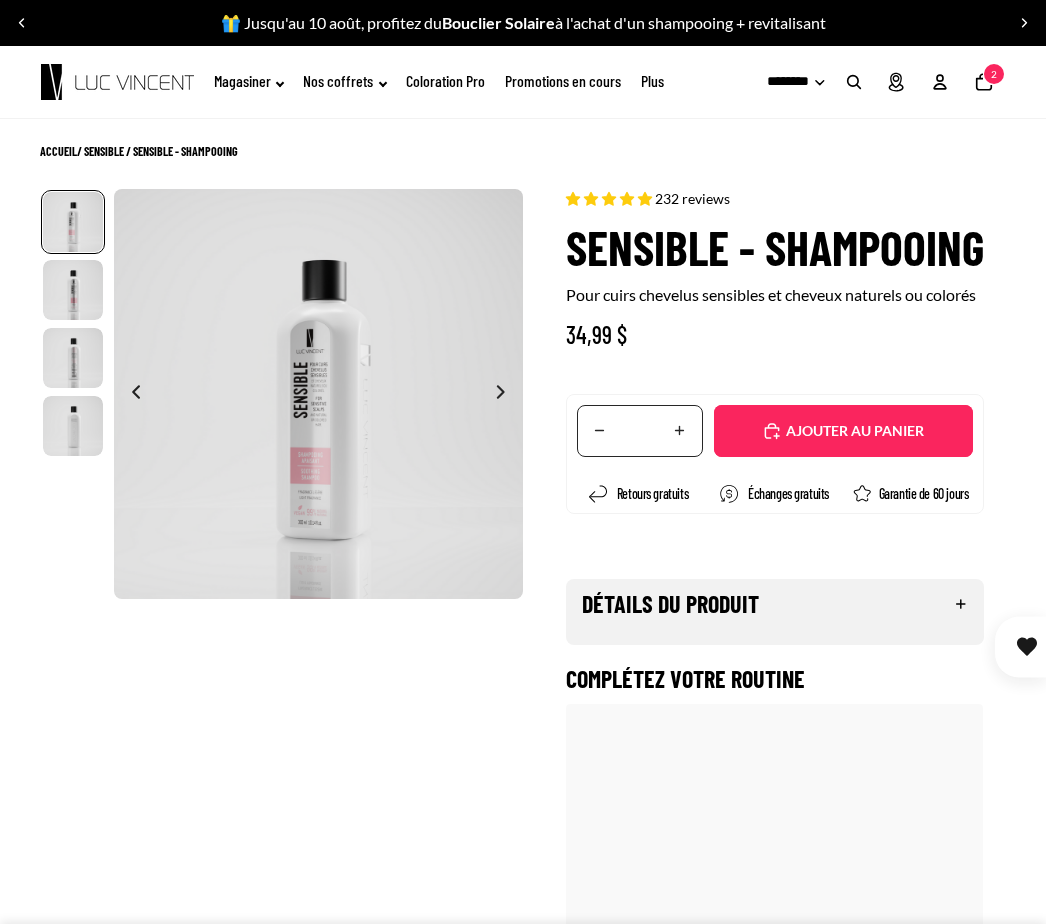 scroll, scrollTop: 0, scrollLeft: 0, axis: both 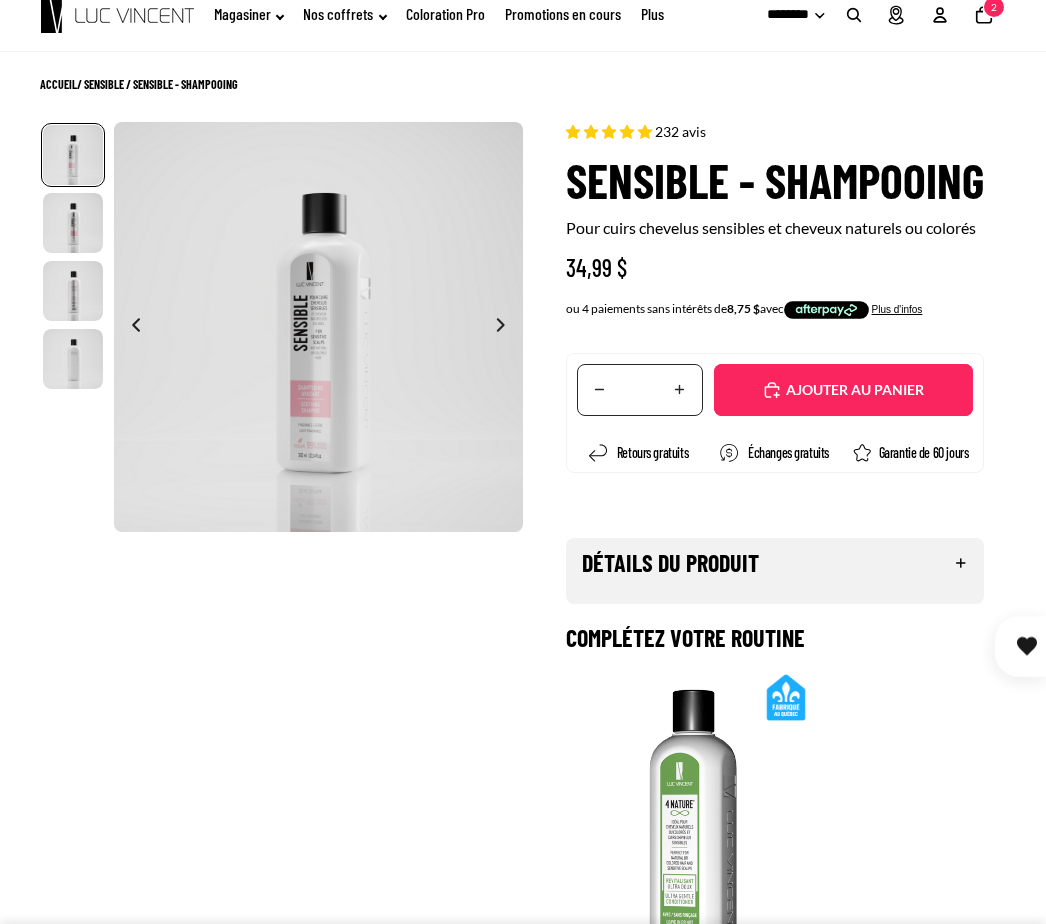 click on "Détails du produit" at bounding box center [775, 564] 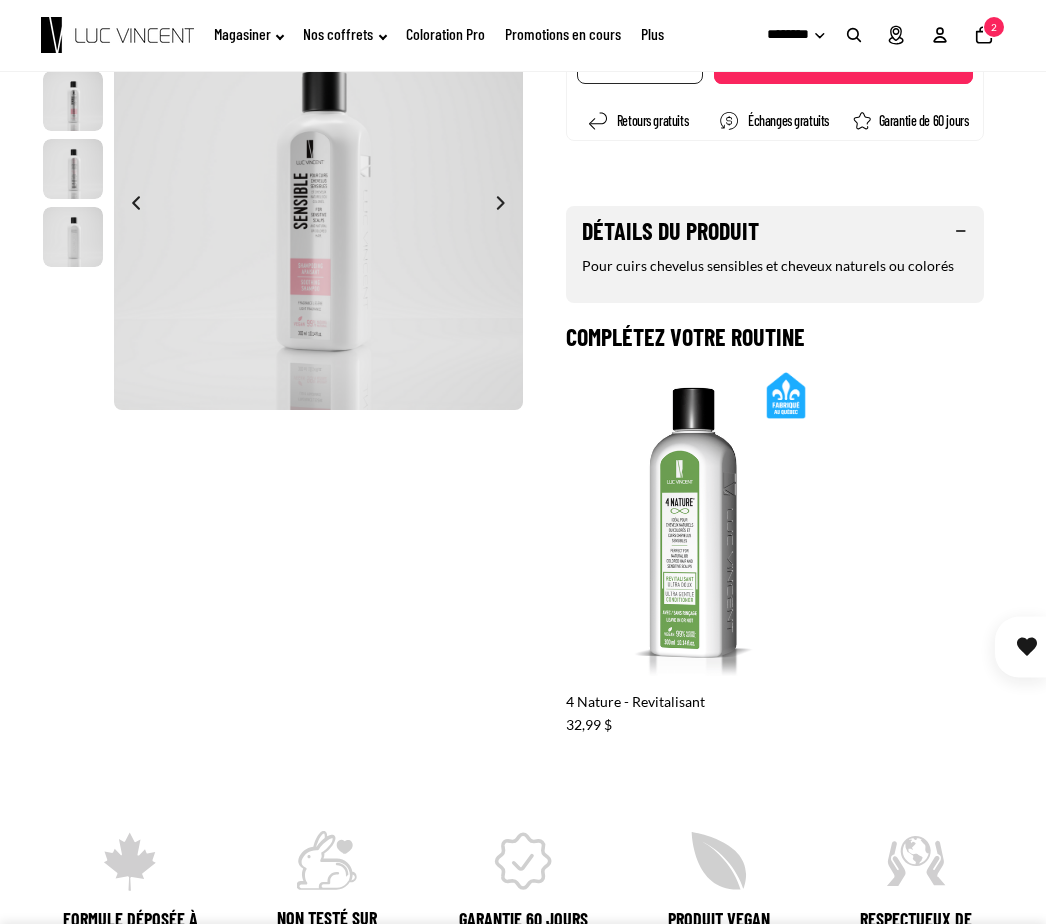 scroll, scrollTop: 405, scrollLeft: 0, axis: vertical 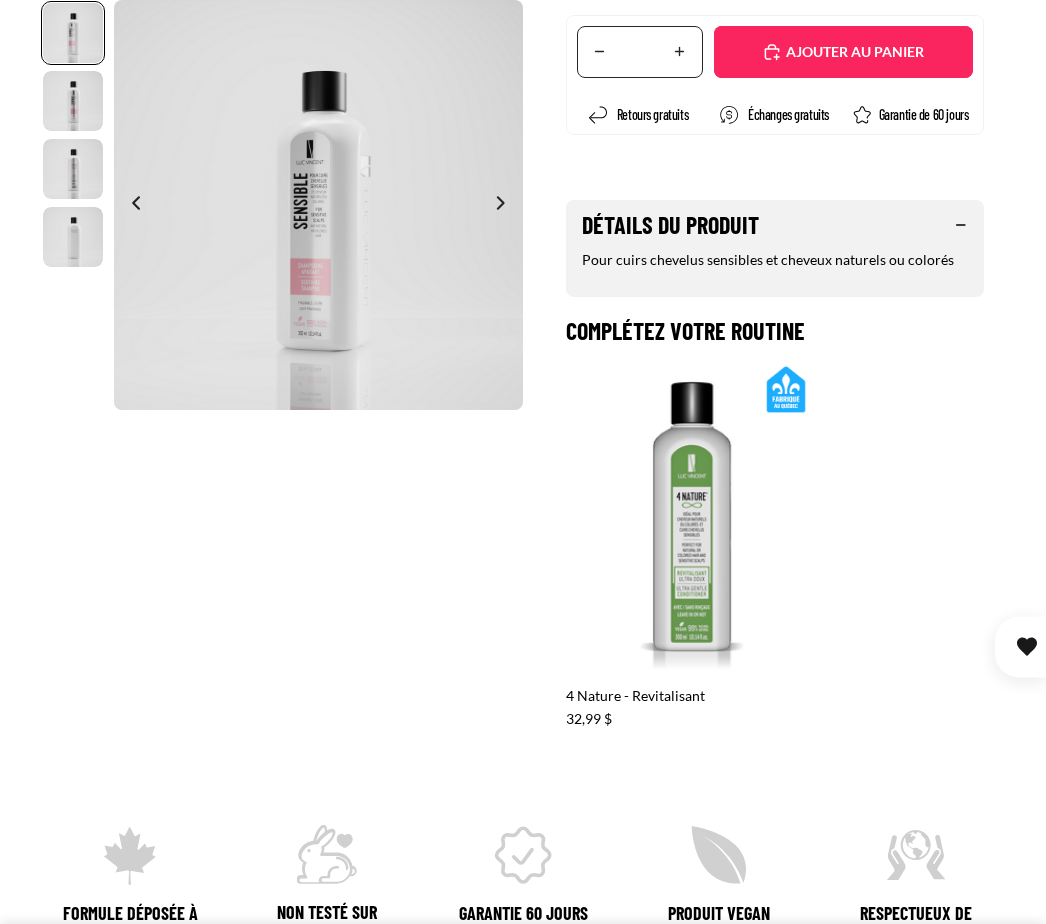 click on "Formule Déposée à Santé Canada
Non Testé Sur Les Animaux
Garantie 60 Jours Satisfait our remboursé
Produit Vegan
Respectueux de L'environnement" at bounding box center [523, 888] 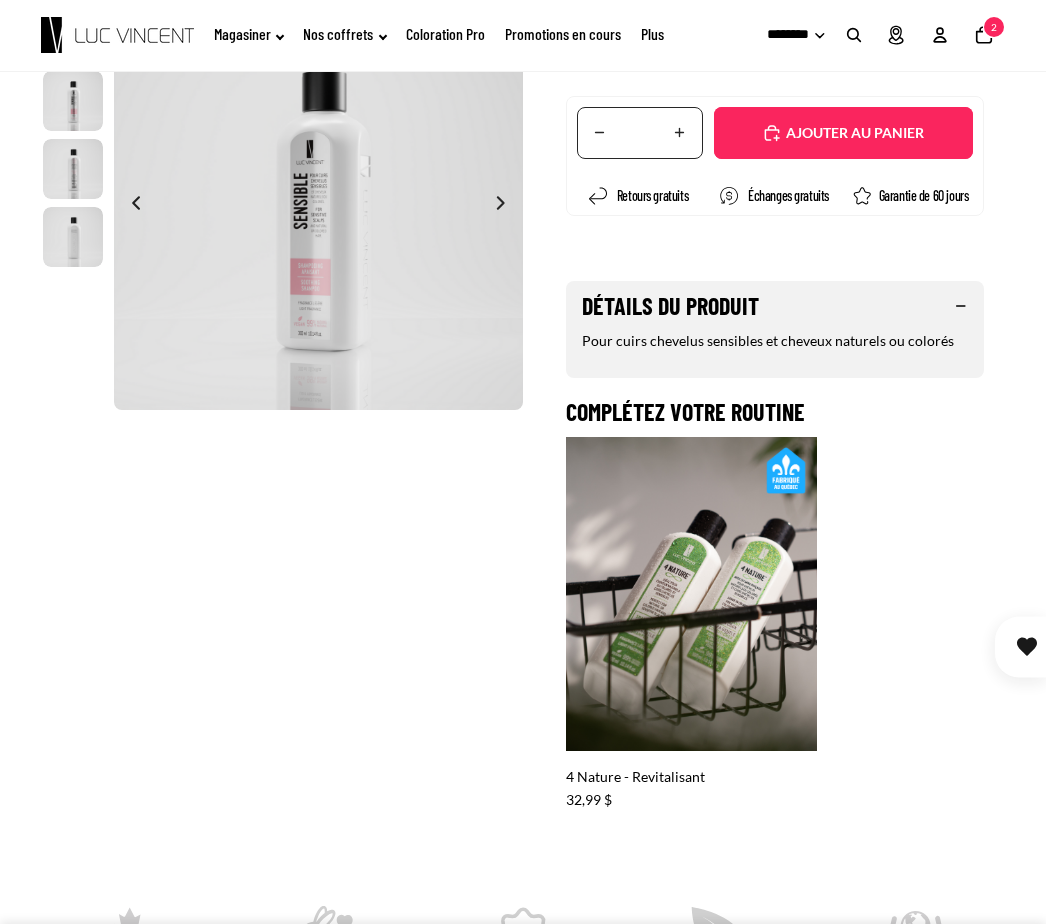 scroll, scrollTop: 308, scrollLeft: 0, axis: vertical 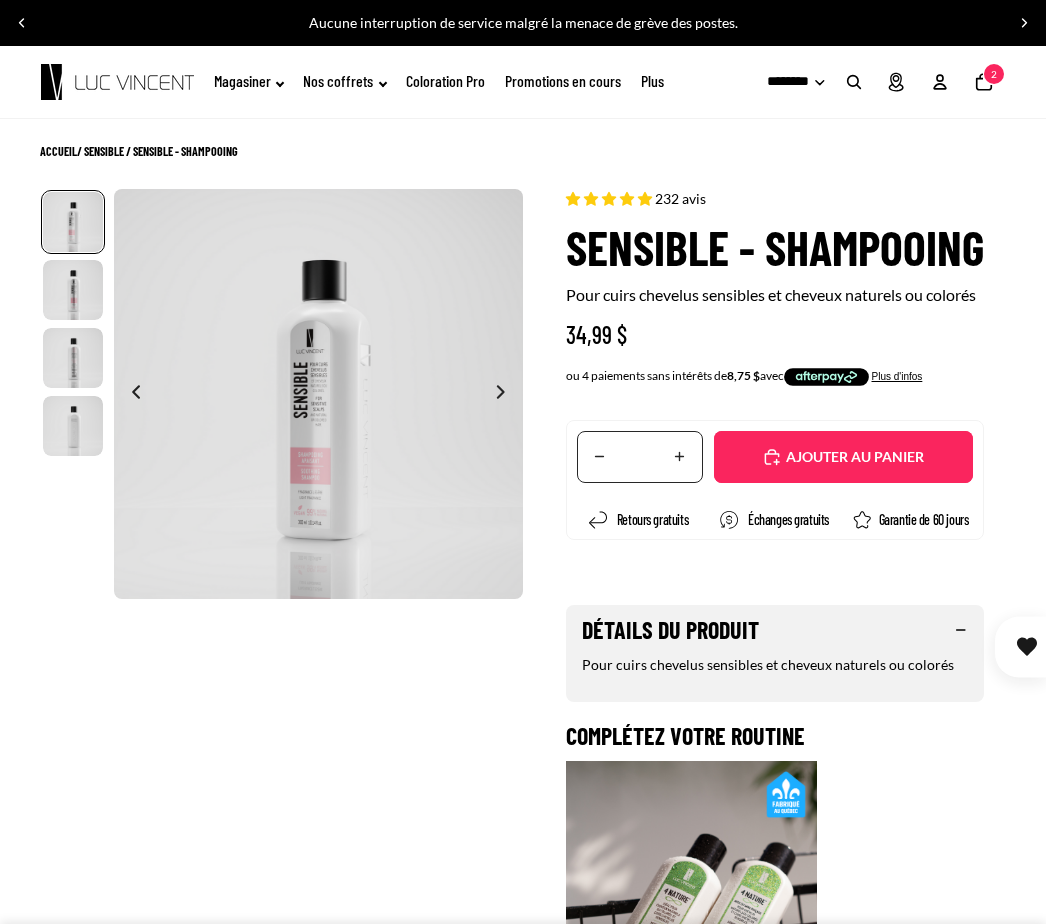 click on "2" 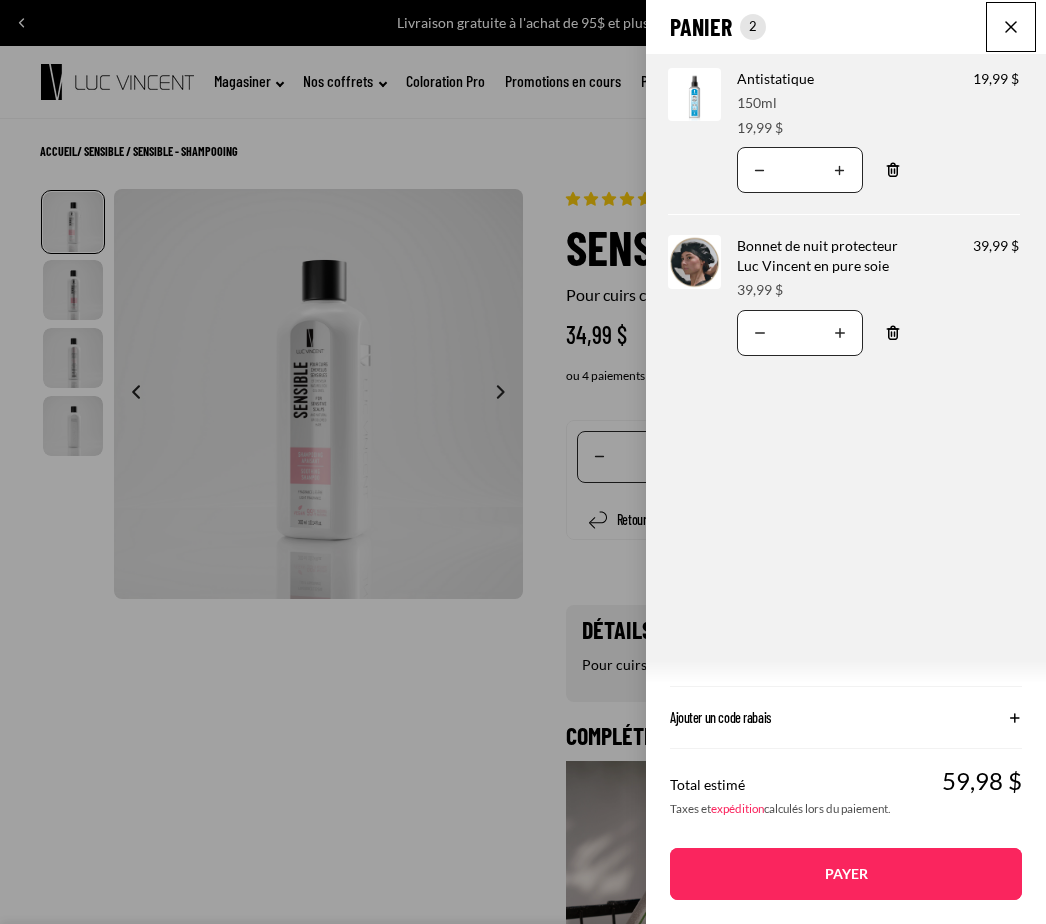 click on "Panier
Nombre total d'articles dans le panier: 2
2
2
Total du panier
59,98CAD
Image de produit
Informations sur le produit
Quantité
Nombre total de produits
Antistatique
Format:
150ml Prix 19,99 $" 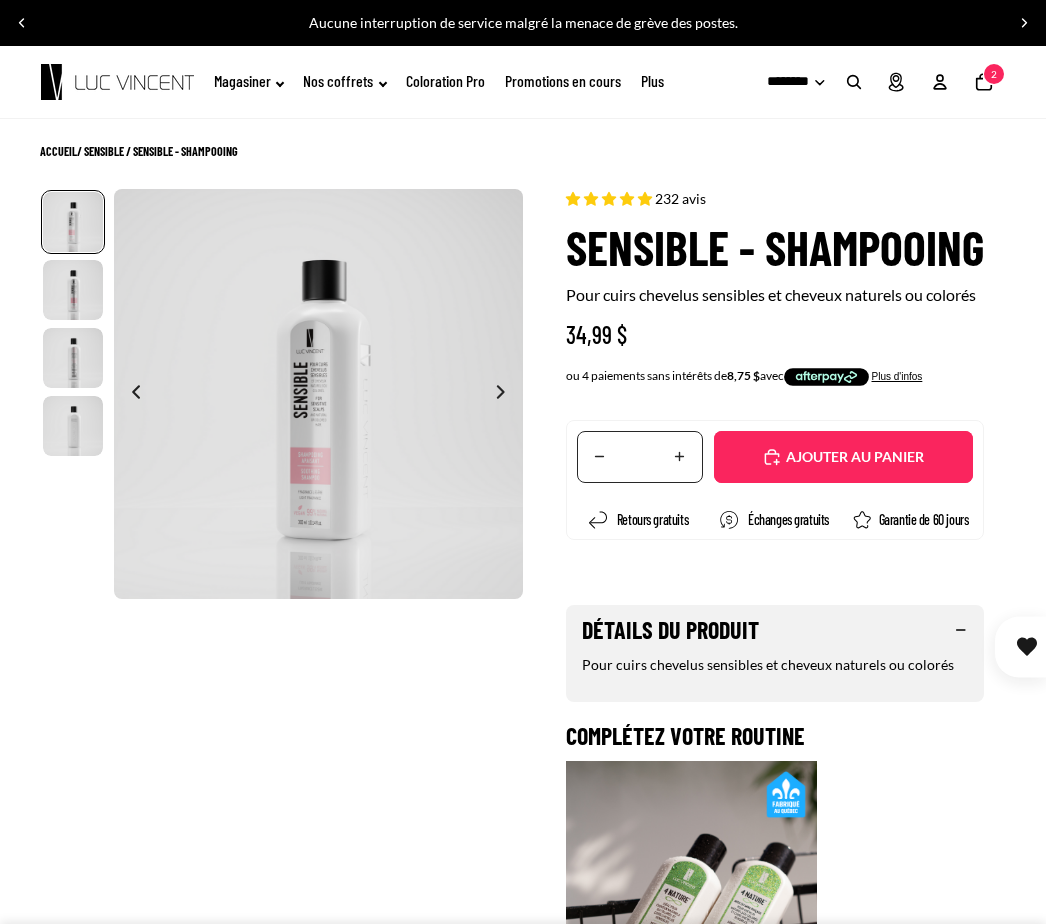 click on "2" 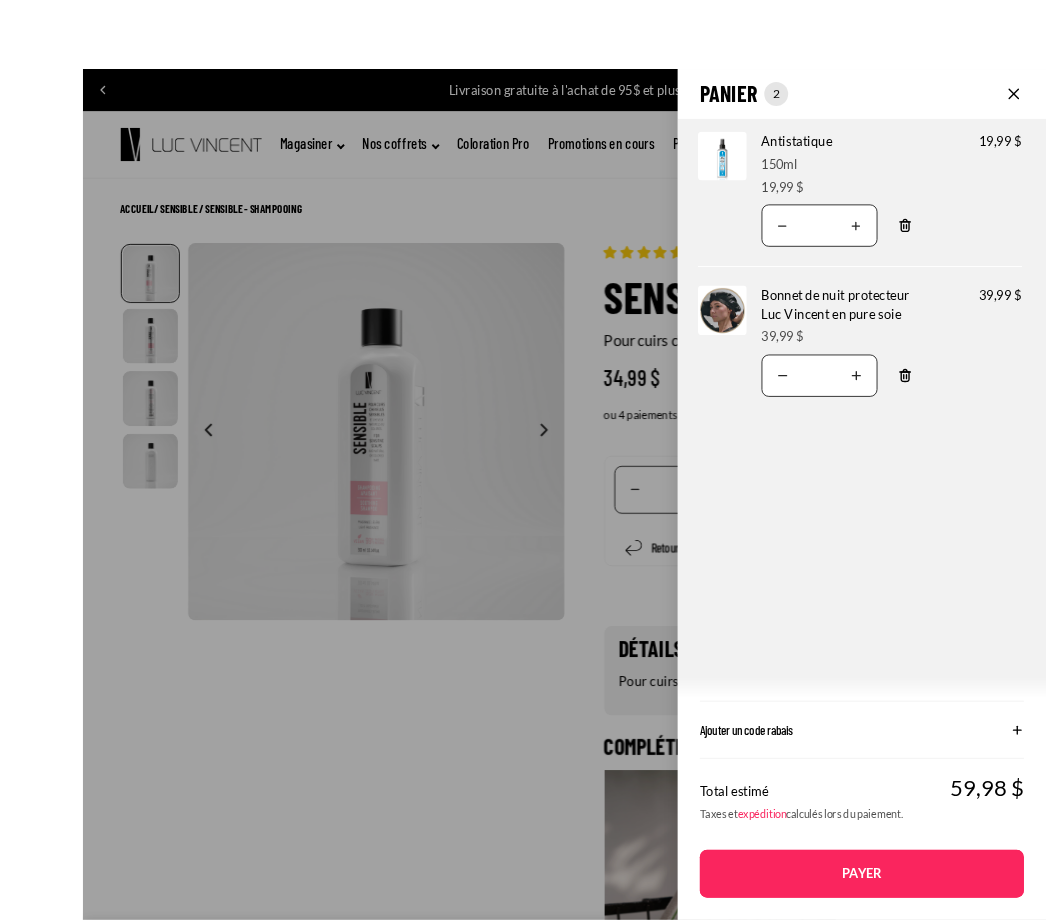 scroll, scrollTop: 1, scrollLeft: 0, axis: vertical 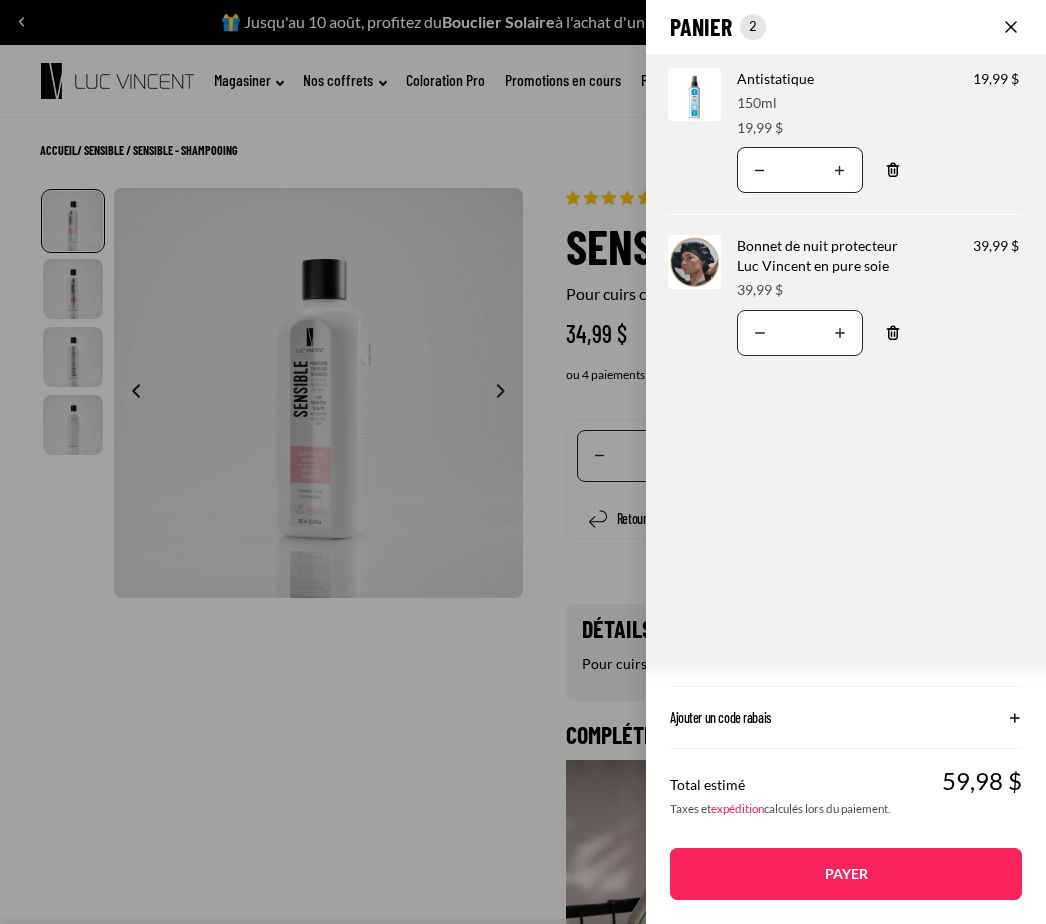 click on "Panier
Nombre total d'articles dans le panier: 2
2
2
Total du panier
59,98CAD
Image de produit
Informations sur le produit
Quantité
Nombre total de produits
Antistatique
Format:
150ml Prix 19,99 $" 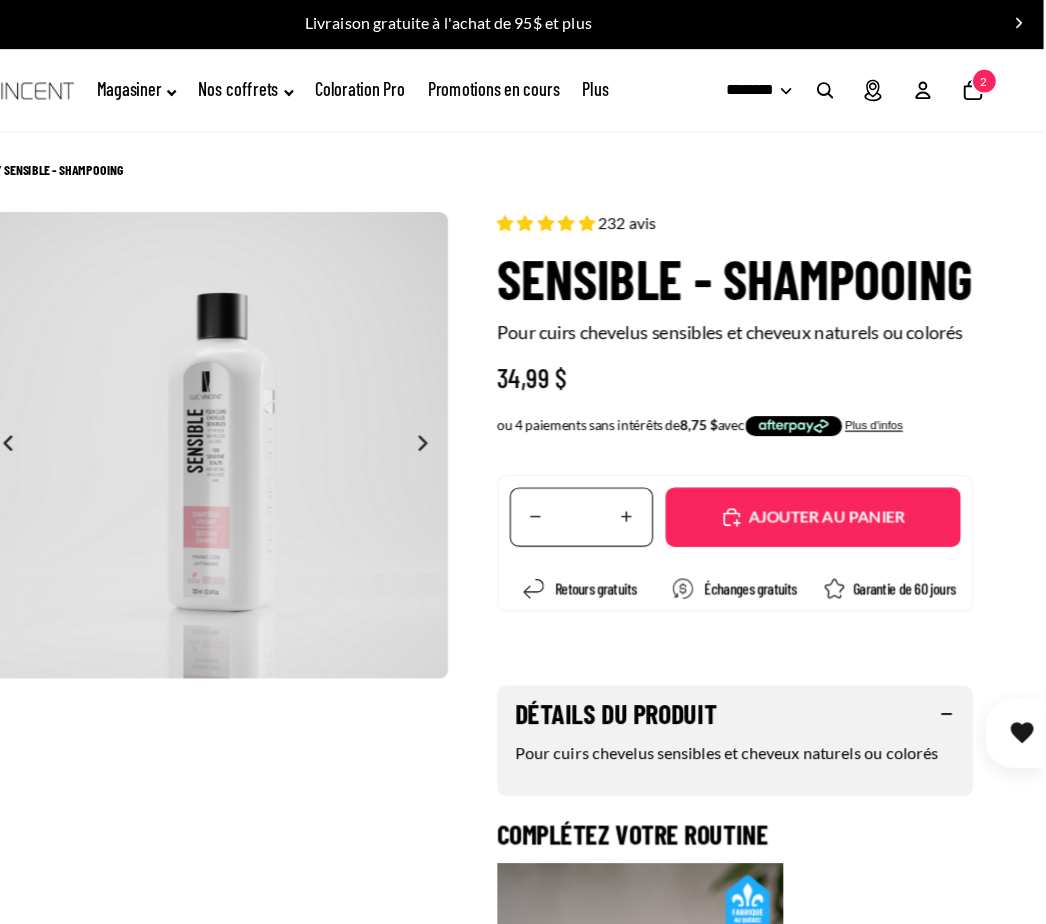 scroll, scrollTop: 0, scrollLeft: 0, axis: both 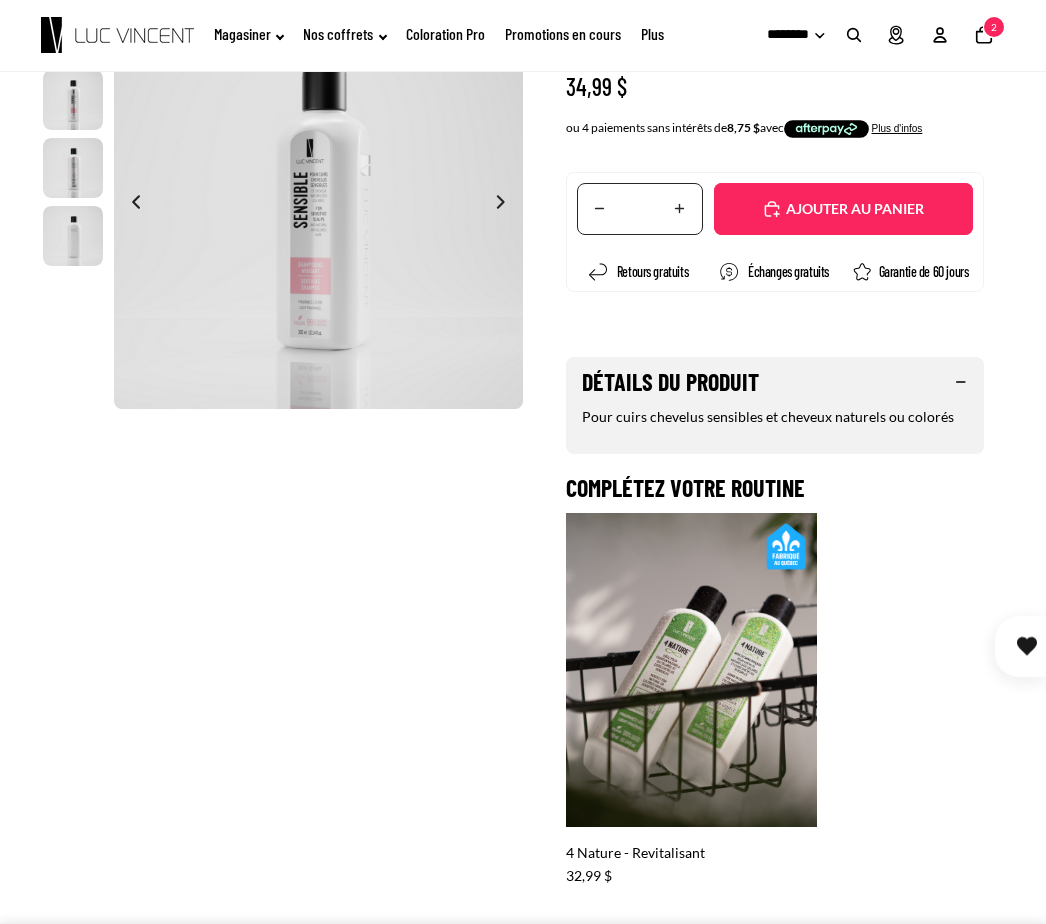 click 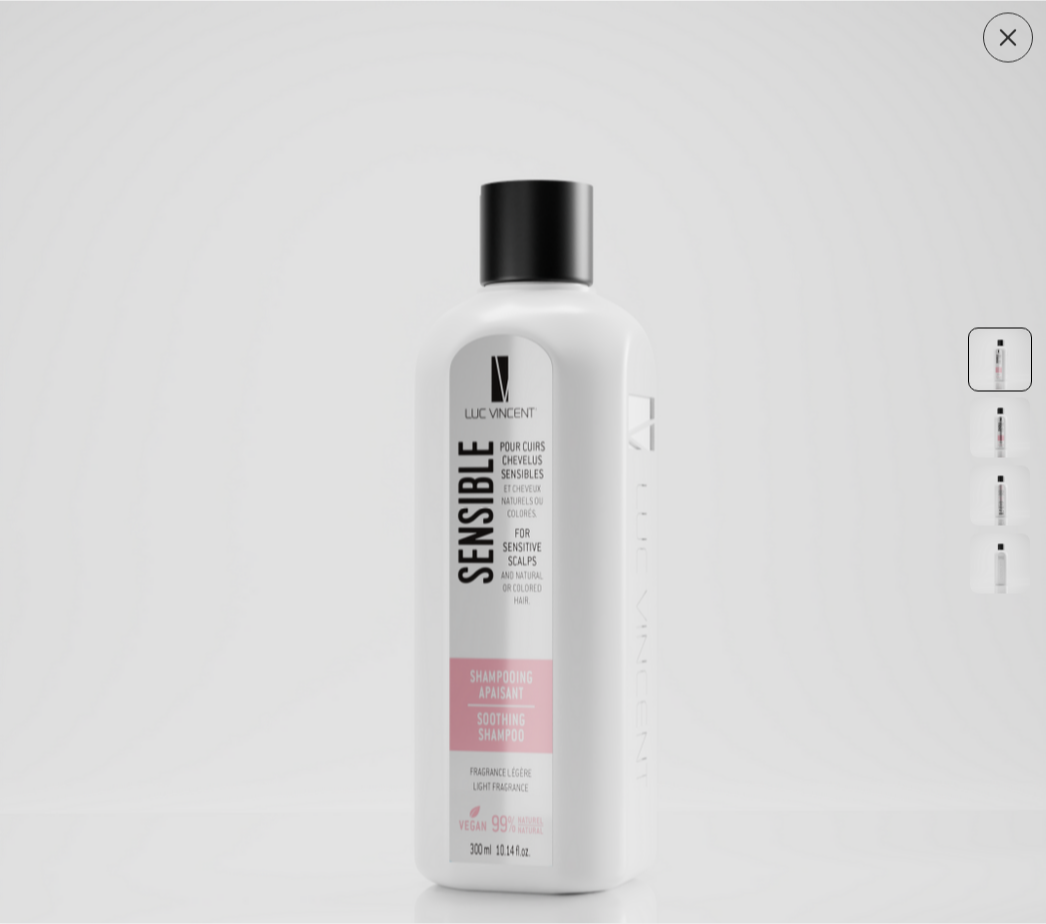 scroll, scrollTop: 248, scrollLeft: 0, axis: vertical 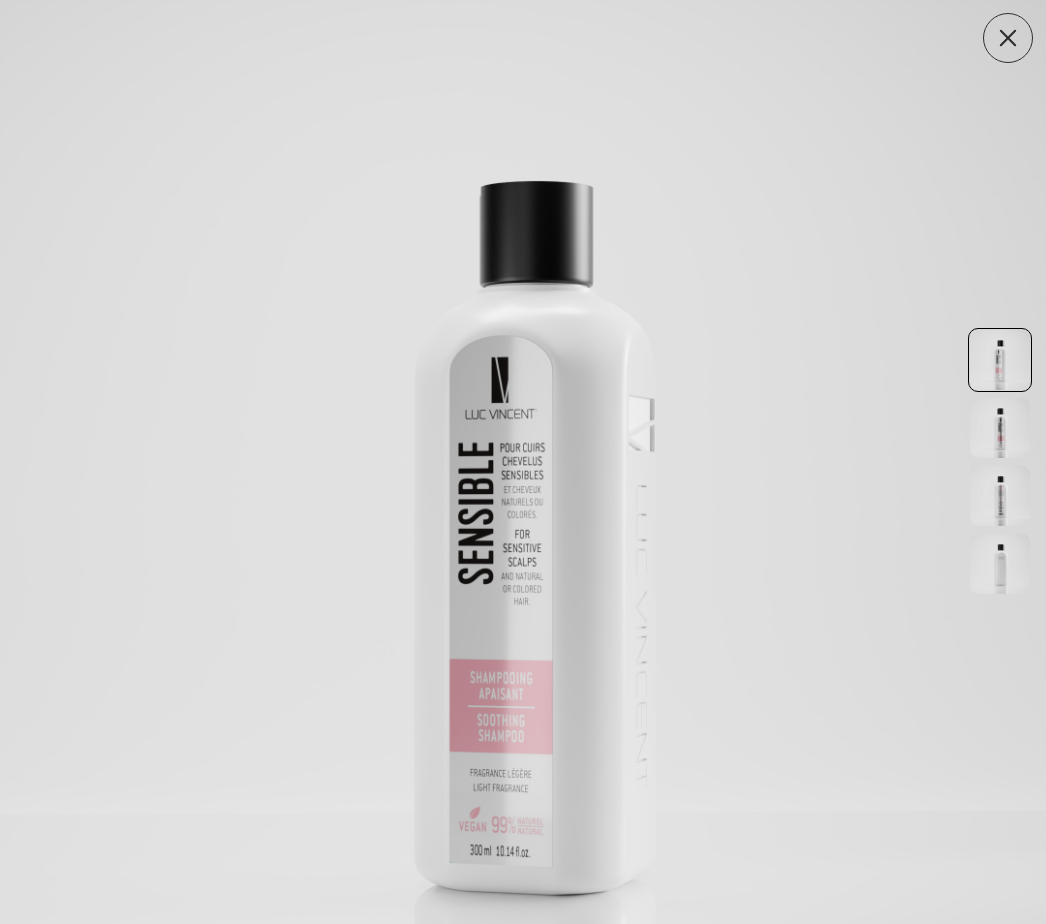 click at bounding box center (523, 523) 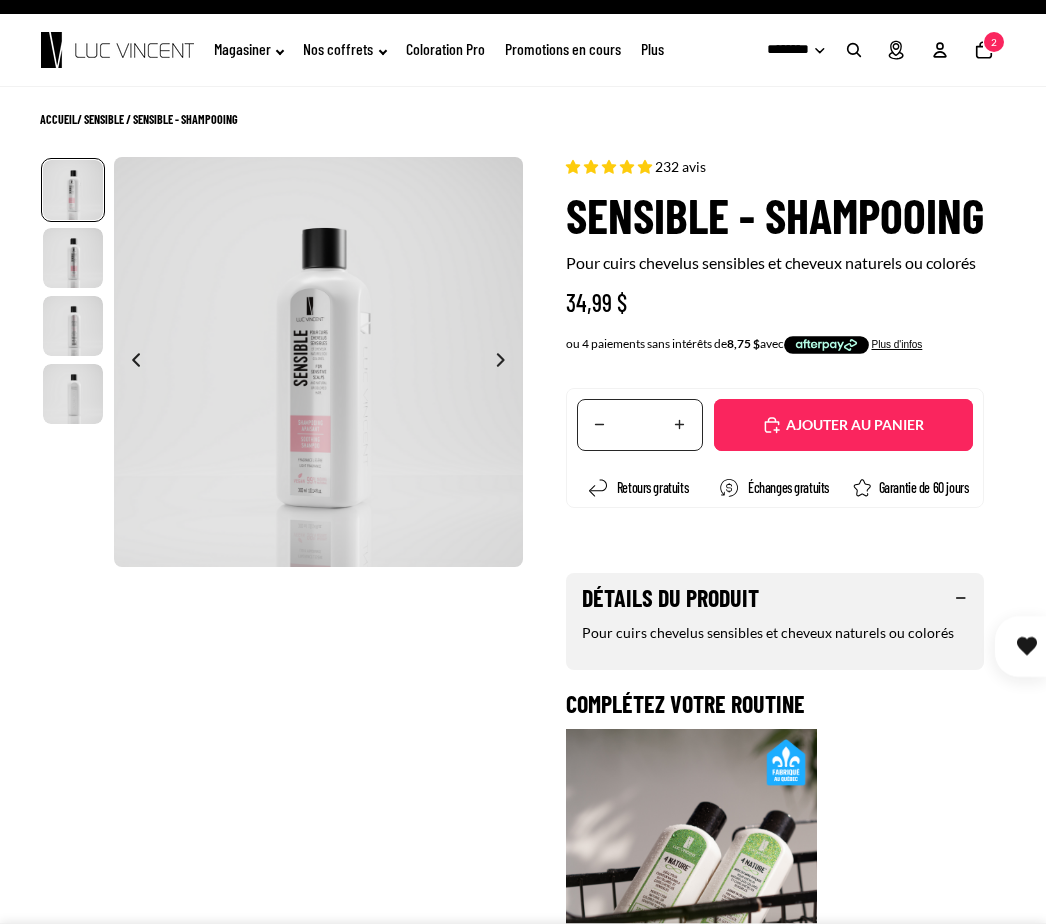 scroll, scrollTop: 0, scrollLeft: 0, axis: both 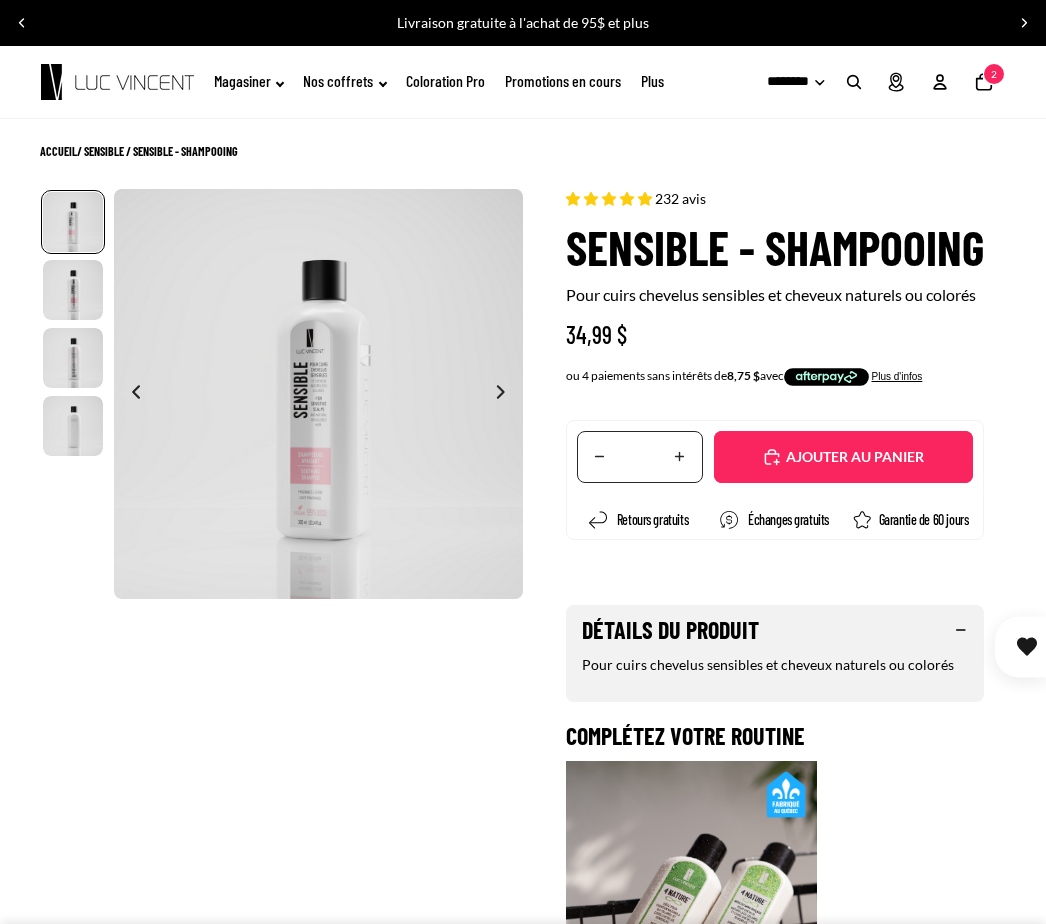 click 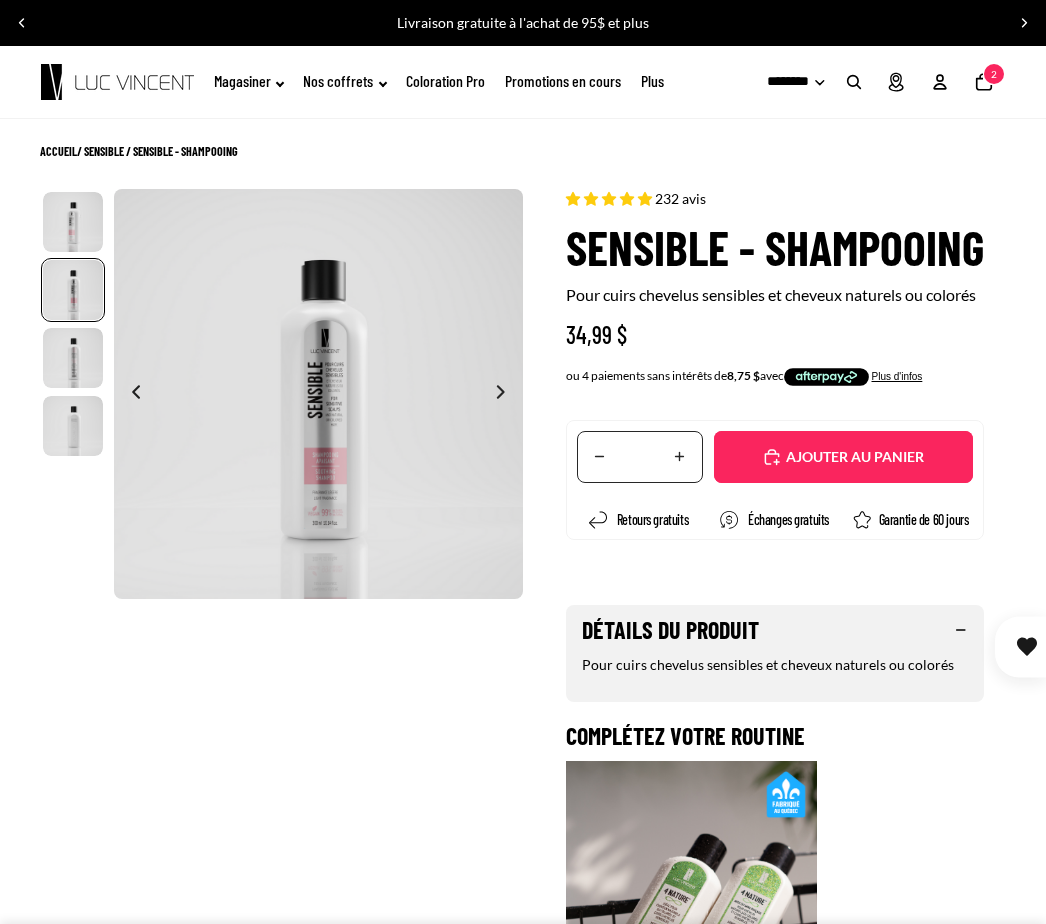 click 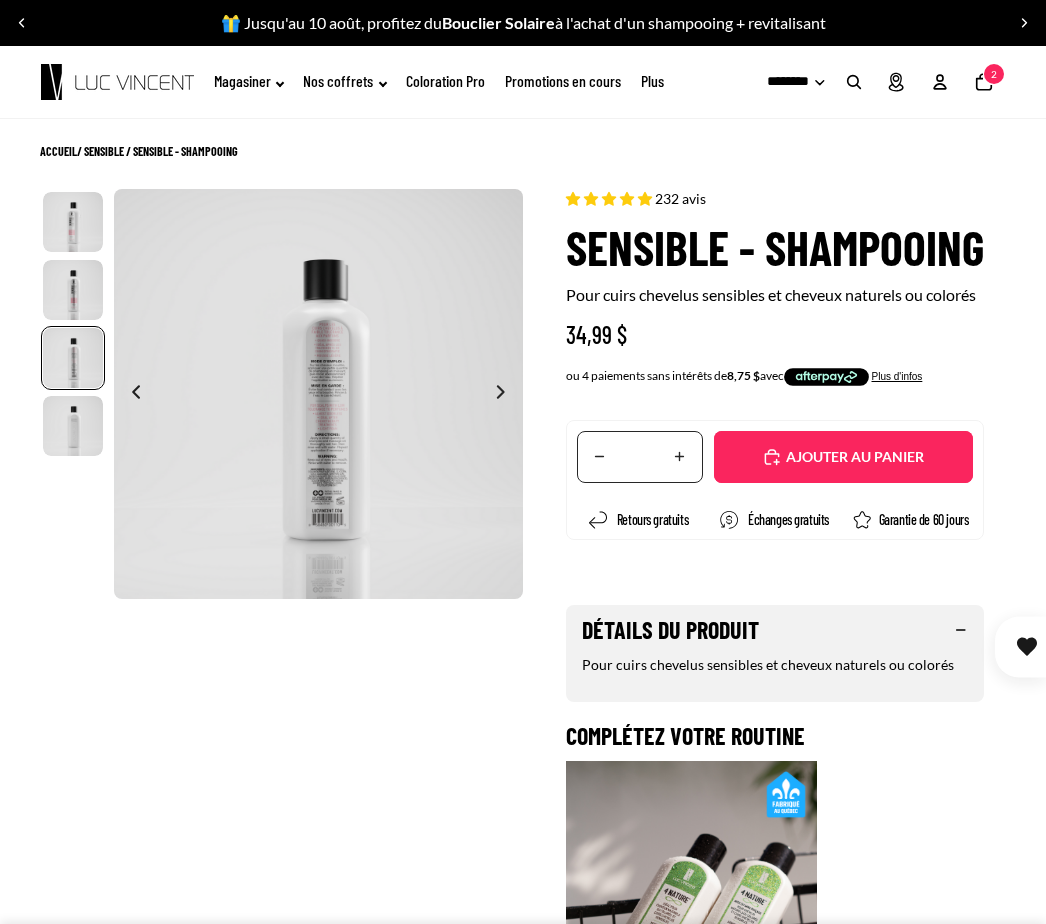 click 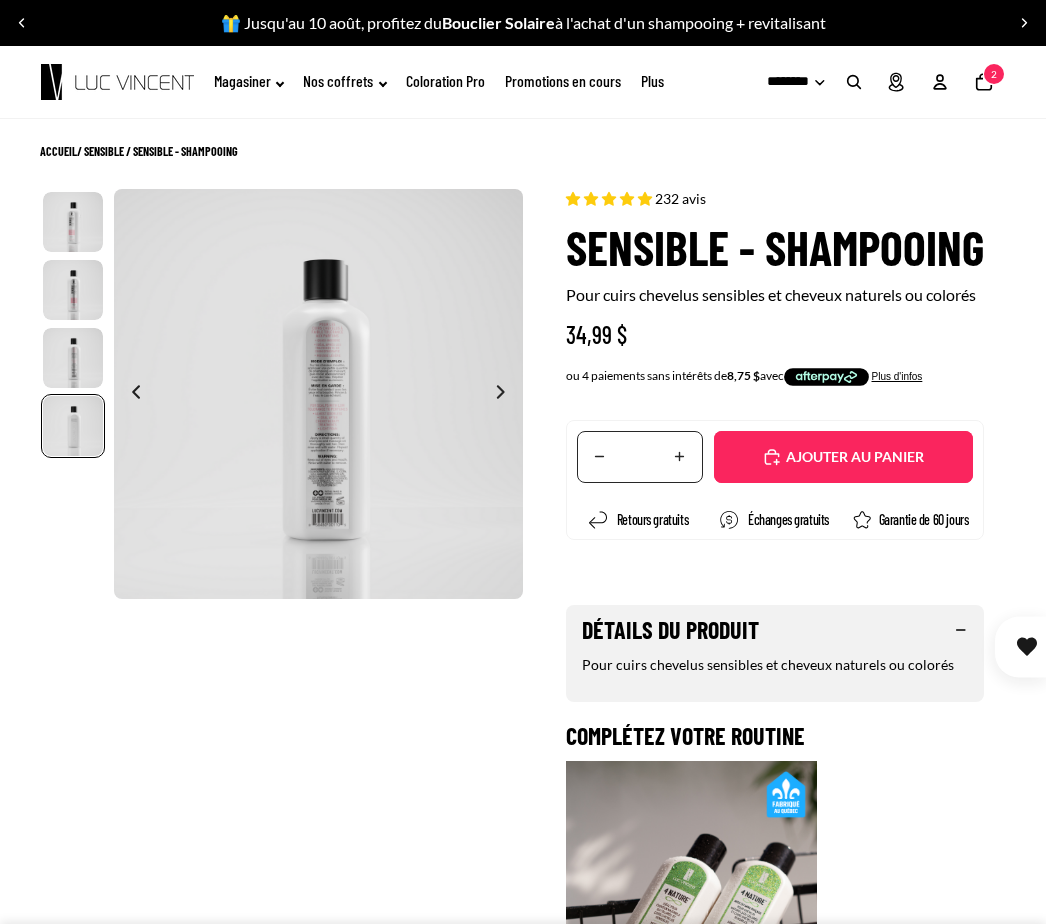 scroll, scrollTop: 0, scrollLeft: 1230, axis: horizontal 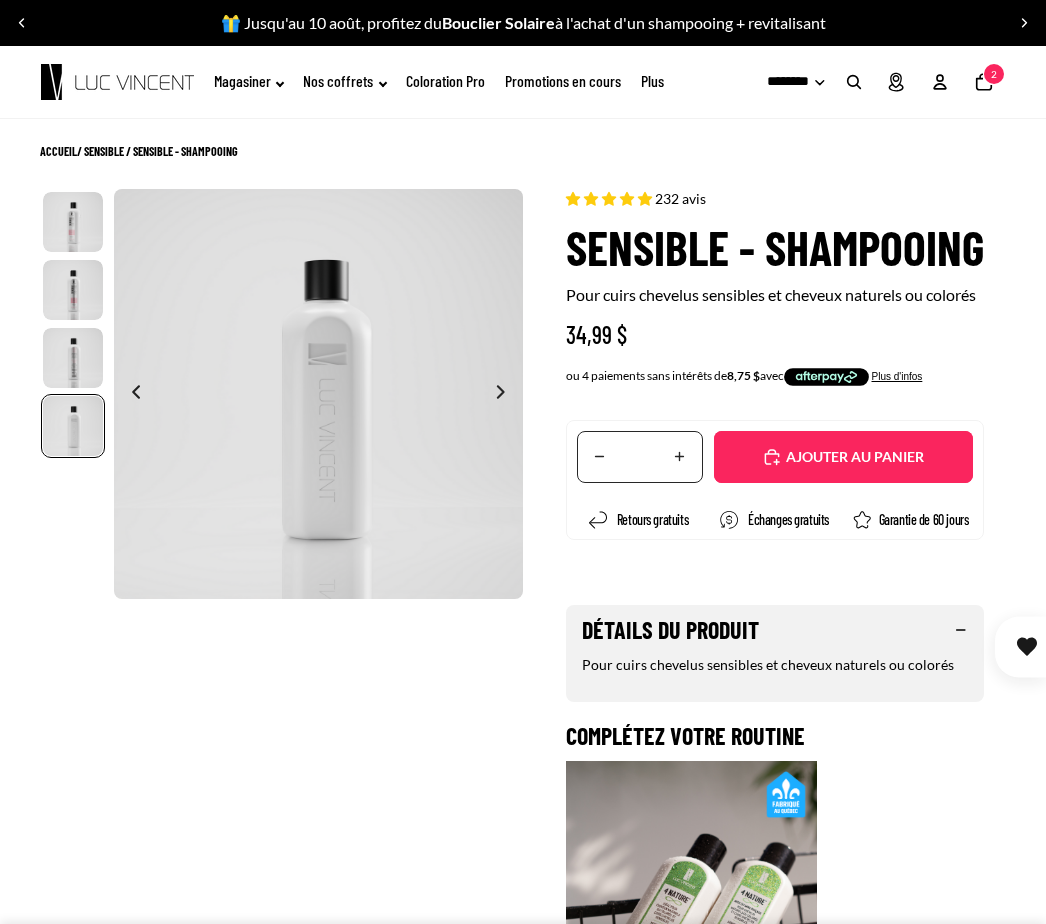click on "Ajouté" at bounding box center (843, 457) 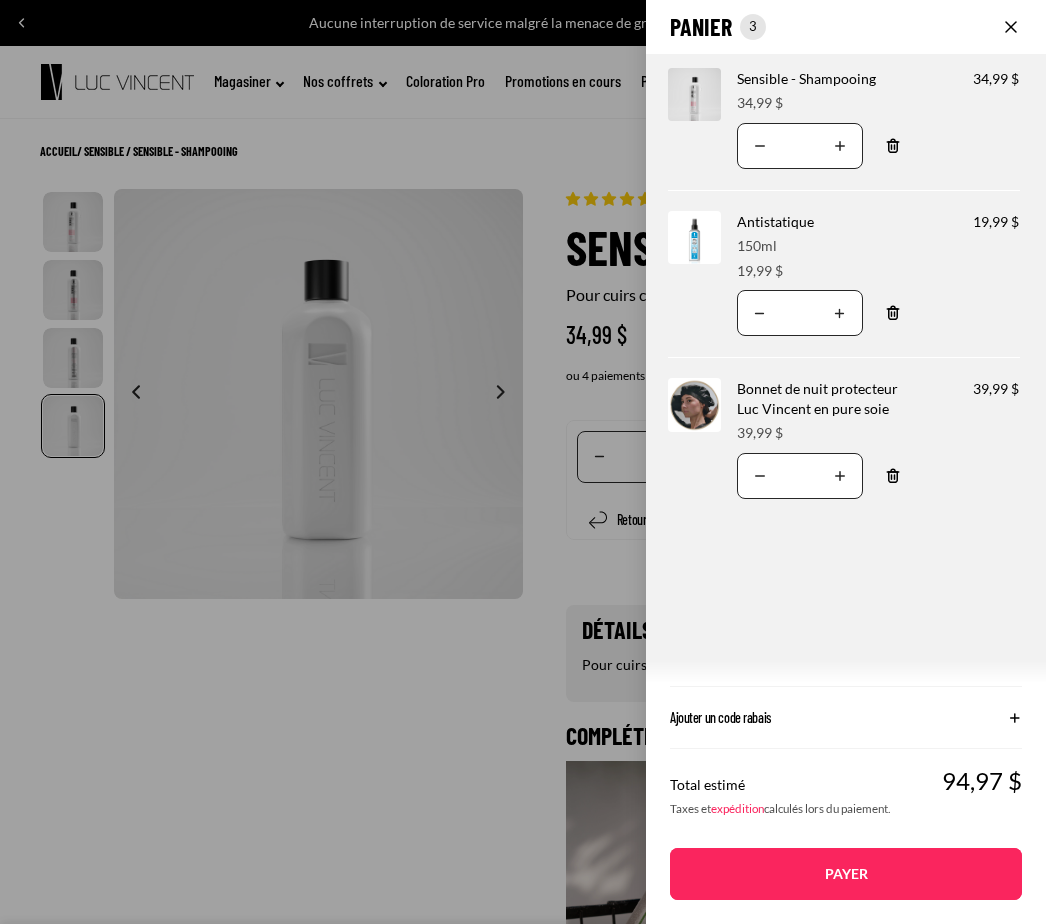 click on "Panier
Nombre total d'articles dans le panier: 3
3
3
Total du panier
94,97CAD
Image de produit
Informations sur le produit
Quantité
Nombre total de produits
Sensible - Shampooing
Prix 34,99 $" 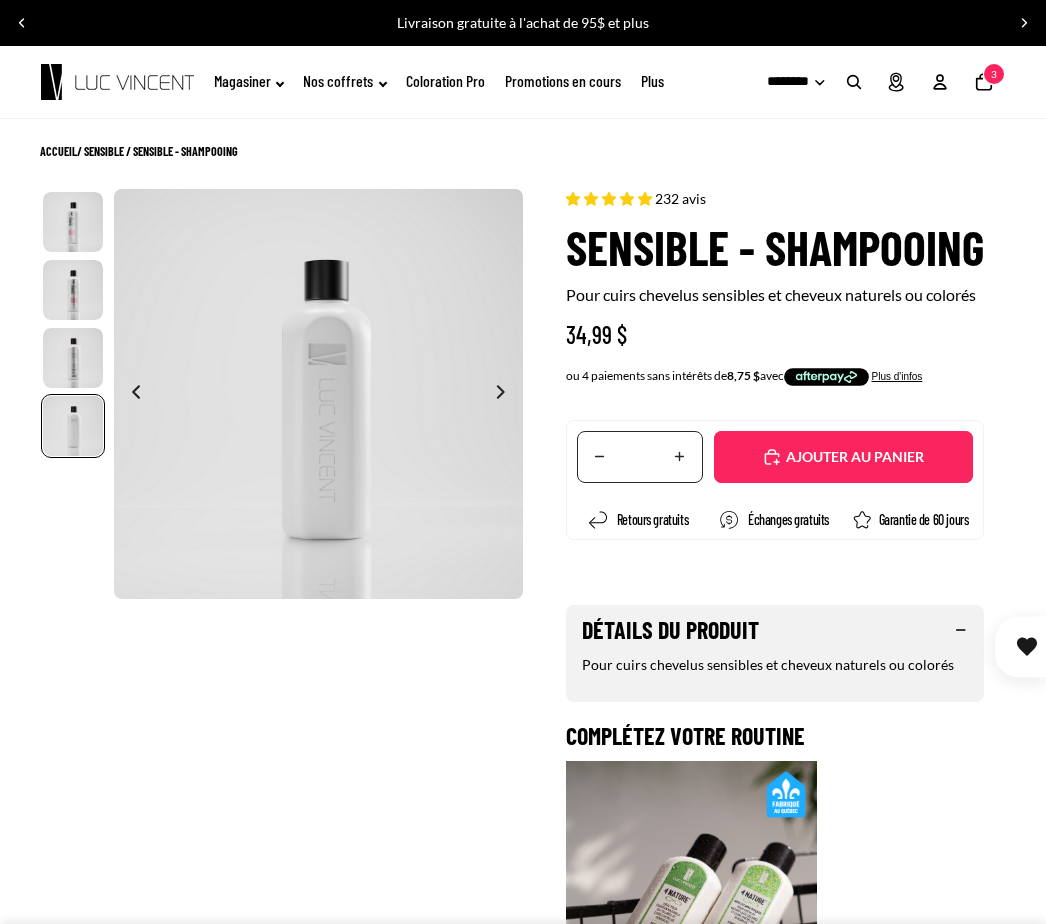 click on "Retours gratuits
Échanges gratuits
Garantie de 60 jours" at bounding box center [775, 512] 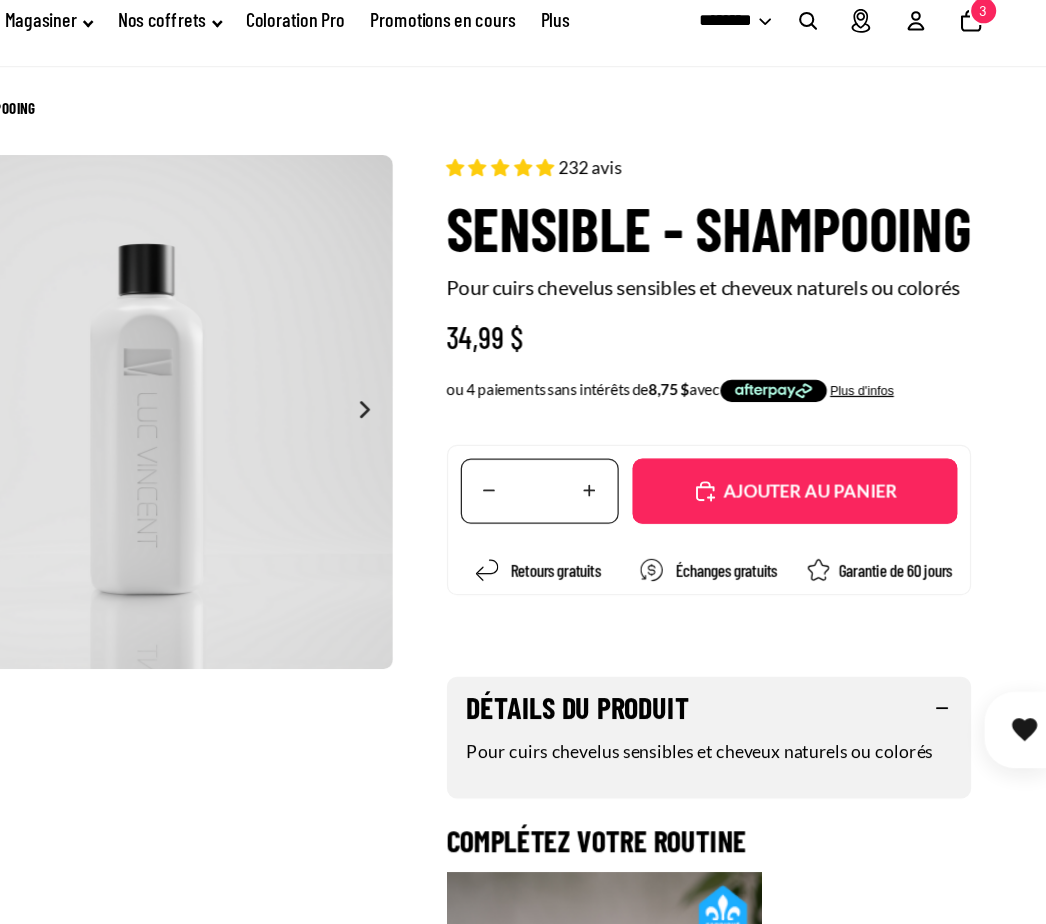 click on "Détails du produit" at bounding box center (775, 630) 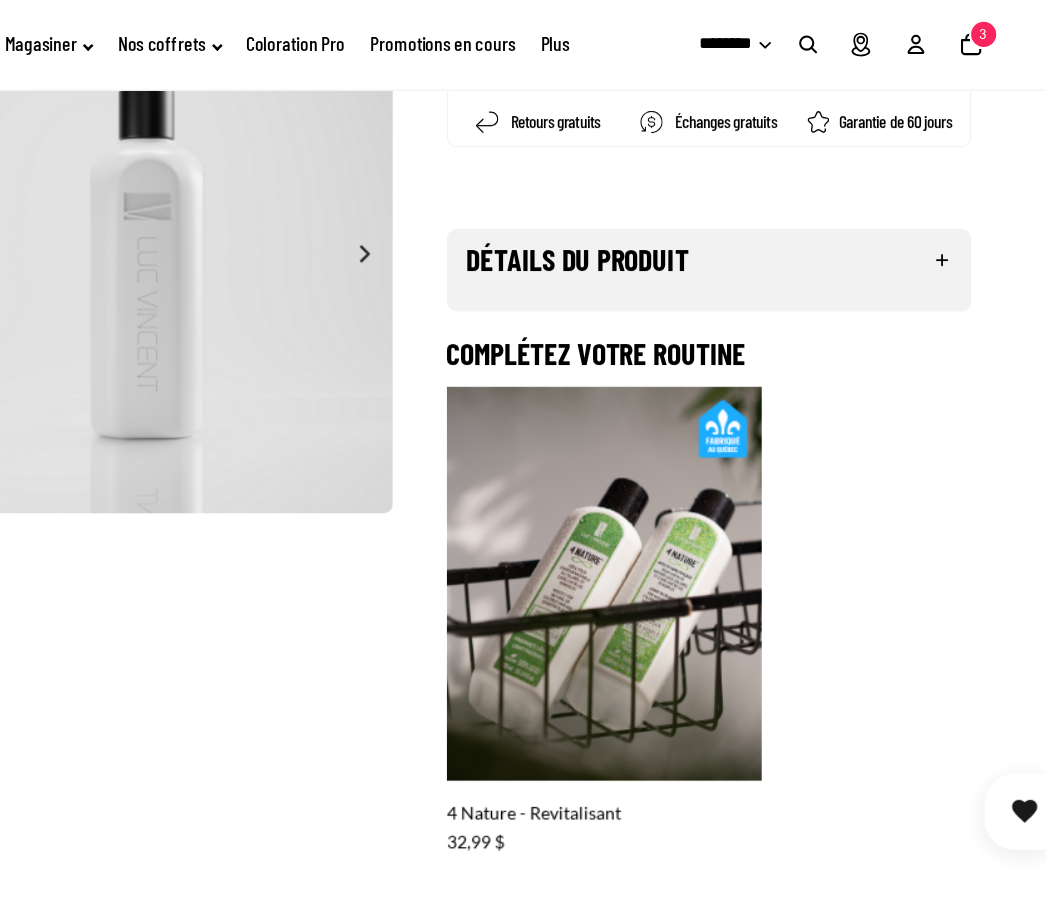 scroll, scrollTop: 423, scrollLeft: 0, axis: vertical 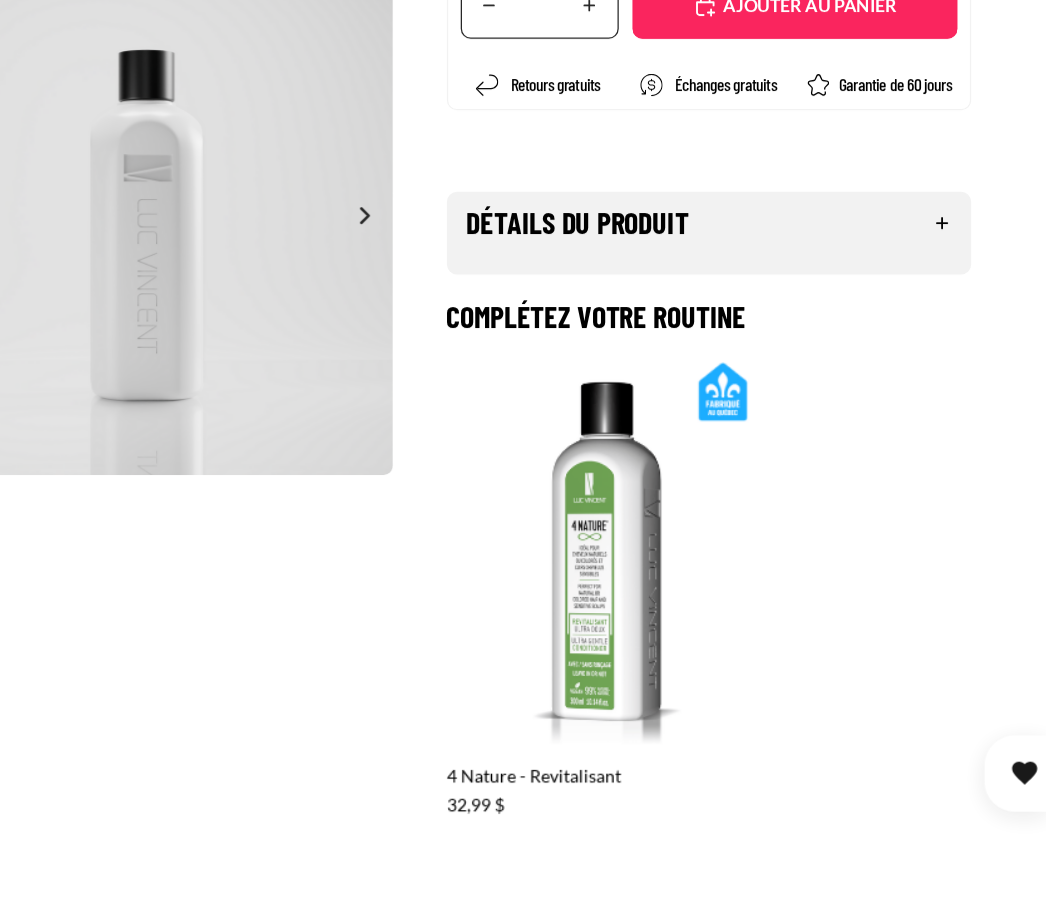 click 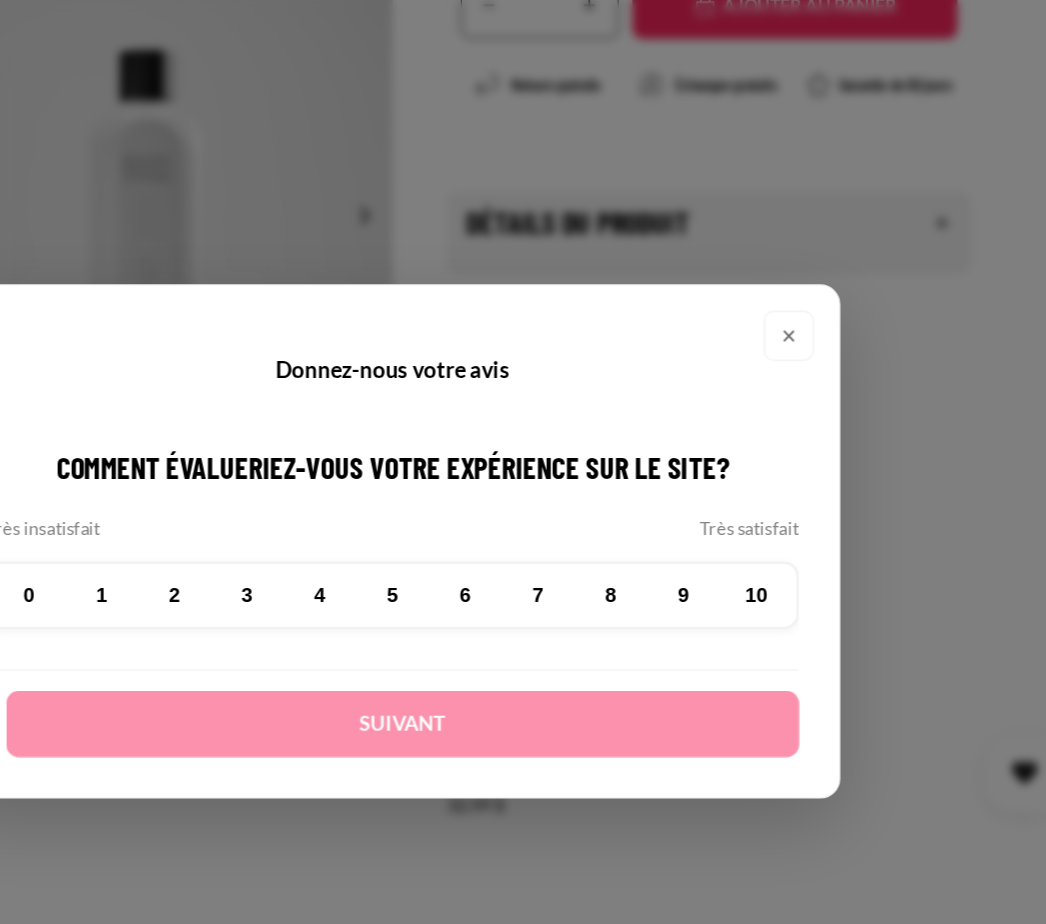 click on "×" at bounding box center (839, 298) 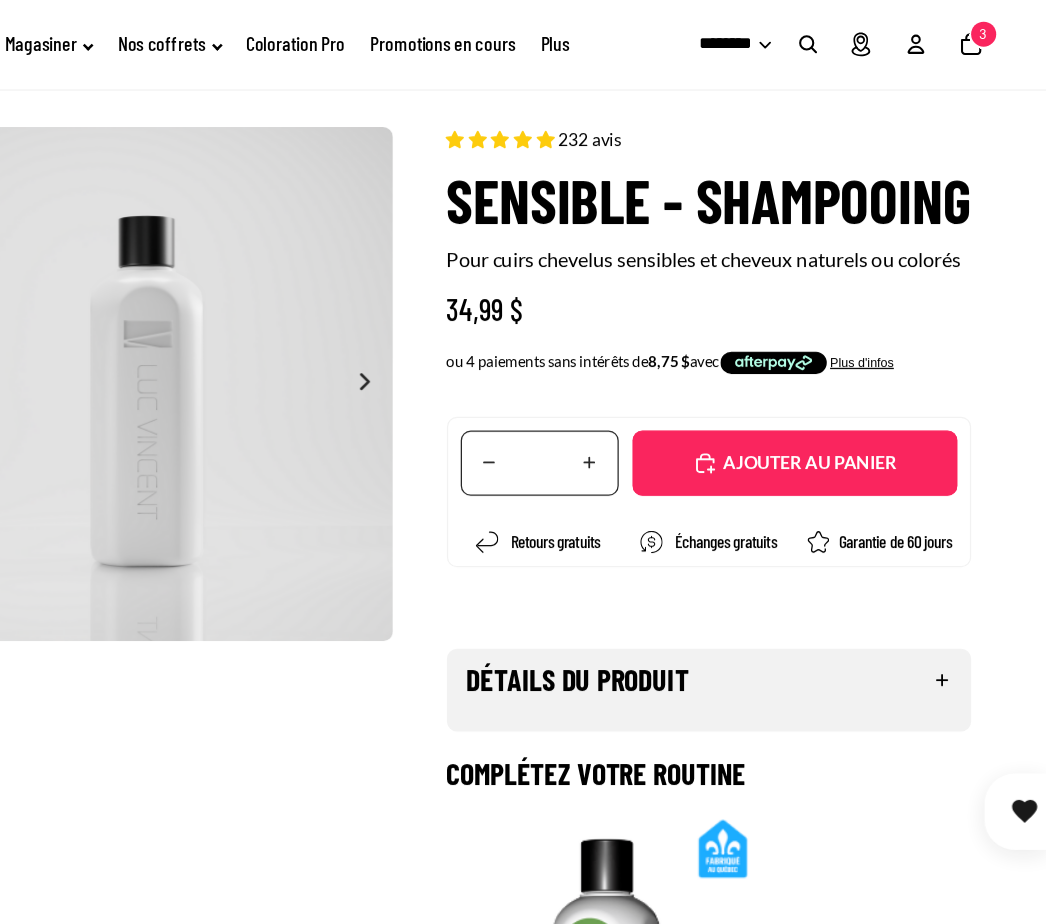 scroll, scrollTop: 0, scrollLeft: 0, axis: both 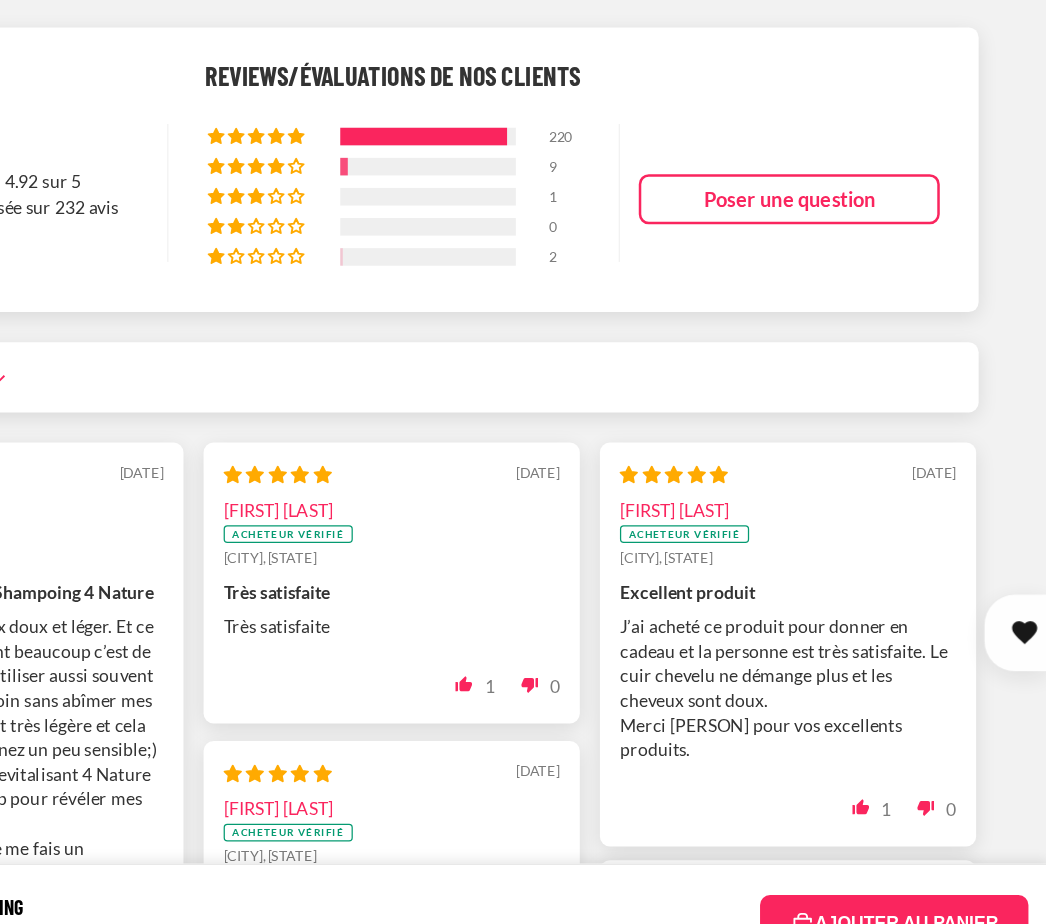 click on "[DATE] Miss [LAST] [CITY], [STATE] J’aime VRAIMENT le Shampoing 4 Nature Il me rends les cheveux doux et léger. Et ce que j’apprécie vraiment beaucoup c’est de me sentir à l’aise de l’utiliser aussi souvent que j’en ressens le besoin sans abîmer mes cheveux! Son odeur est très légère et cela aussi plaît bien à mon nez un peu sensible;) je le combine avec le revitalisant 4 Nature et le spray volume It up pour révéler mes belles boucles!
Et une fois par mois, je me fais un traitement avec le système recréer ! 1 0" at bounding box center (206, 705) 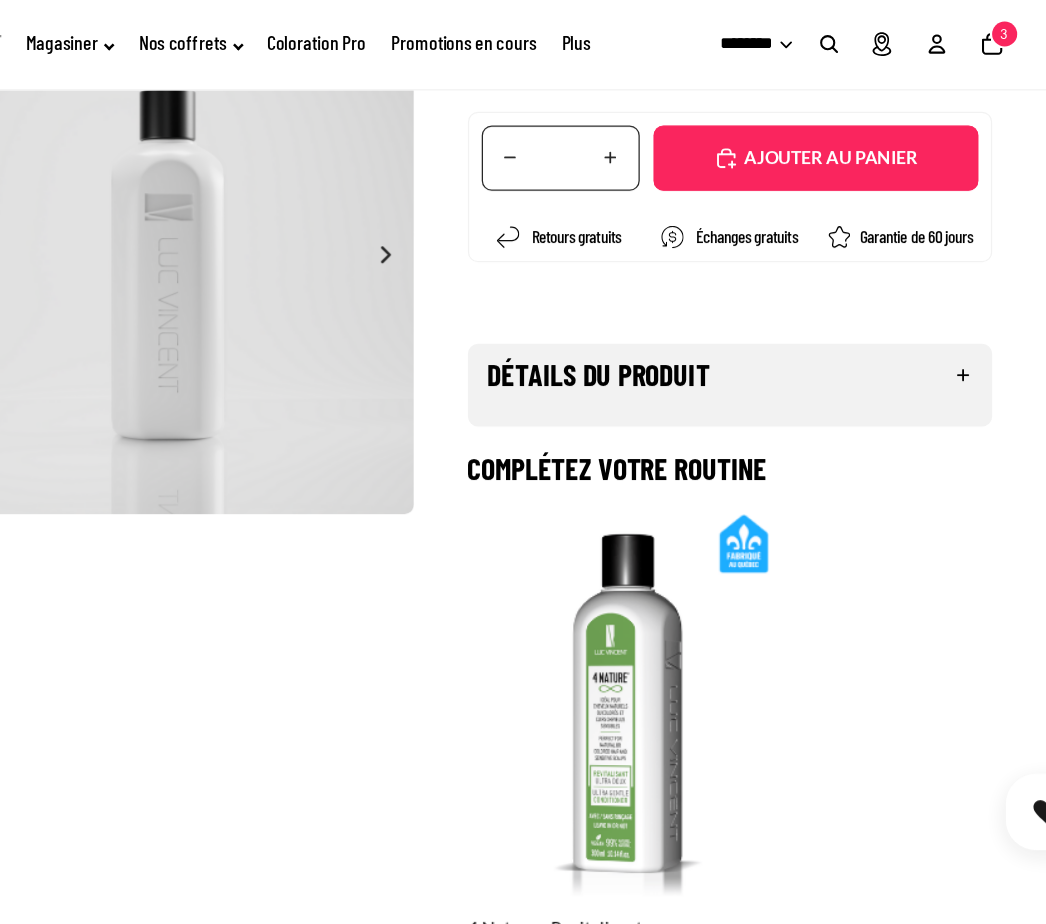 scroll, scrollTop: 330, scrollLeft: 0, axis: vertical 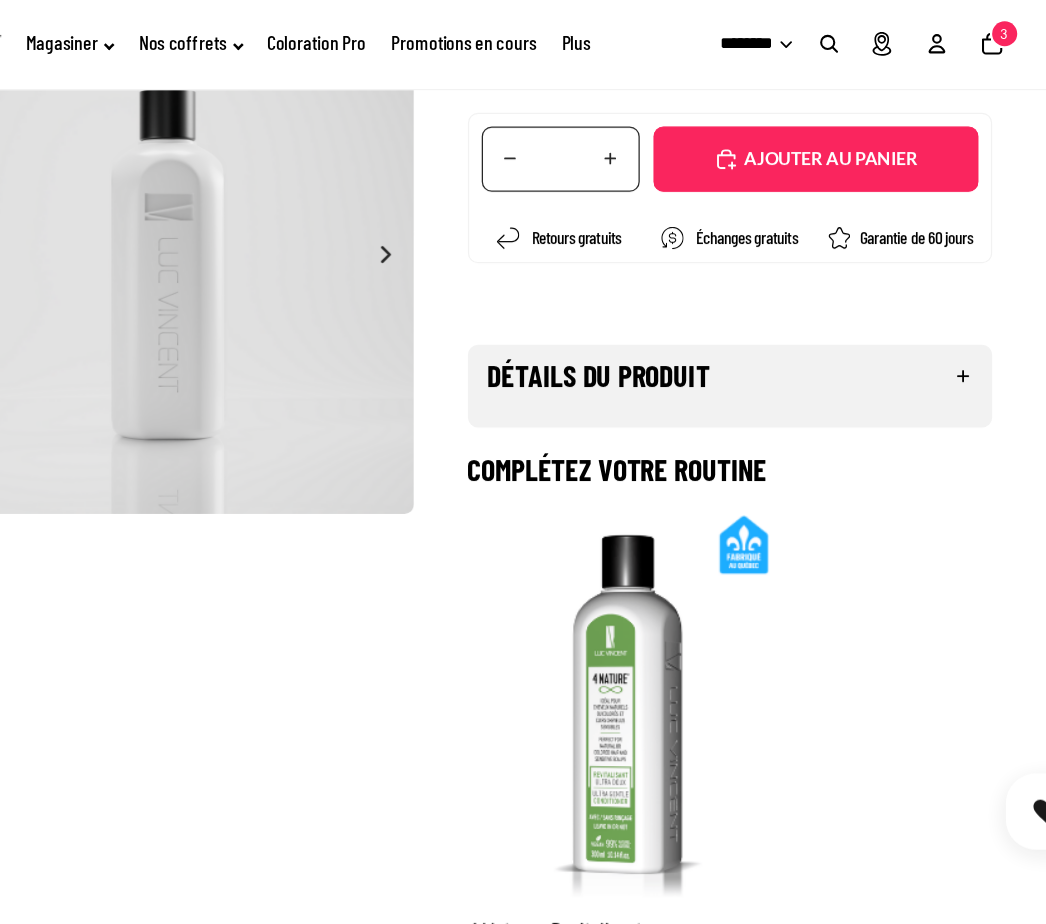 click on "3" 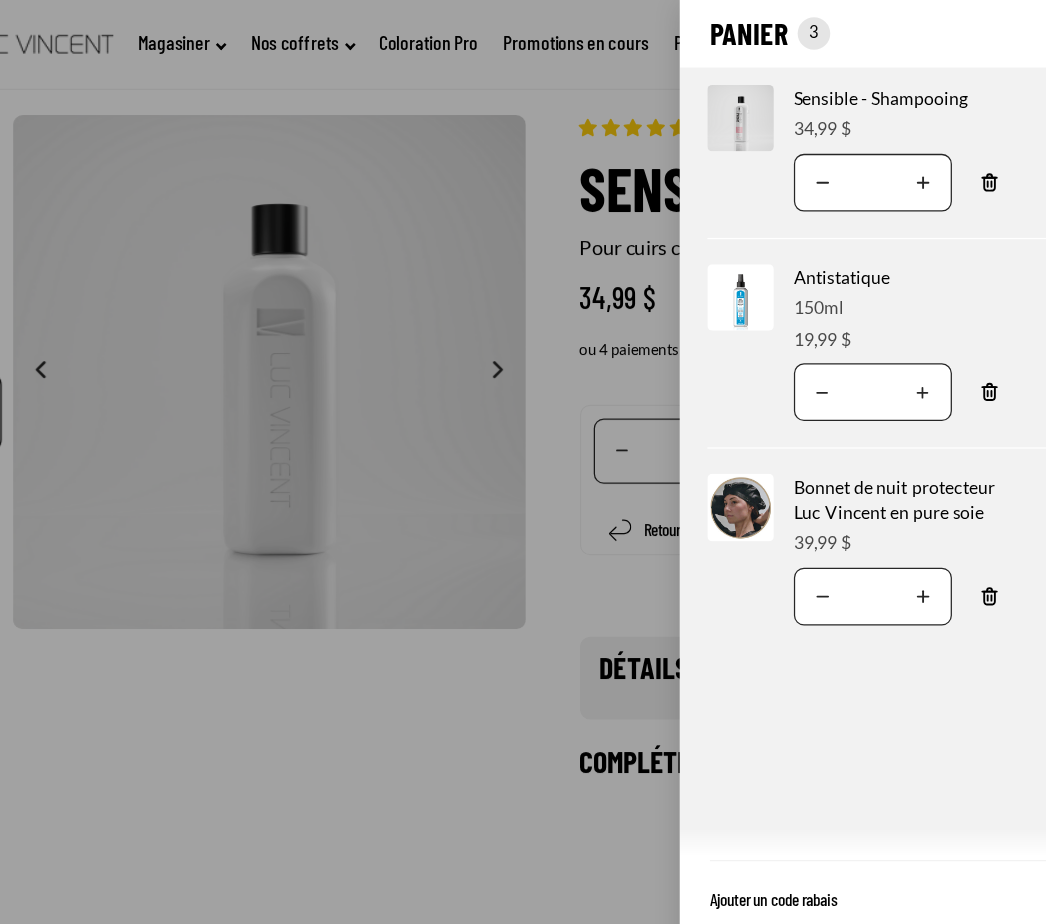 scroll, scrollTop: 0, scrollLeft: 0, axis: both 